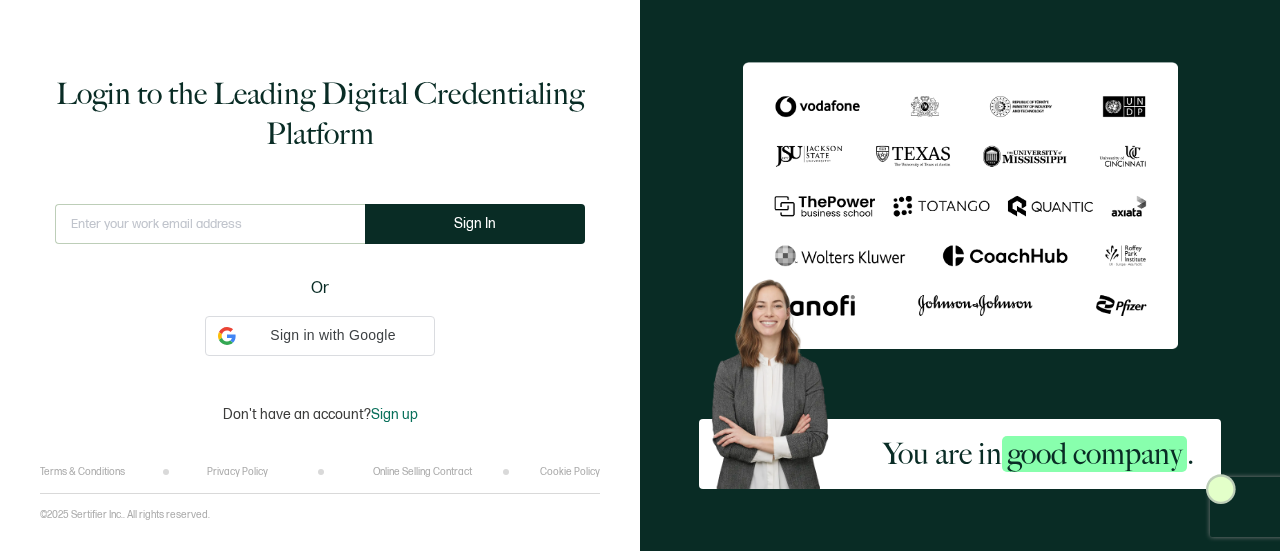 scroll, scrollTop: 0, scrollLeft: 0, axis: both 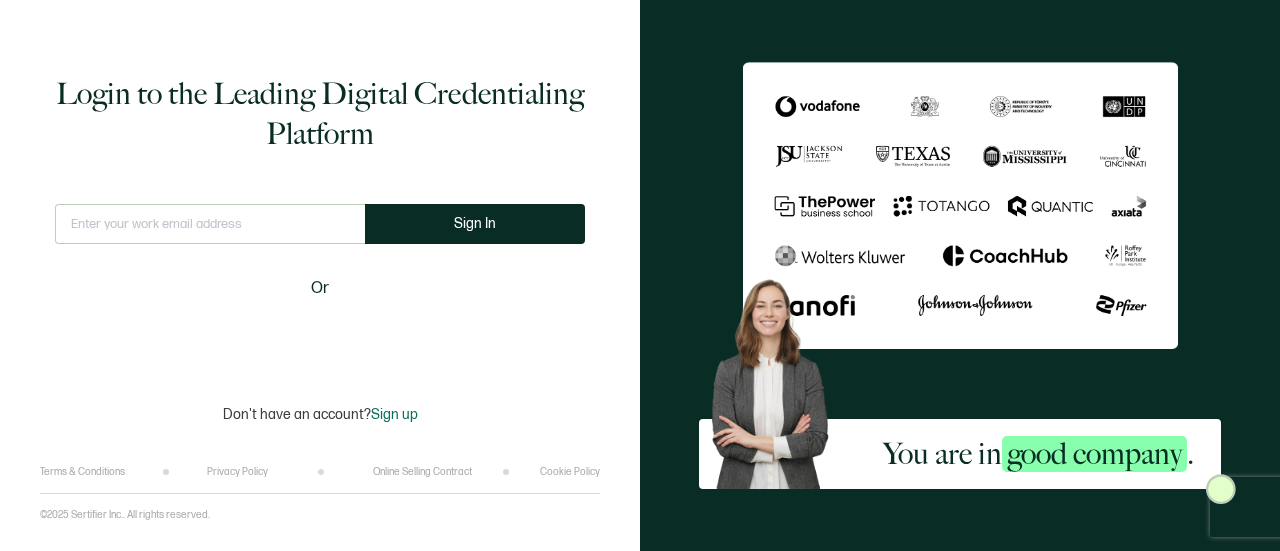 click at bounding box center (210, 224) 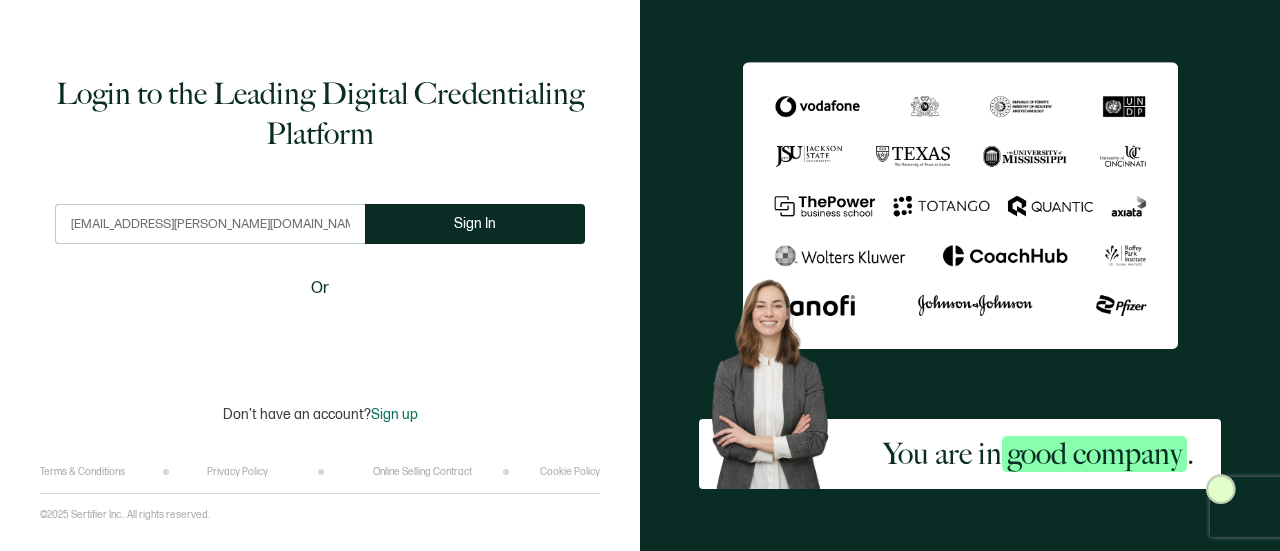 type on "[EMAIL_ADDRESS][PERSON_NAME][DOMAIN_NAME]" 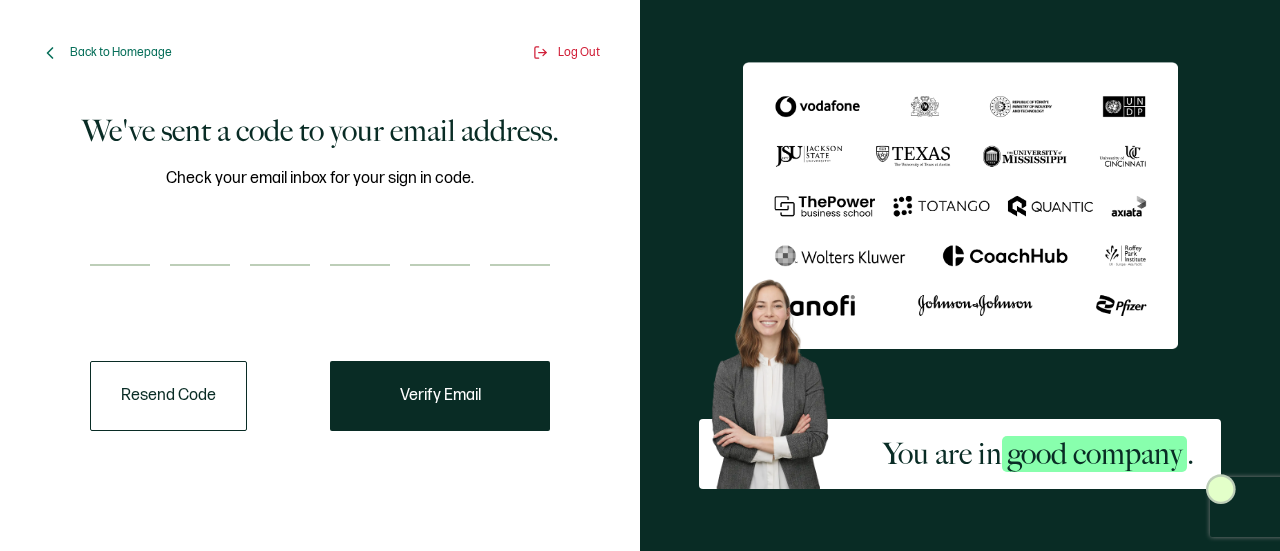 click at bounding box center [120, 246] 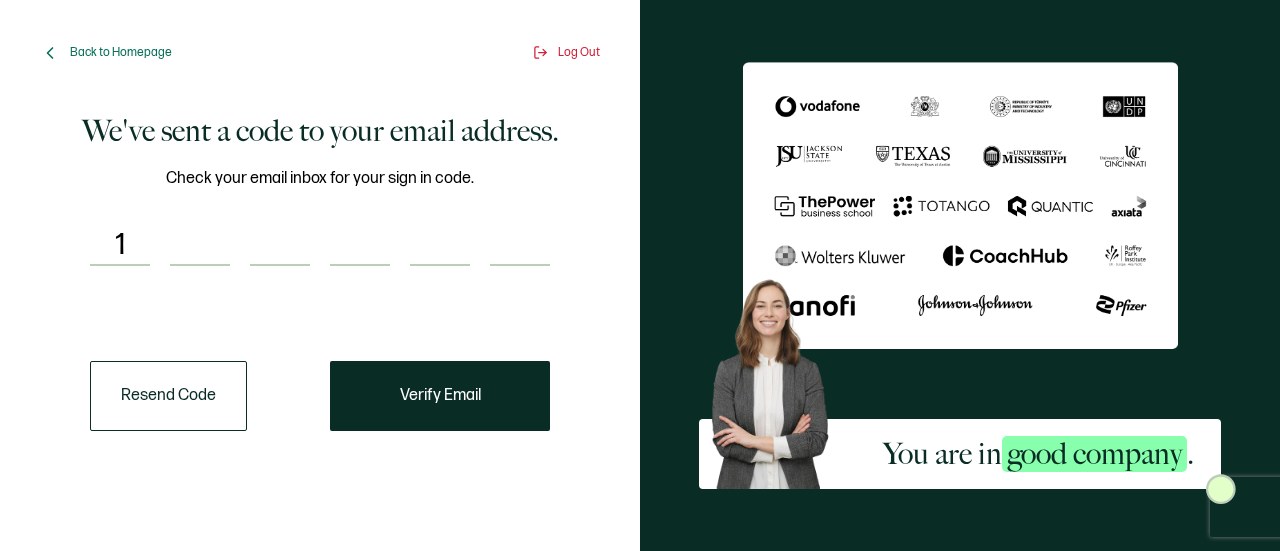 type on "4" 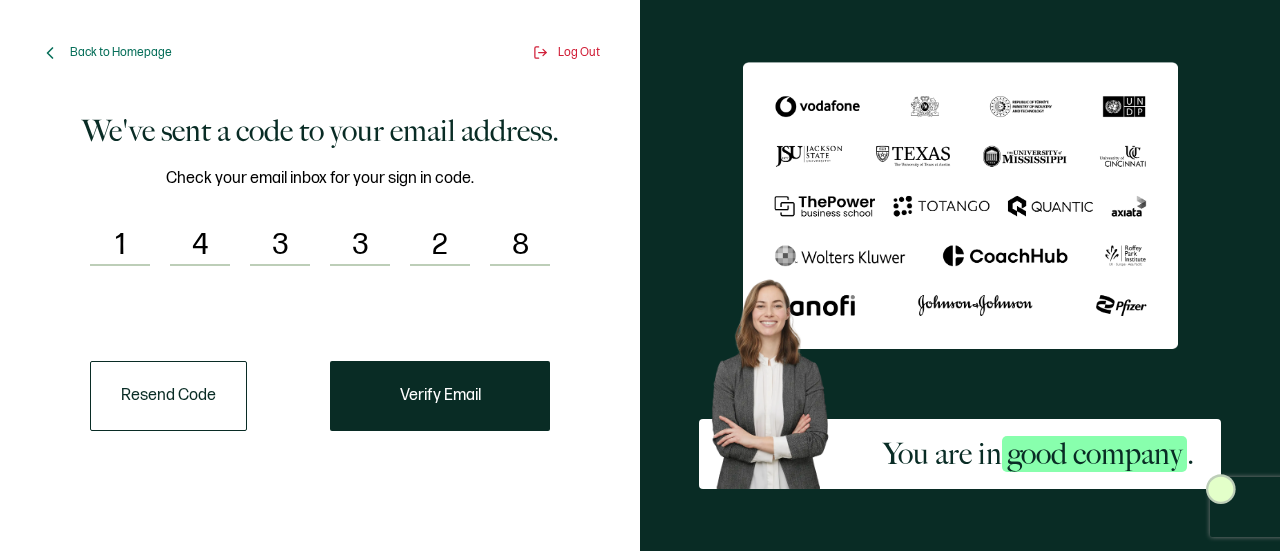 click on "Verify Email" at bounding box center (440, 396) 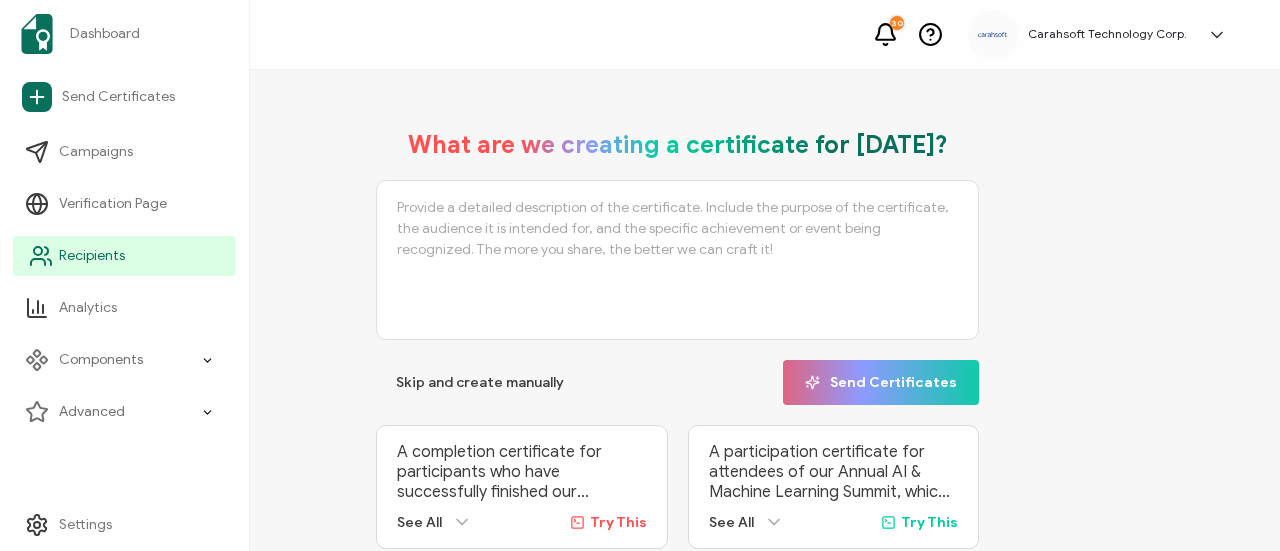 click on "Recipients" at bounding box center (92, 256) 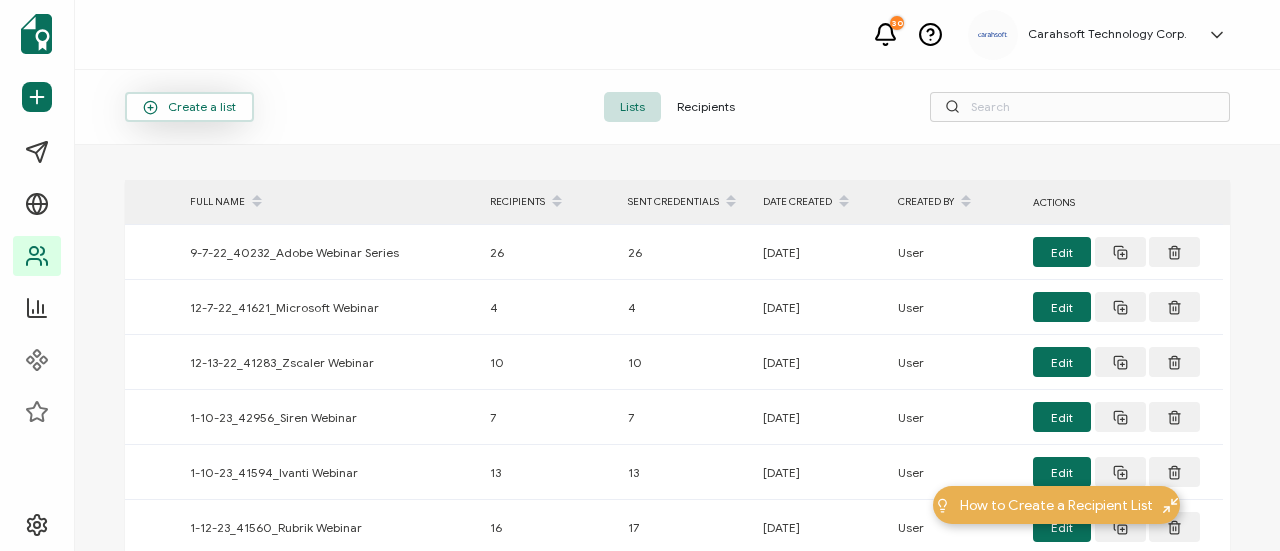 click on "Create a list" at bounding box center [189, 107] 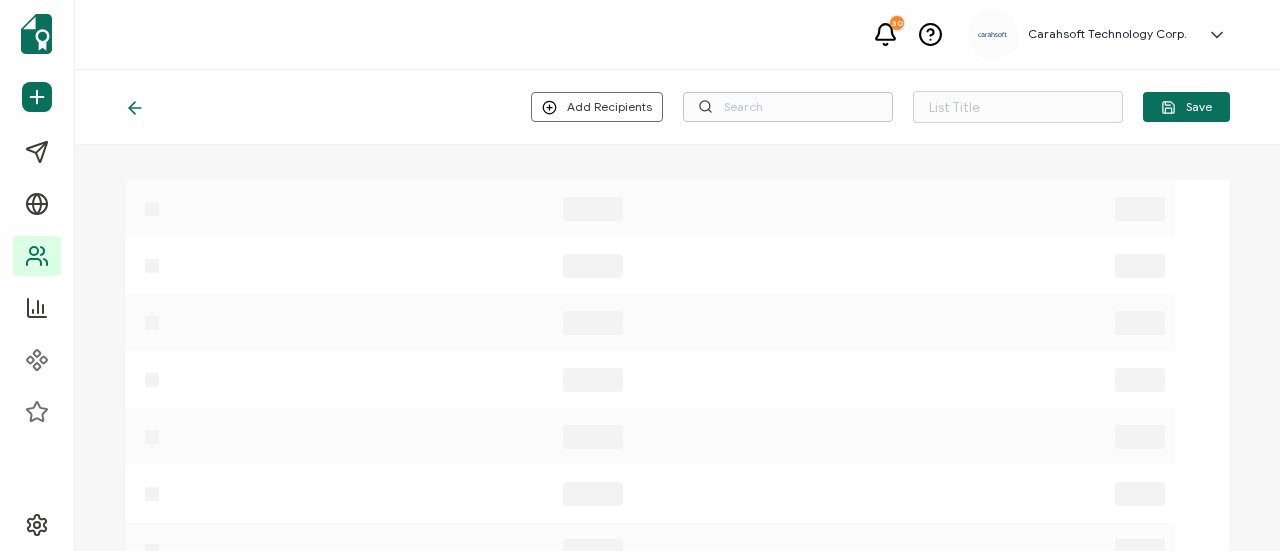 type on "List 1465" 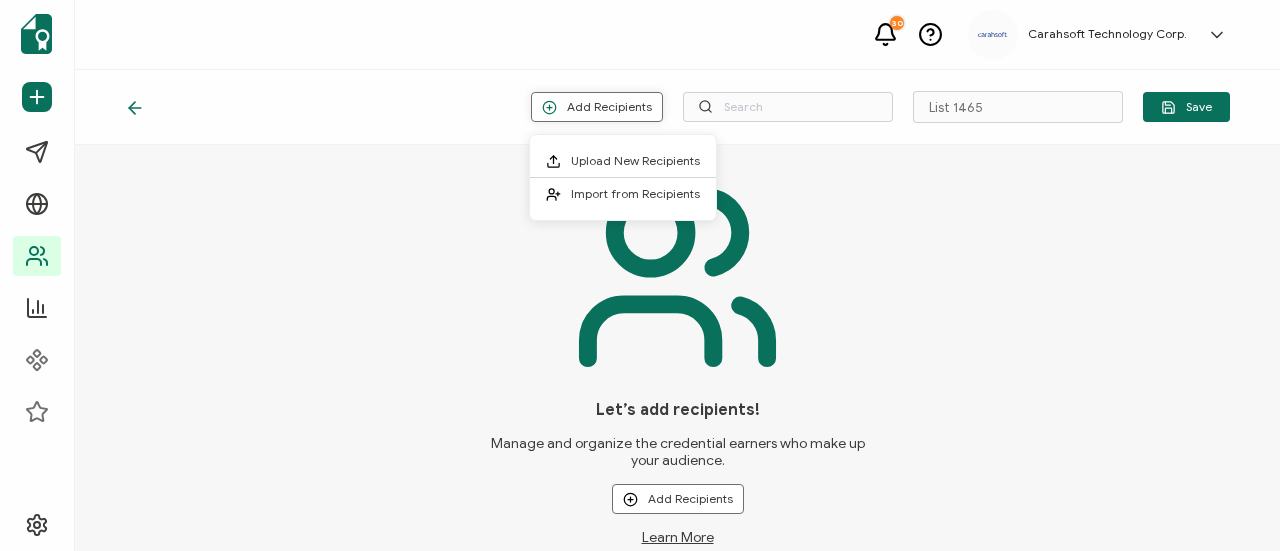 click on "Add Recipients" at bounding box center [597, 107] 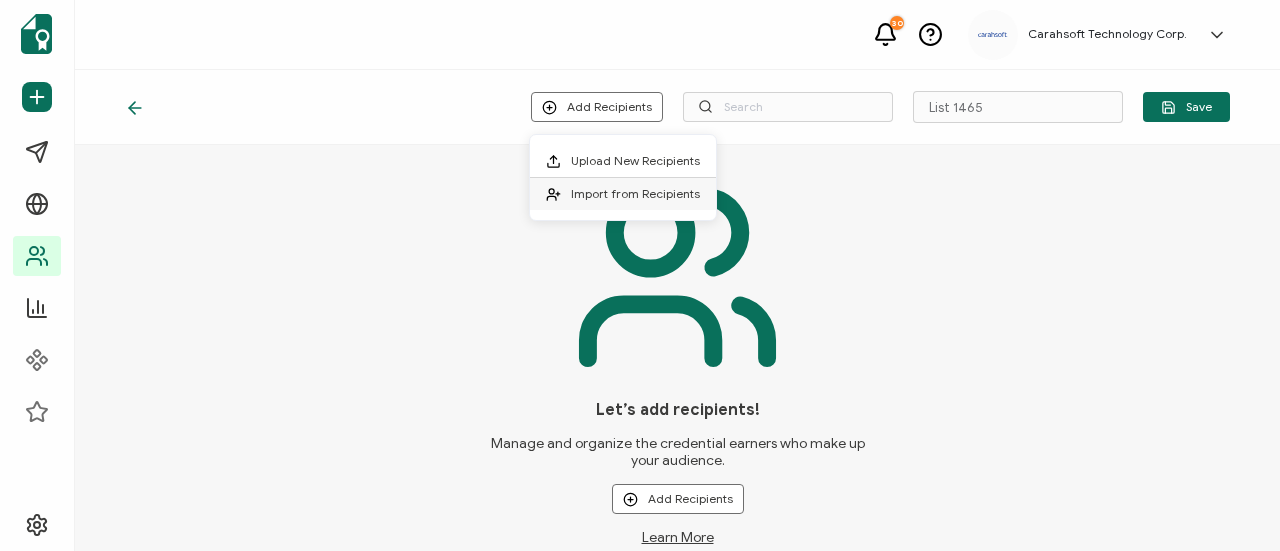 click on "Import from Recipients" at bounding box center [635, 193] 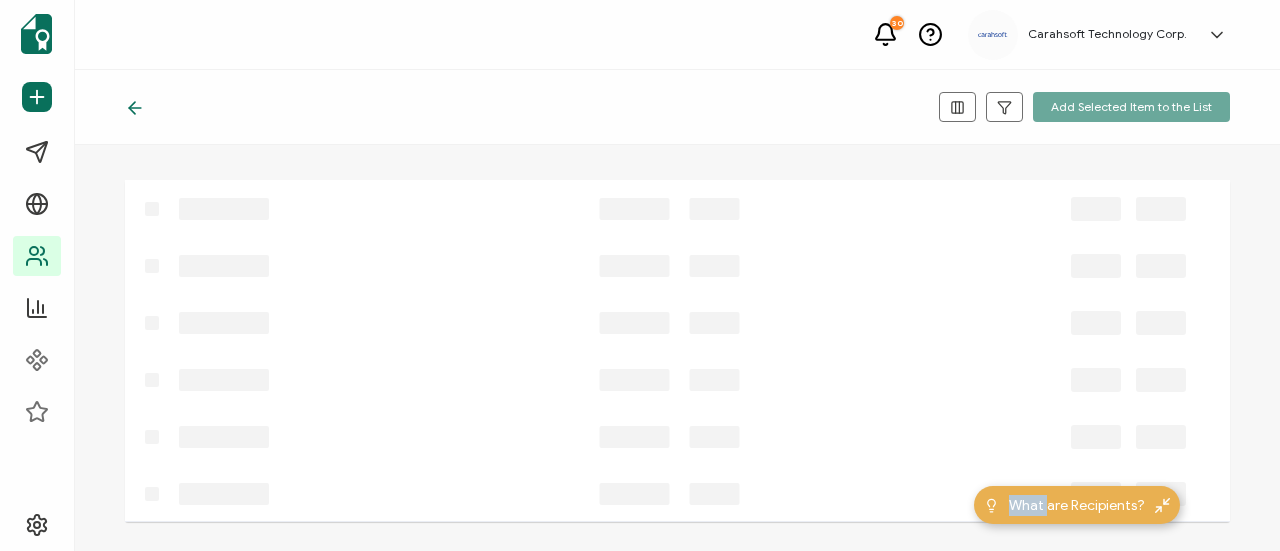 click 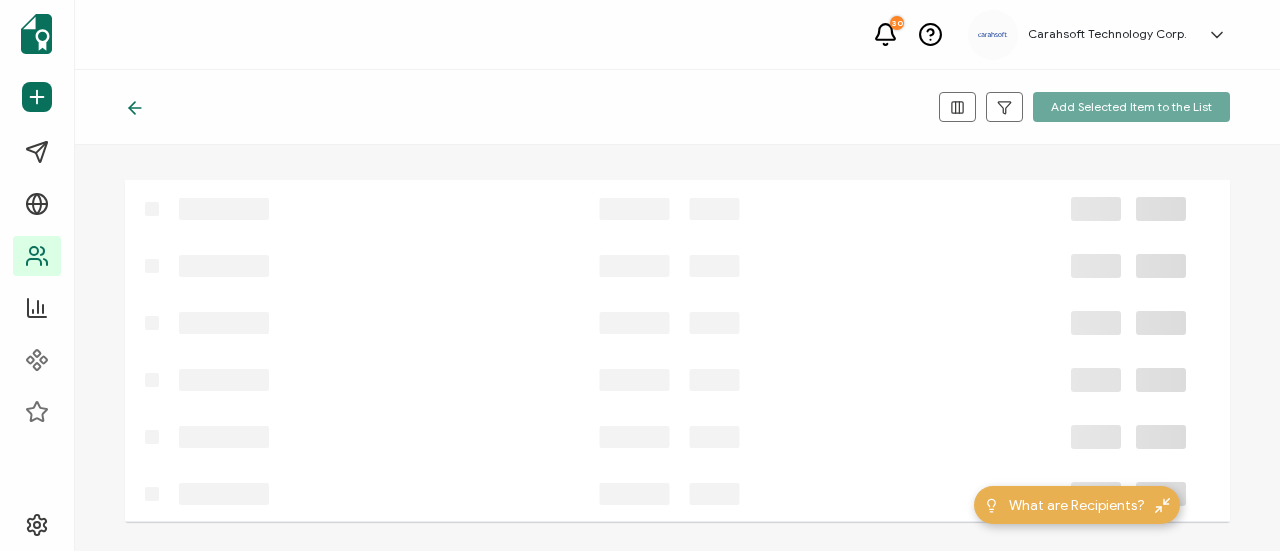 click 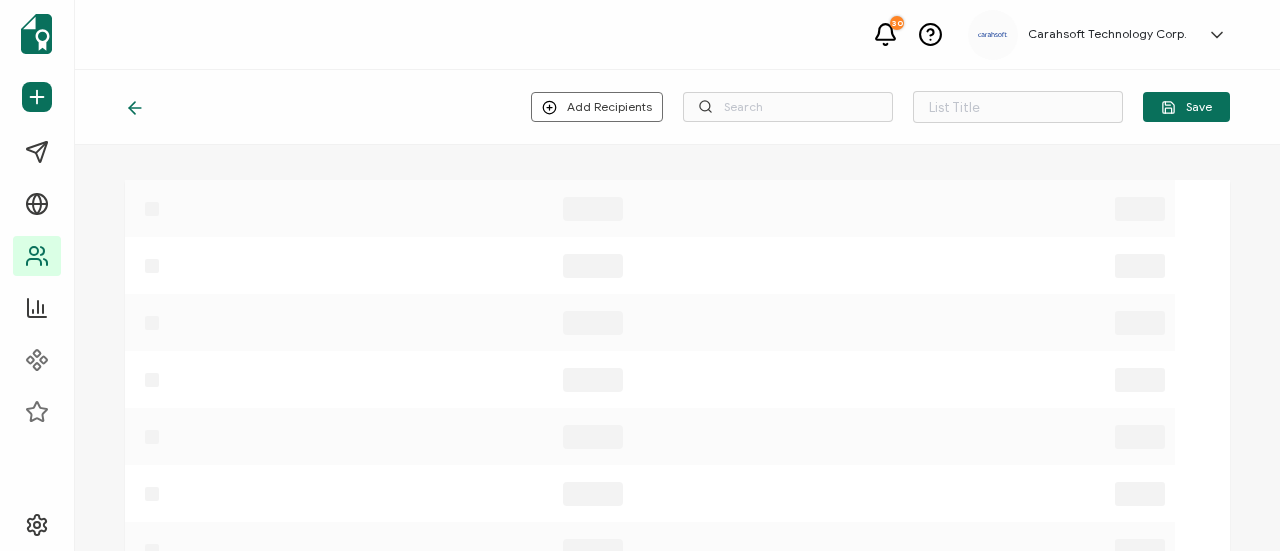 type on "List 1465" 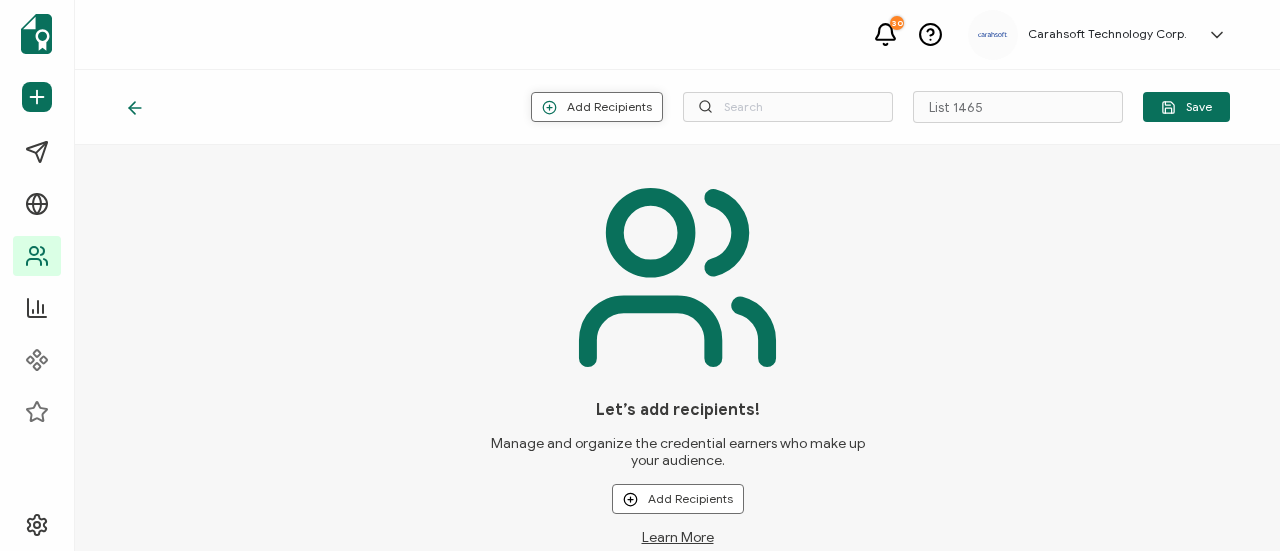 click on "Add Recipients" at bounding box center [597, 107] 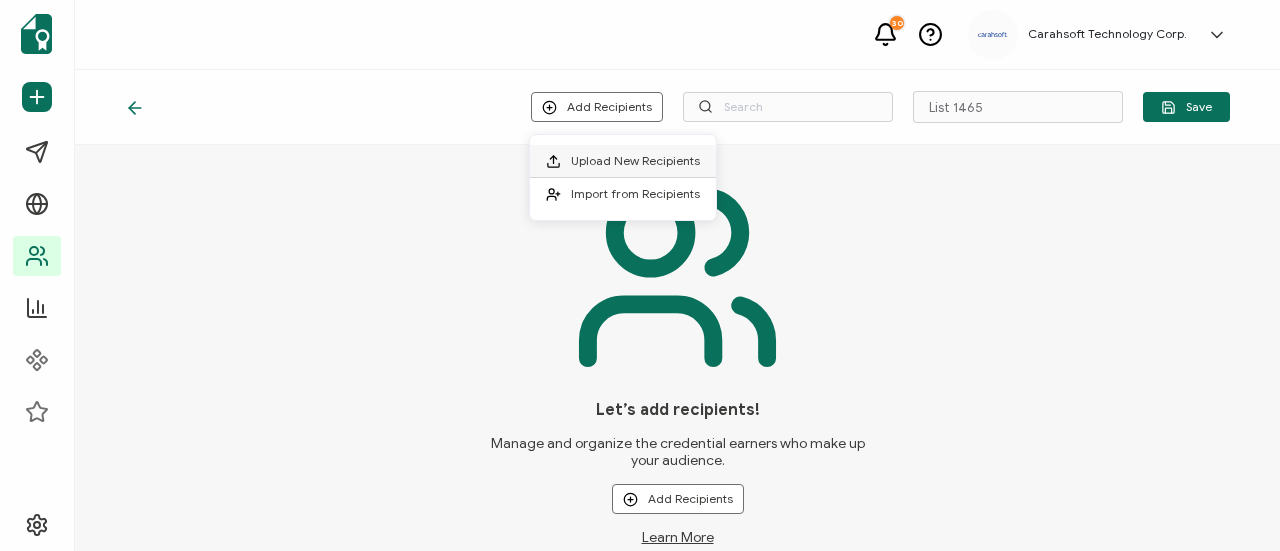 click on "Upload New Recipients" at bounding box center [635, 160] 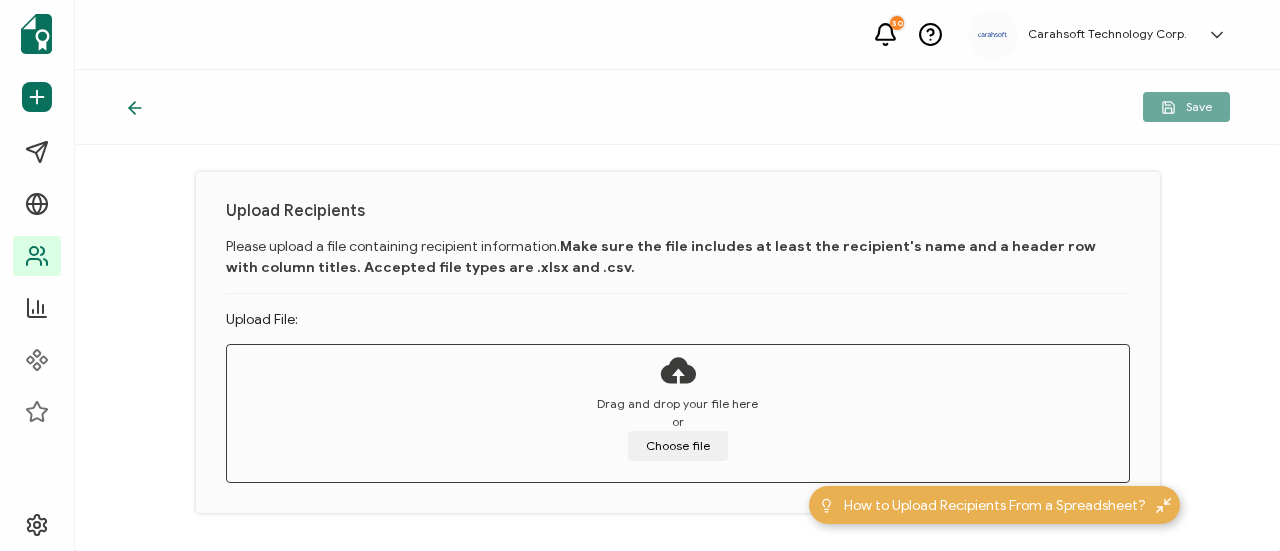 scroll, scrollTop: 133, scrollLeft: 0, axis: vertical 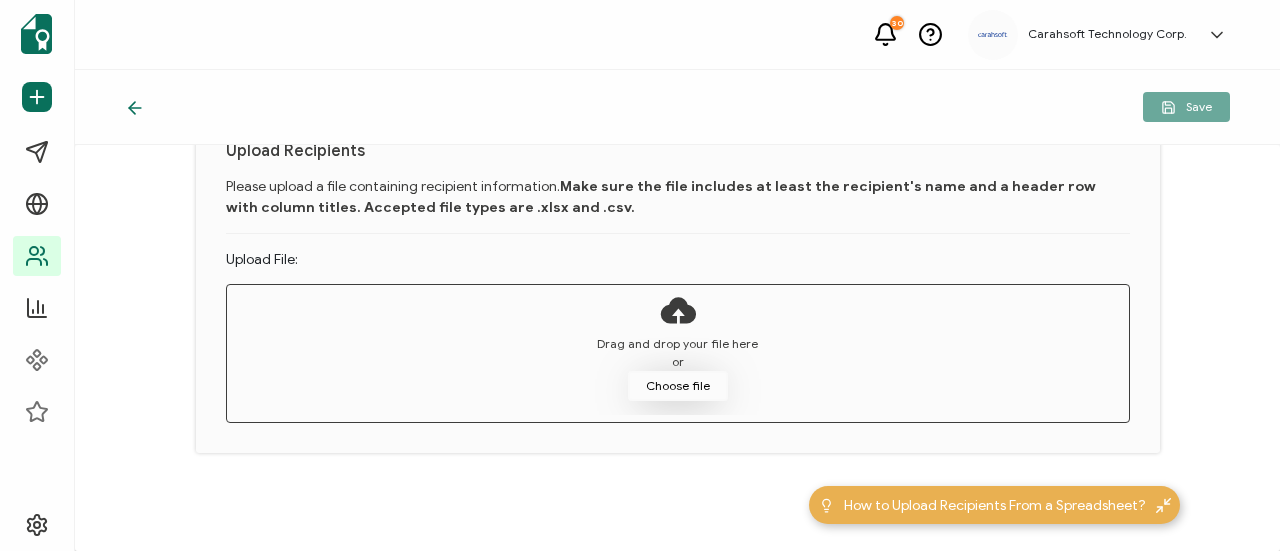 click on "Choose file" at bounding box center (678, 386) 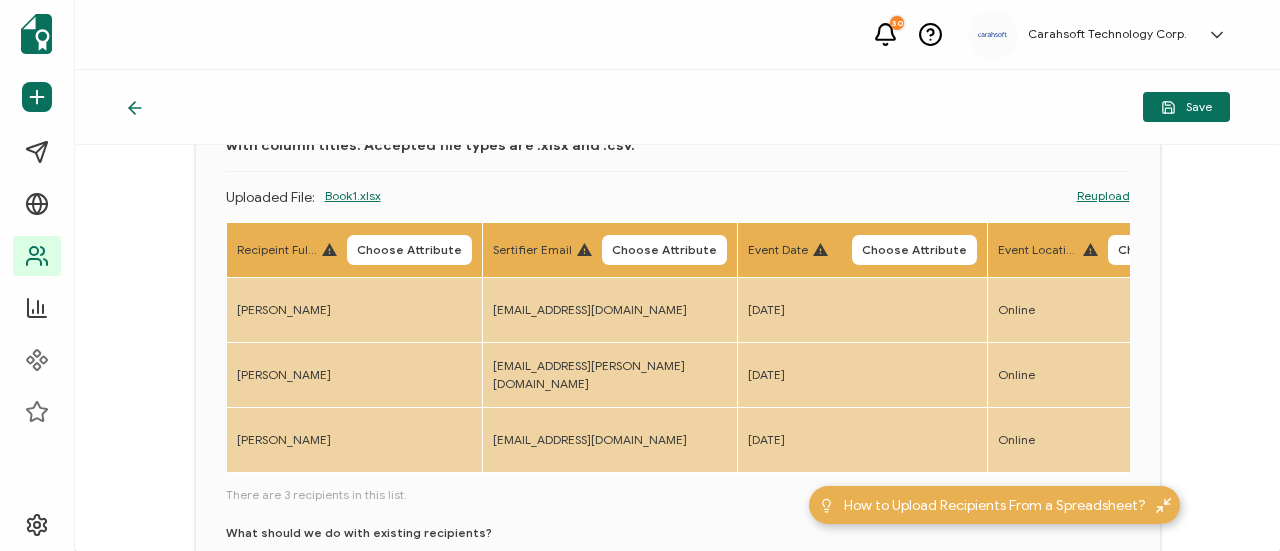 scroll, scrollTop: 133, scrollLeft: 0, axis: vertical 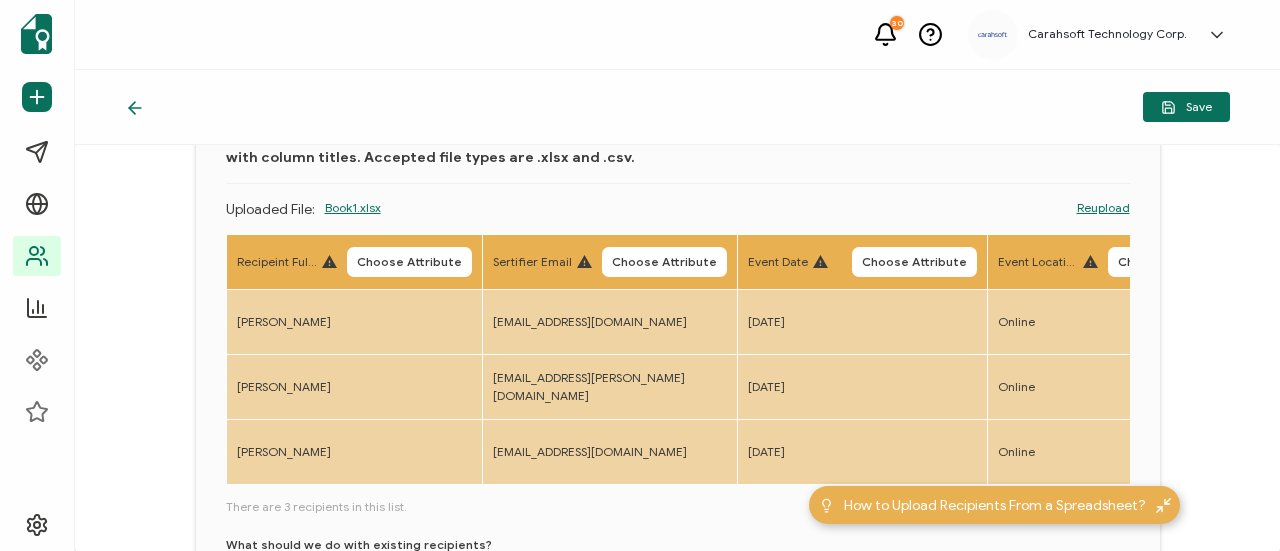 click on "Recipeint Full Name       Choose Attribute" at bounding box center (354, 262) 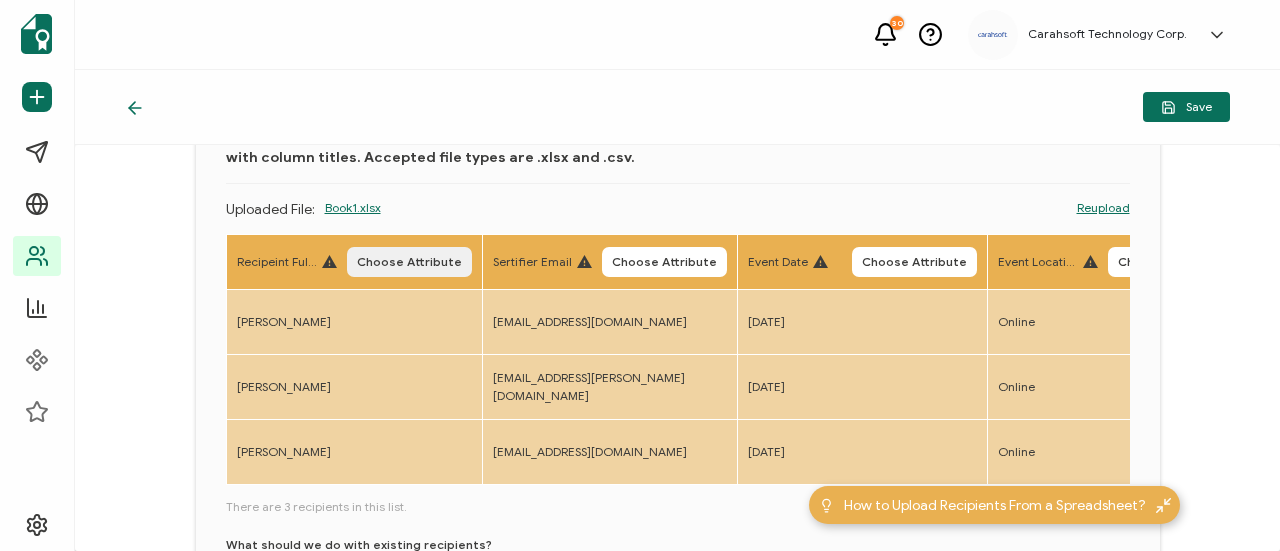 click on "Choose Attribute" at bounding box center (409, 262) 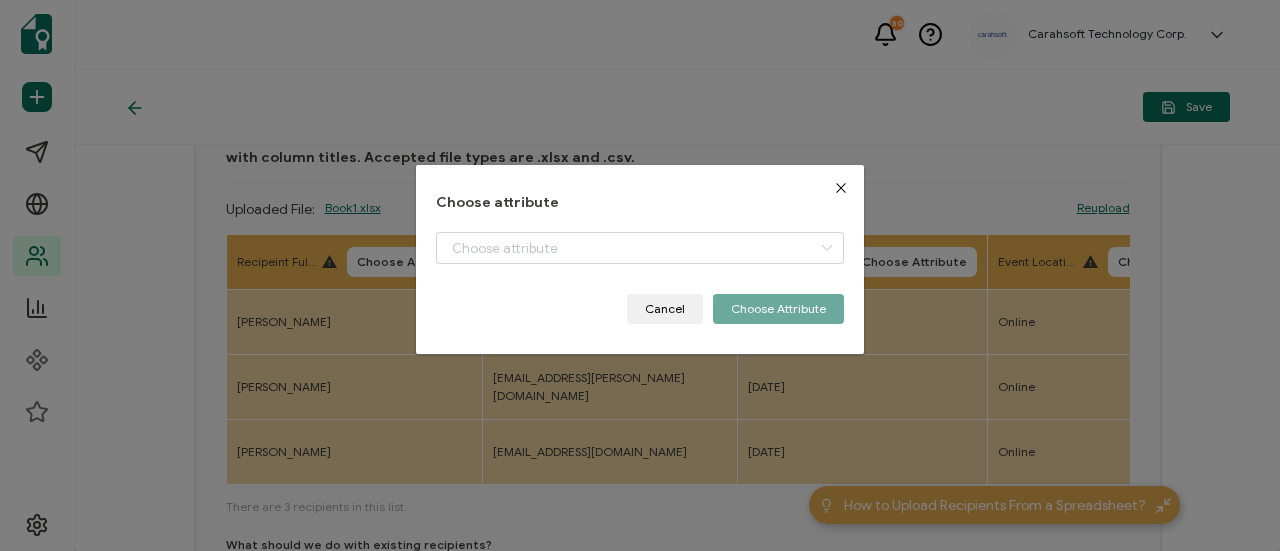 click on "+ Add New Attribute   Full Name E-mail Event Date Location Delivery Method Field of Study True Email ID Event Name Credit Earned" at bounding box center (640, 263) 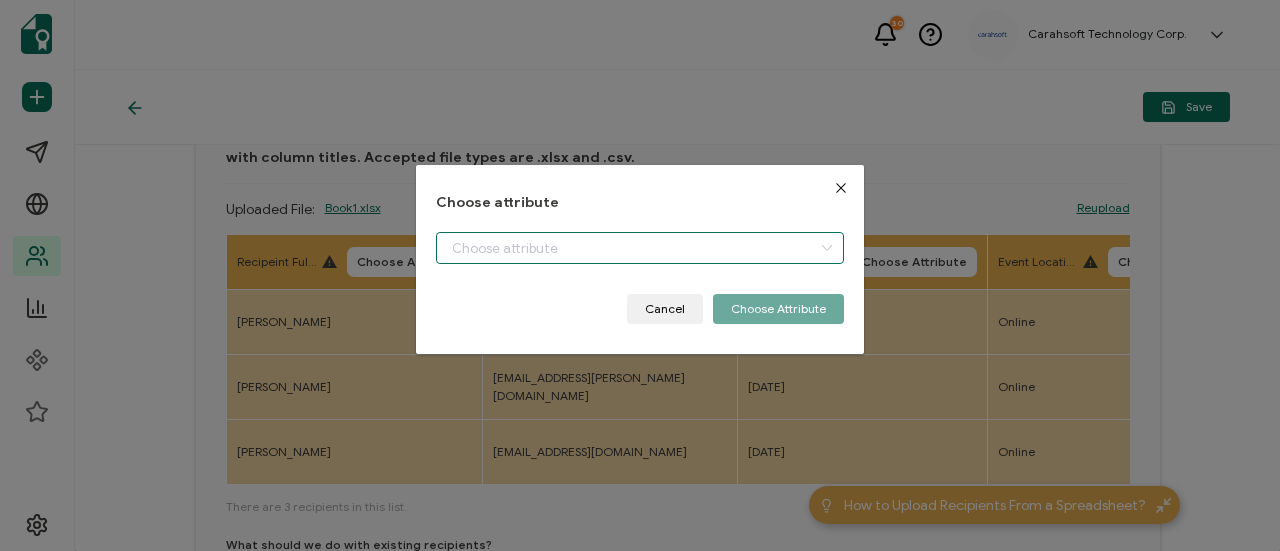 click at bounding box center [640, 248] 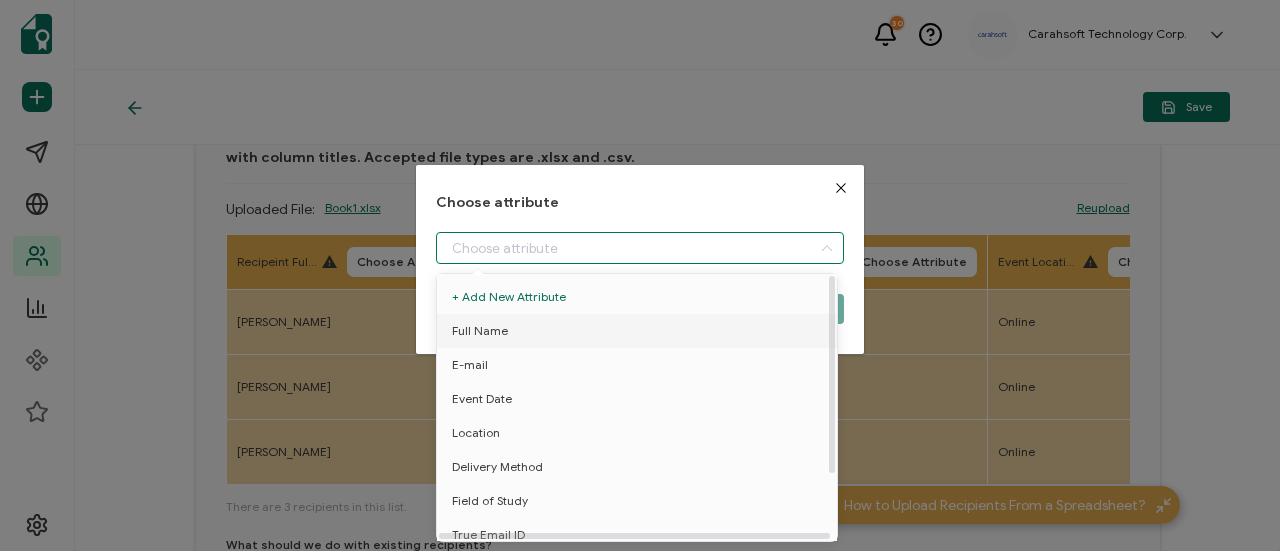 click on "Full Name" at bounding box center (640, 331) 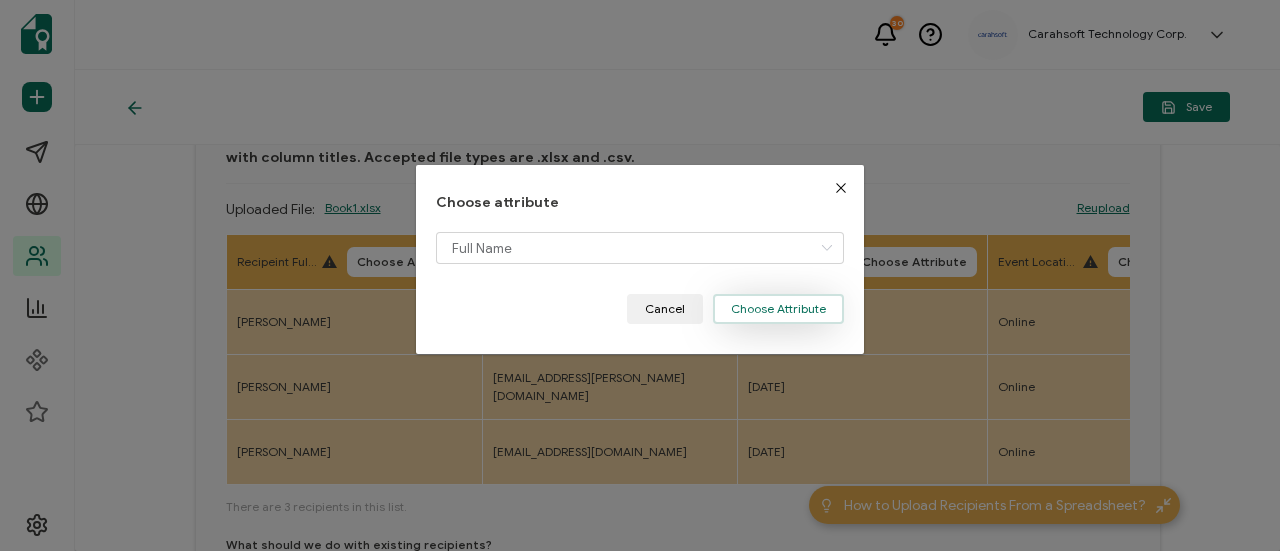click on "Choose Attribute" at bounding box center (778, 309) 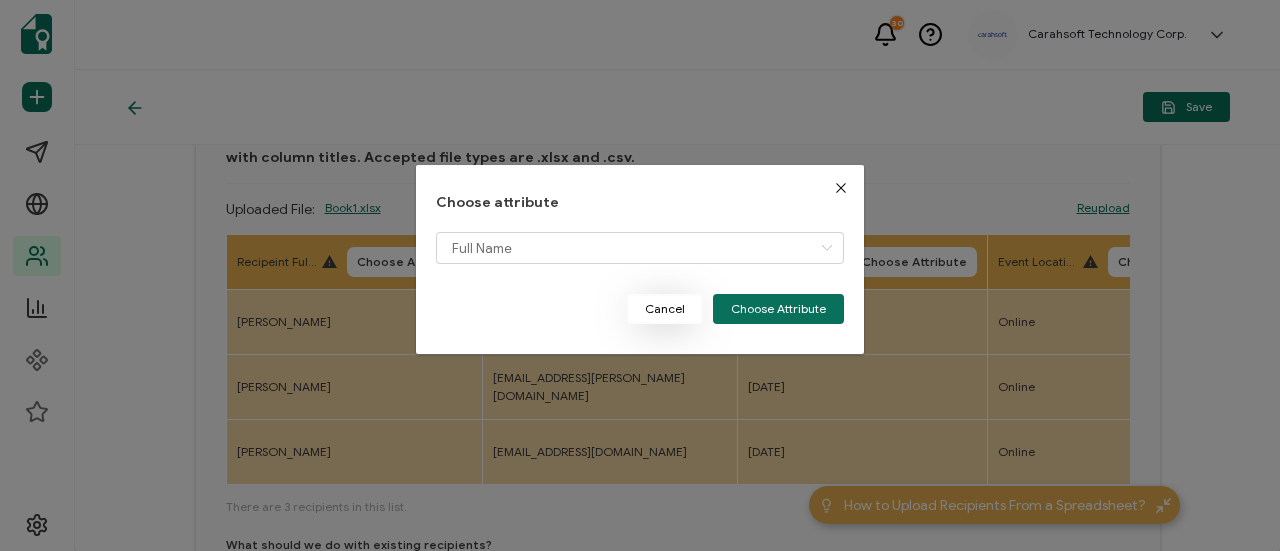 type 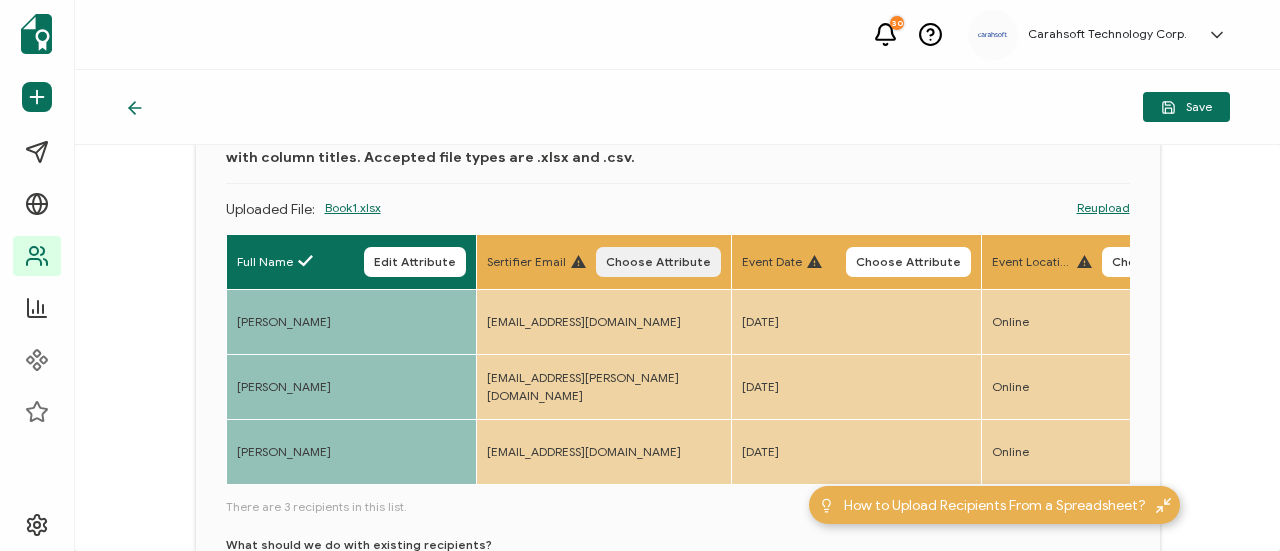 click on "Choose Attribute" at bounding box center (658, 262) 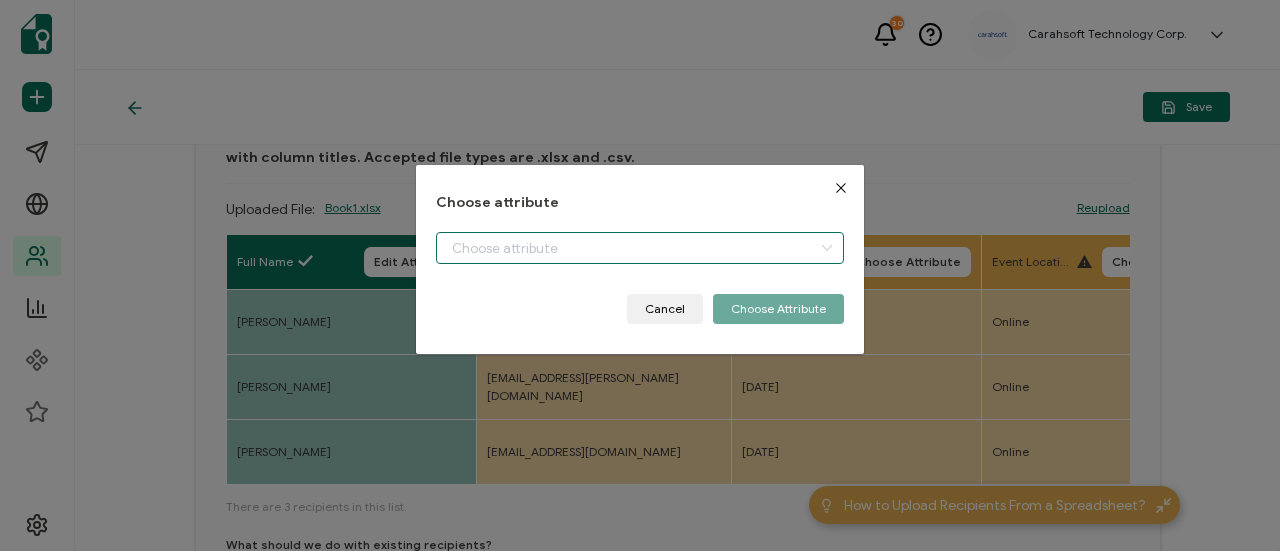 click at bounding box center (640, 248) 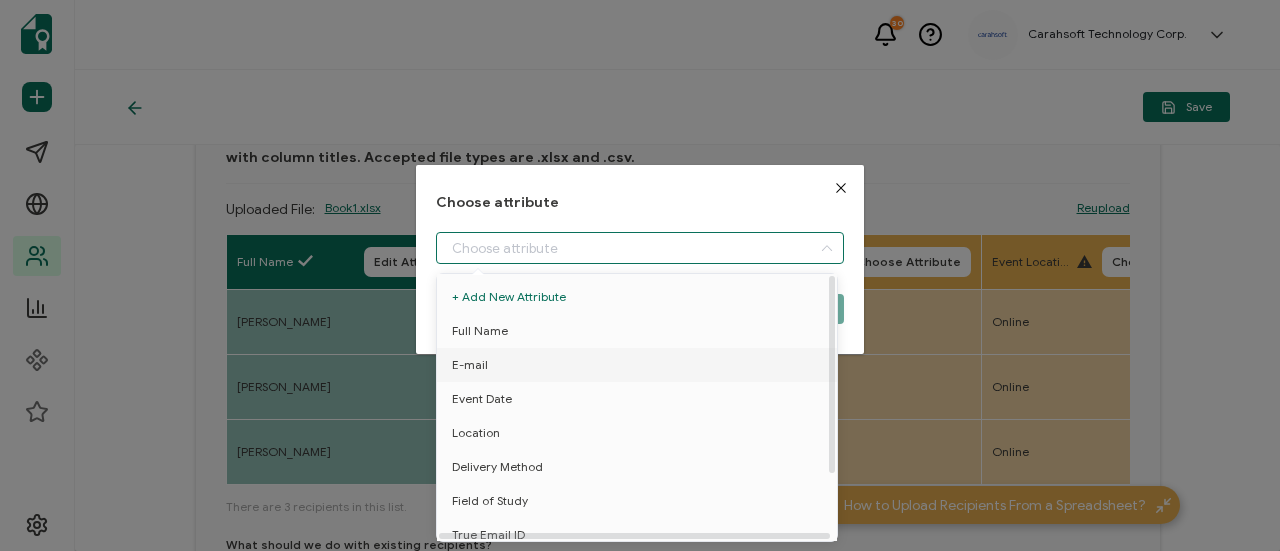 click on "E-mail" at bounding box center (640, 365) 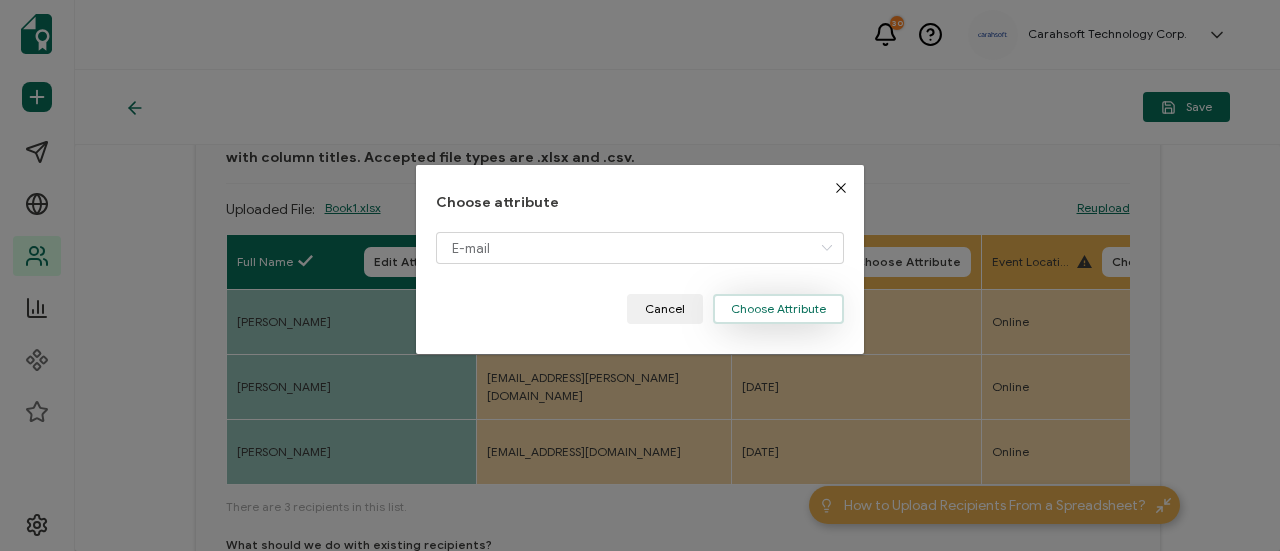click on "Choose Attribute" at bounding box center (778, 309) 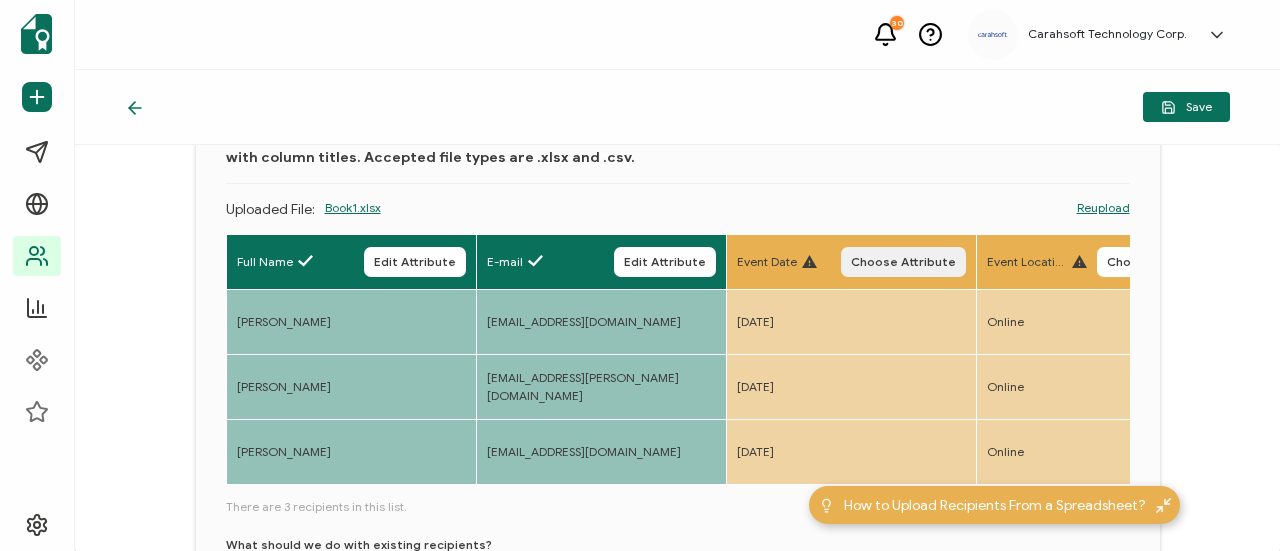 click on "Choose Attribute" at bounding box center (903, 262) 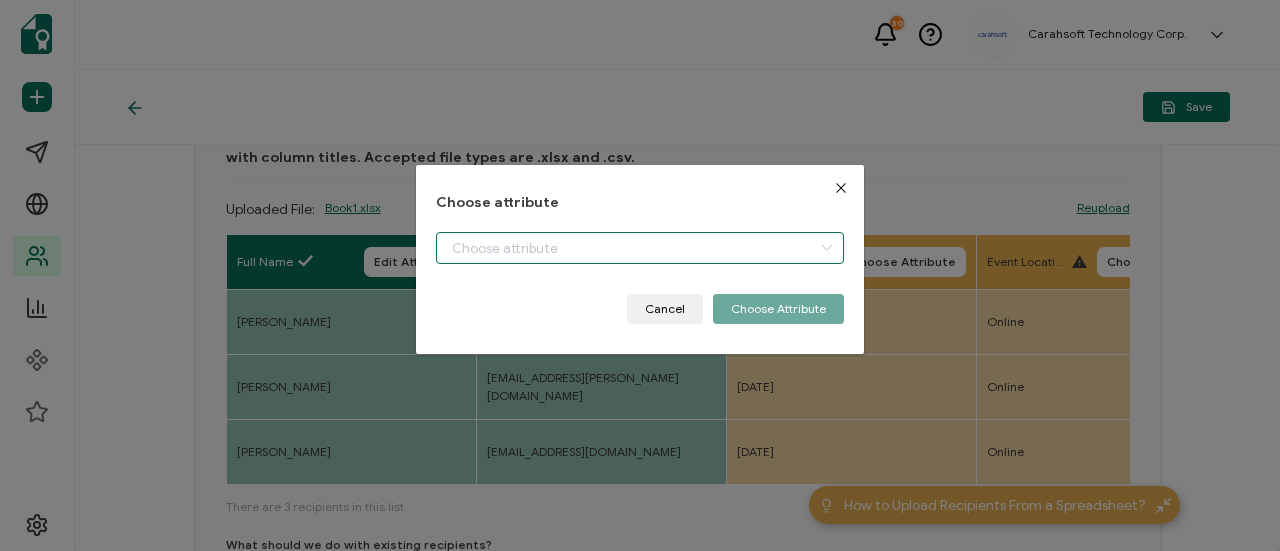 click at bounding box center [640, 248] 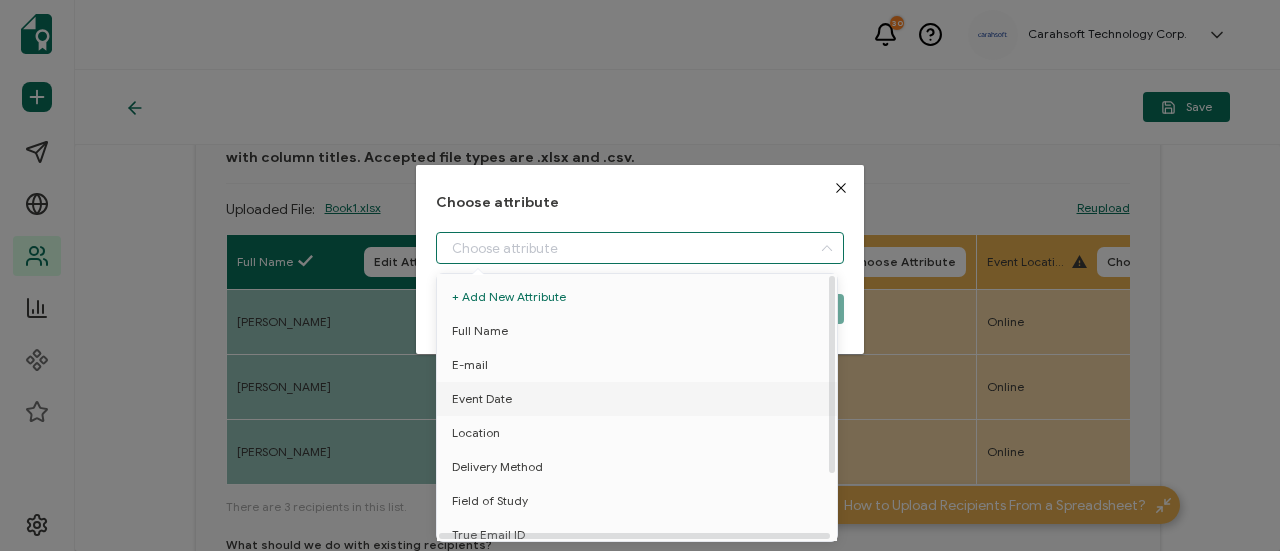 click on "Event Date" at bounding box center (640, 399) 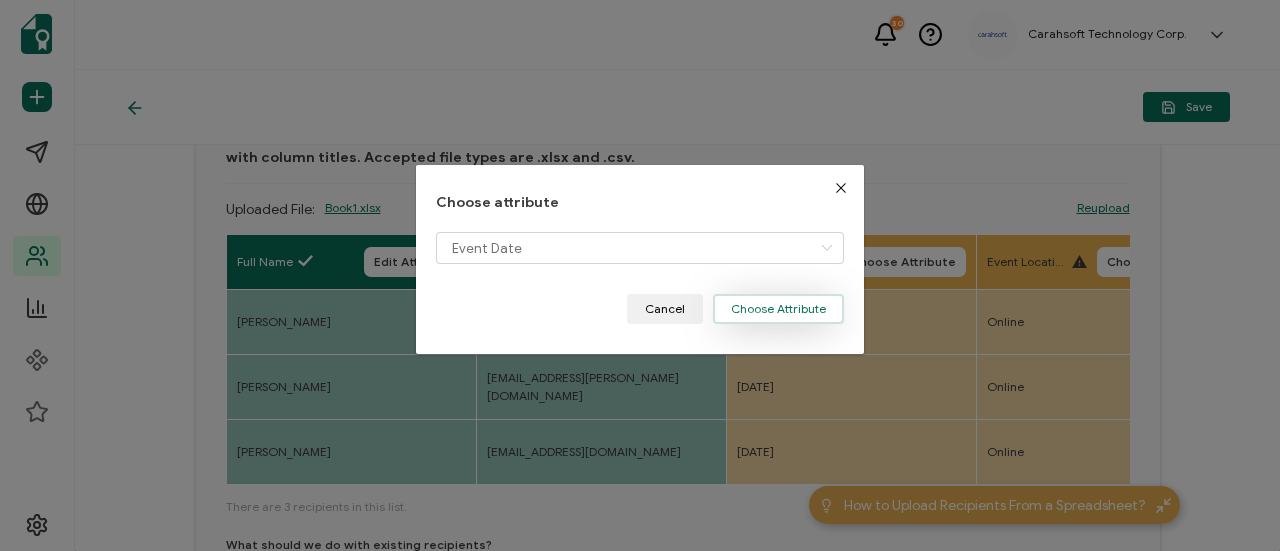 click on "Choose Attribute" at bounding box center (778, 309) 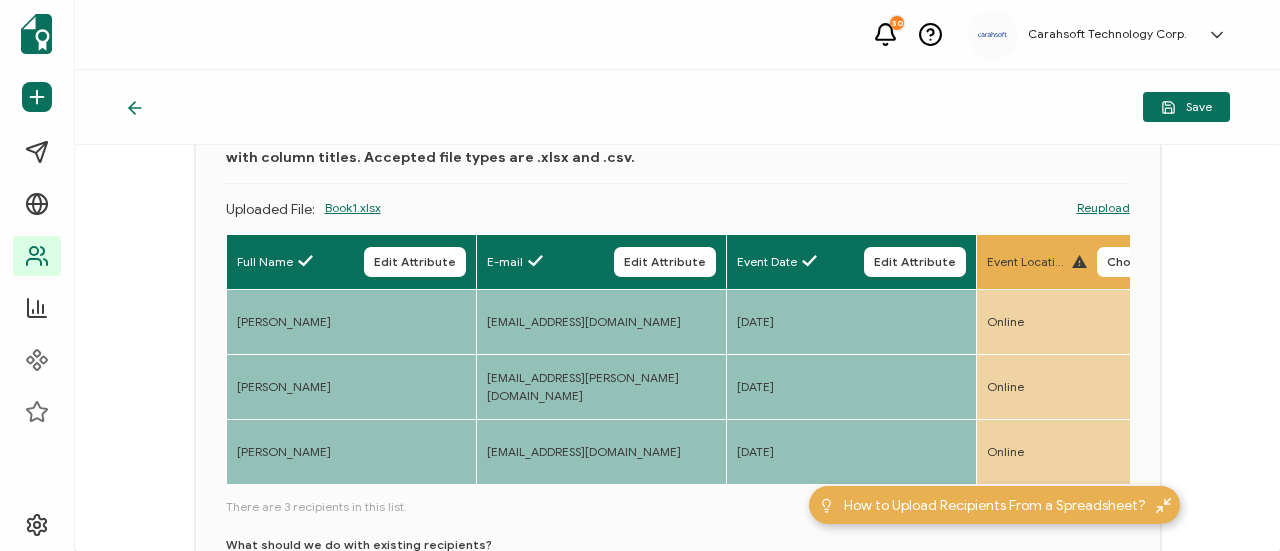 click on "Event Location       Choose Attribute" at bounding box center (1104, 262) 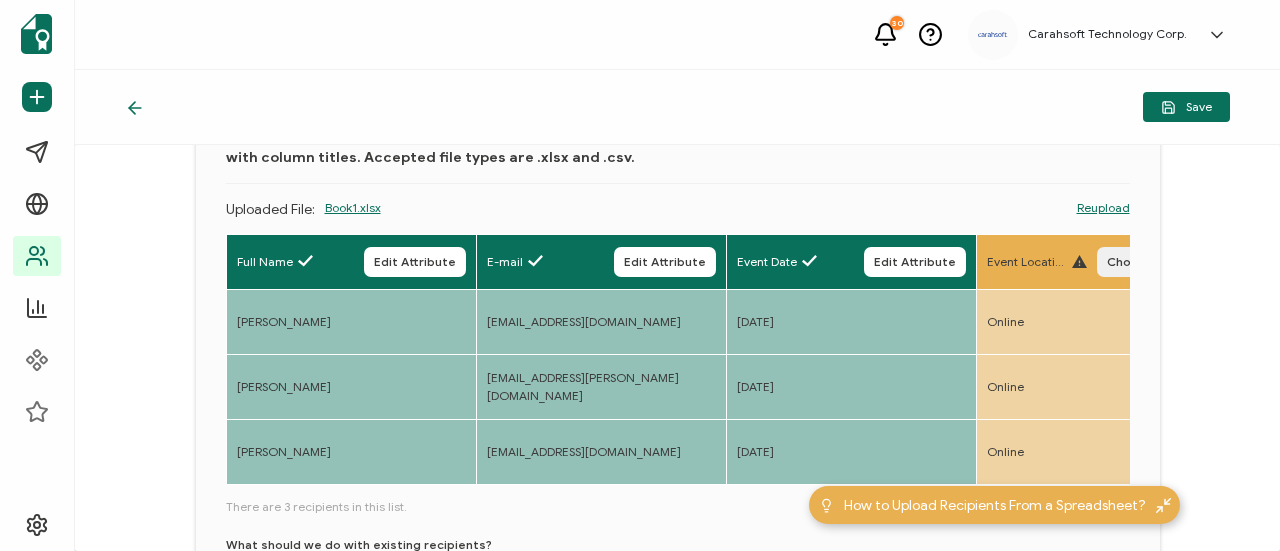 click on "Choose Attribute" at bounding box center (1159, 262) 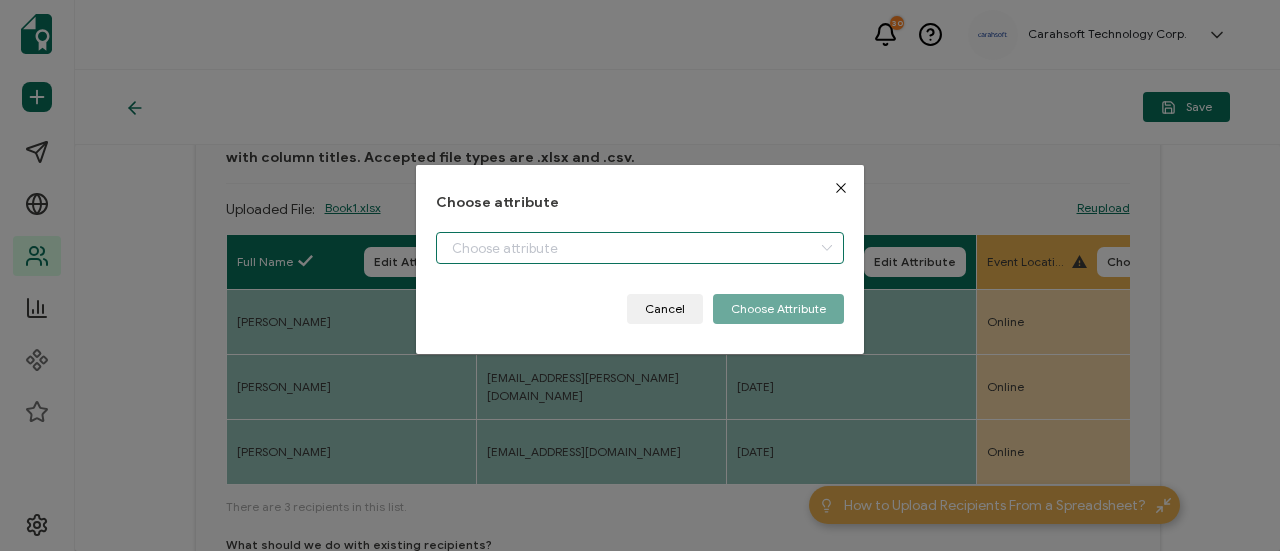 click at bounding box center [640, 248] 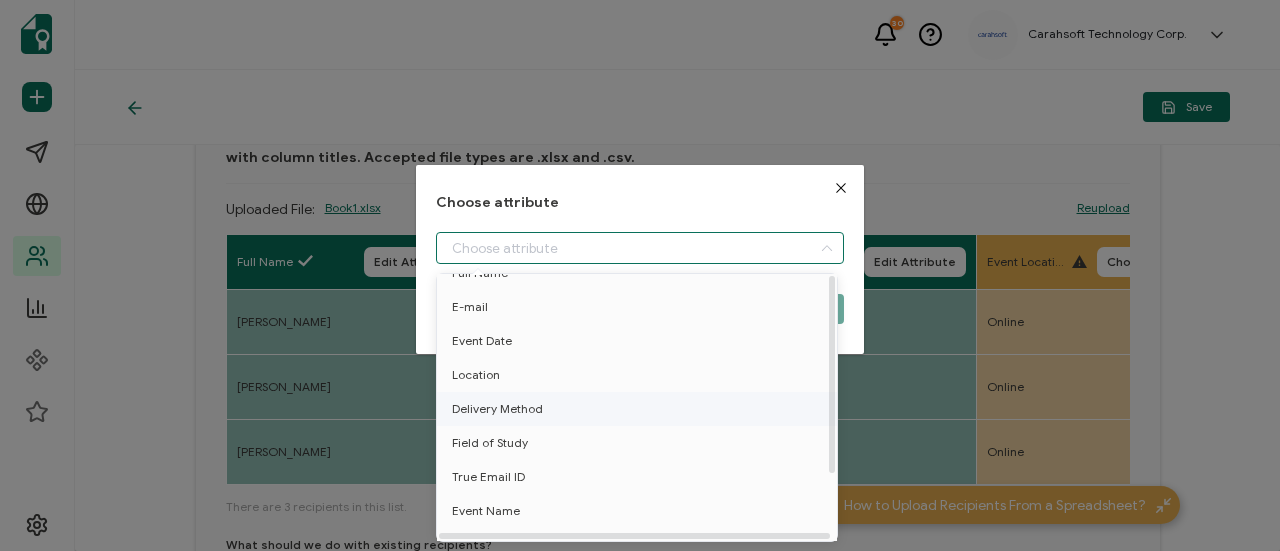 scroll, scrollTop: 88, scrollLeft: 0, axis: vertical 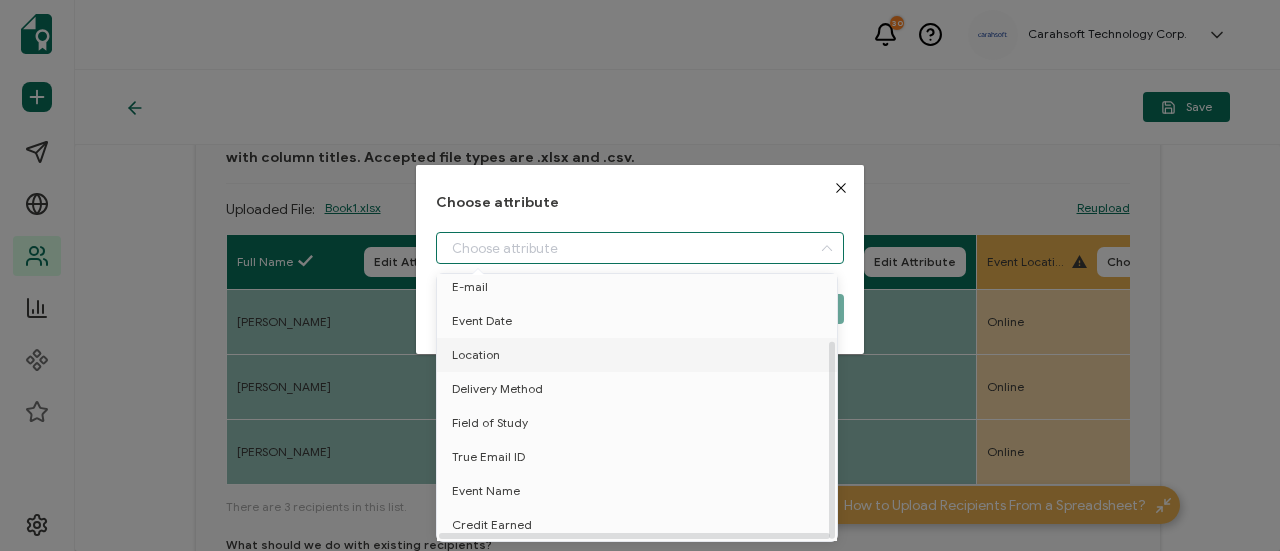 click on "Location" at bounding box center (640, 355) 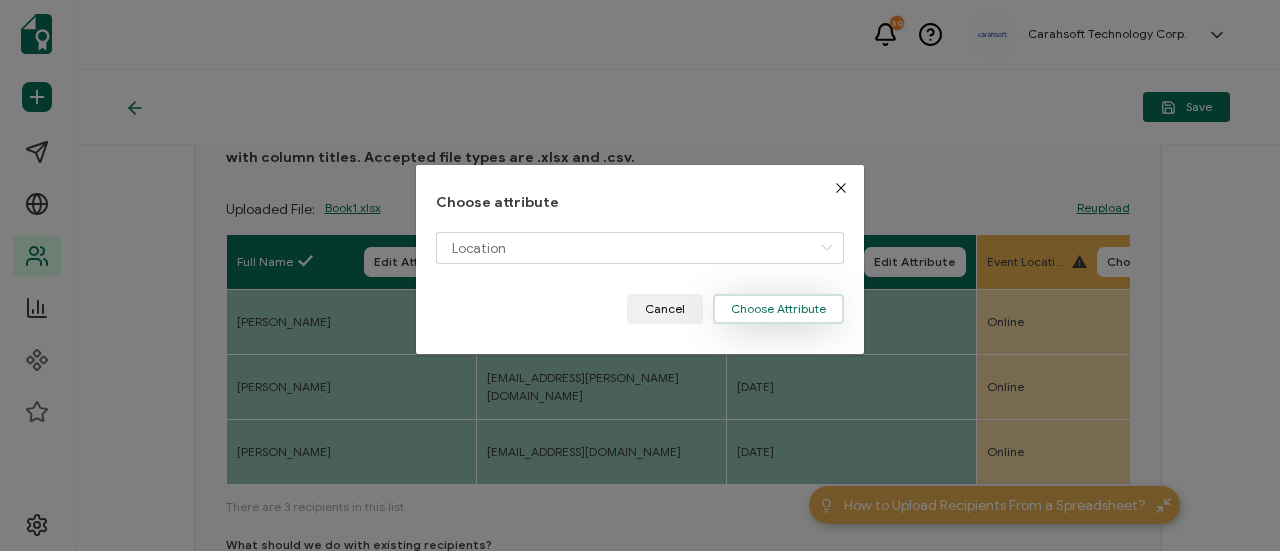 click on "Choose Attribute" at bounding box center (778, 309) 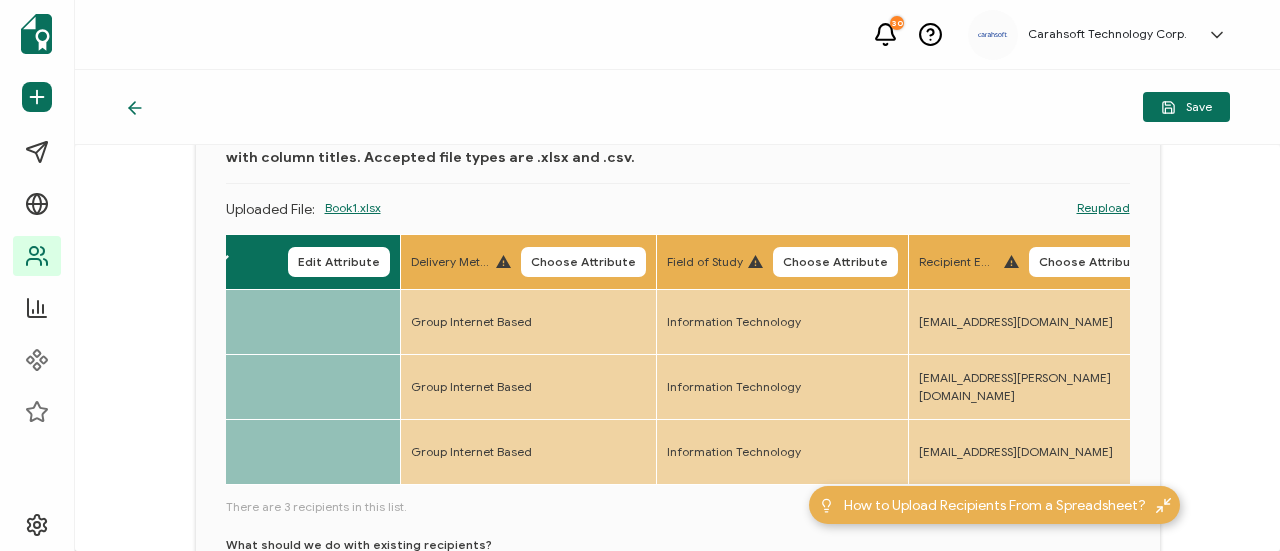 scroll, scrollTop: 0, scrollLeft: 830, axis: horizontal 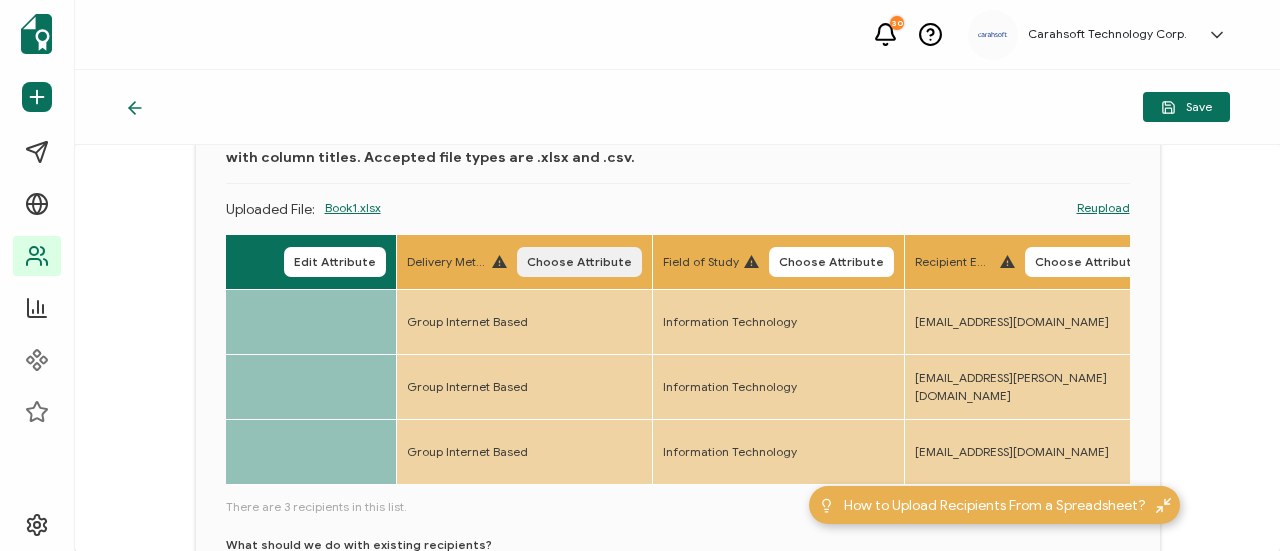 click on "Choose Attribute" at bounding box center [579, 262] 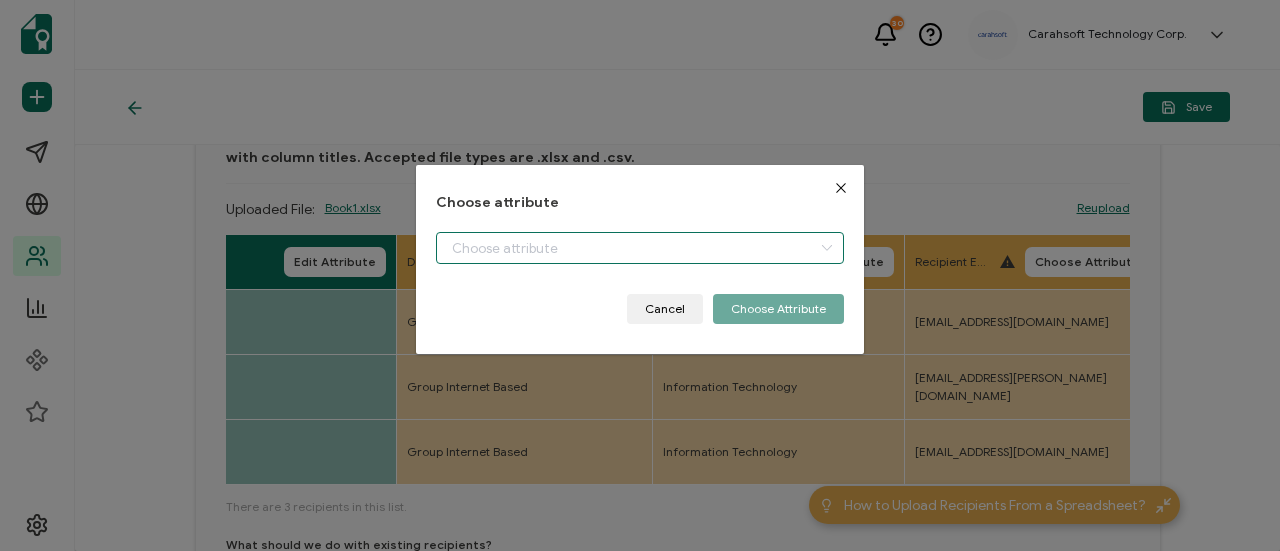 click at bounding box center [640, 248] 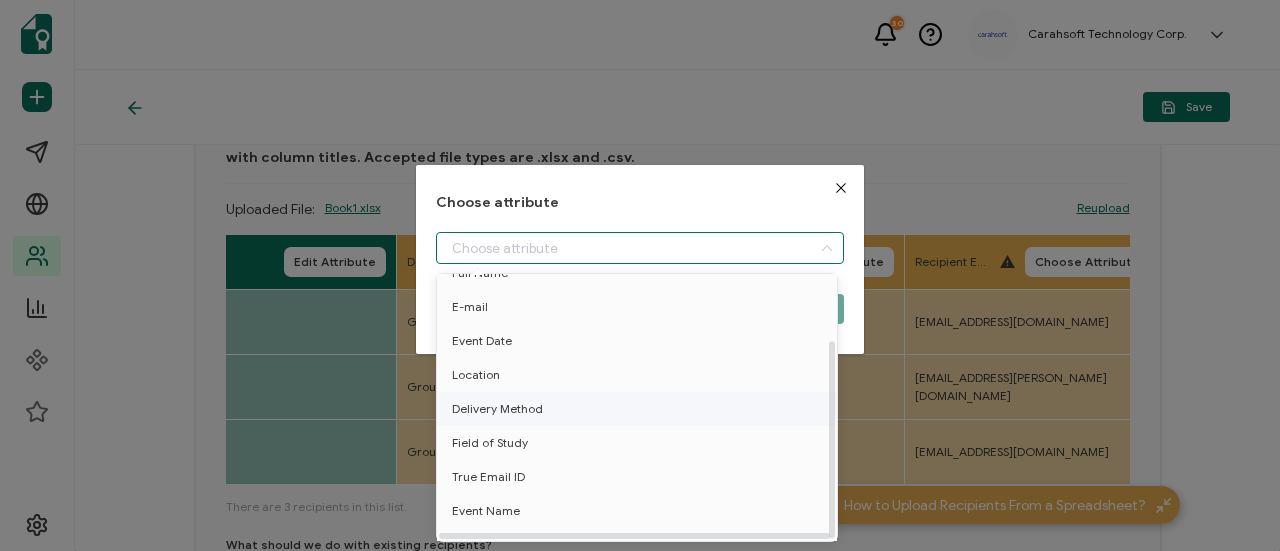 scroll, scrollTop: 88, scrollLeft: 0, axis: vertical 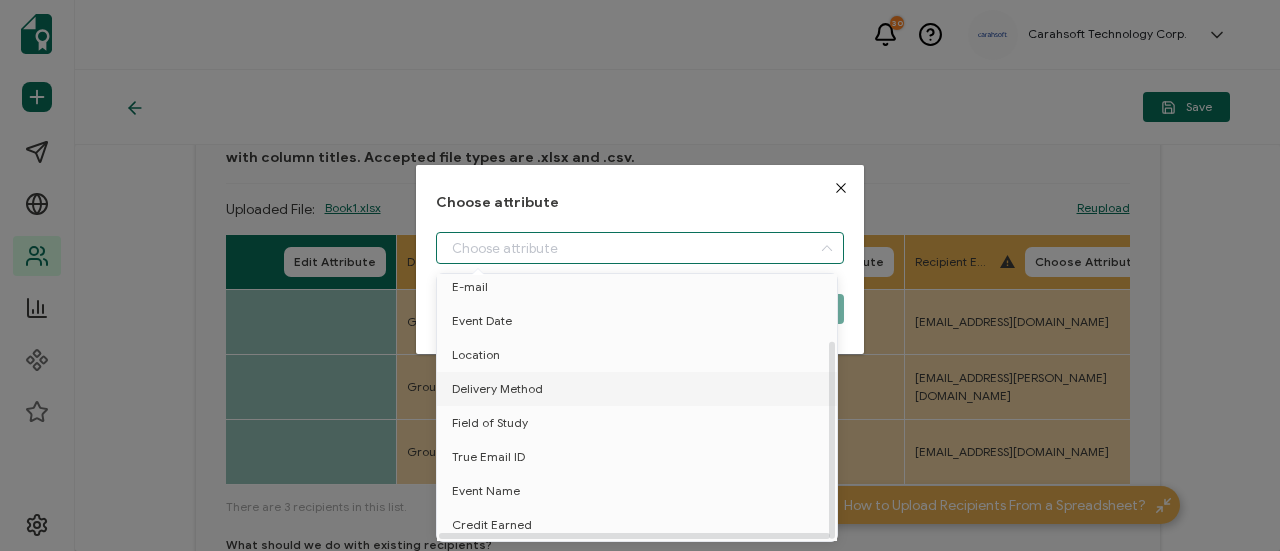 click on "Delivery Method" at bounding box center (497, 389) 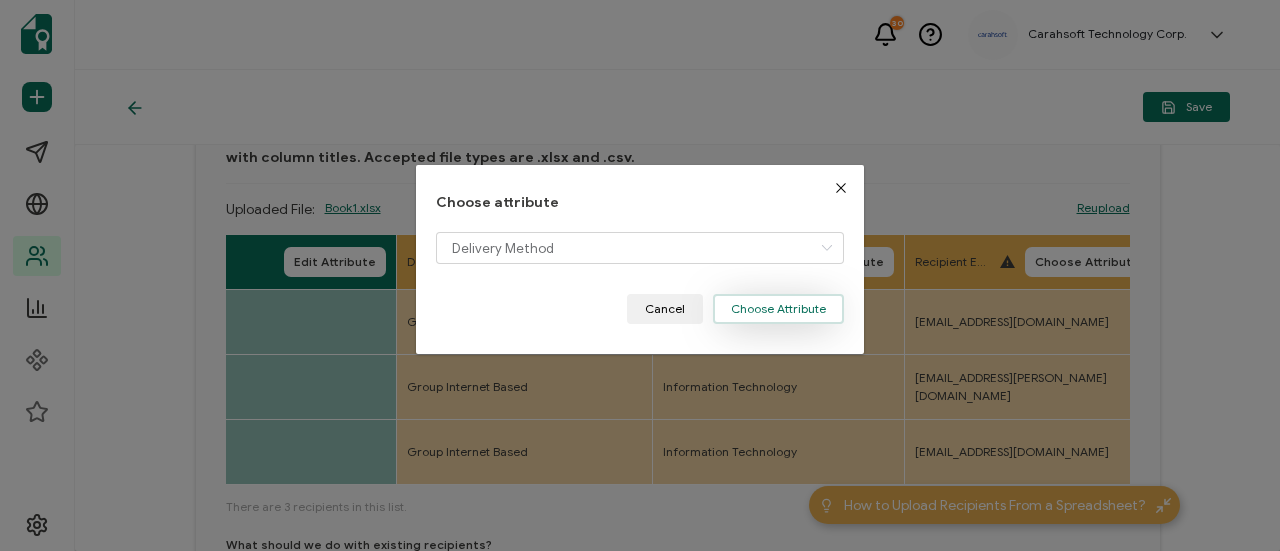 click on "Choose Attribute" at bounding box center [778, 309] 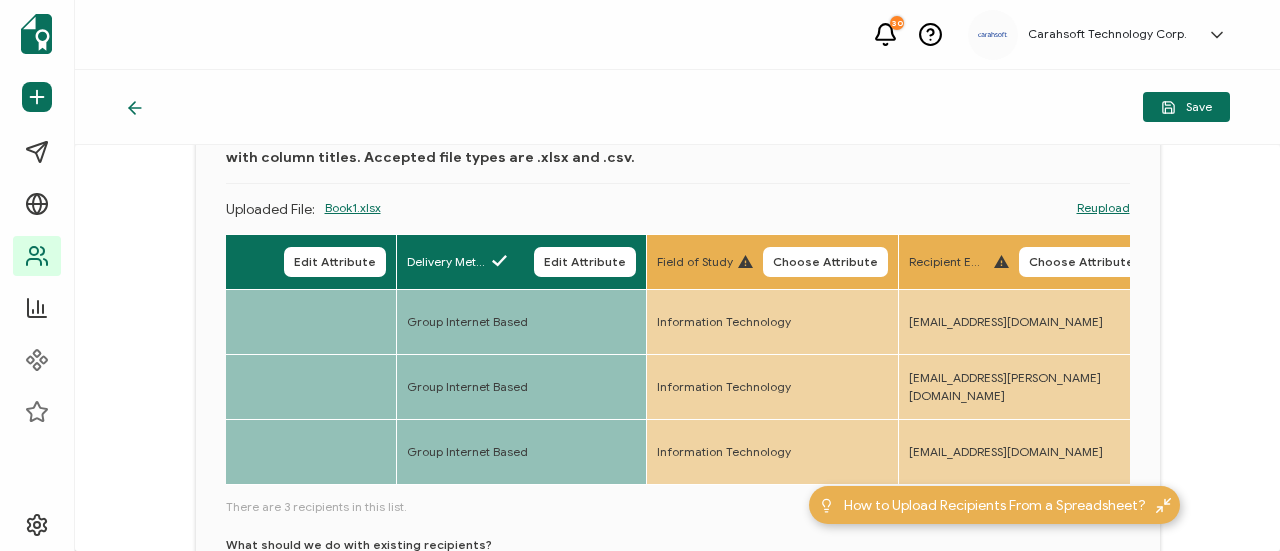 drag, startPoint x: 800, startPoint y: 263, endPoint x: 754, endPoint y: 255, distance: 46.69047 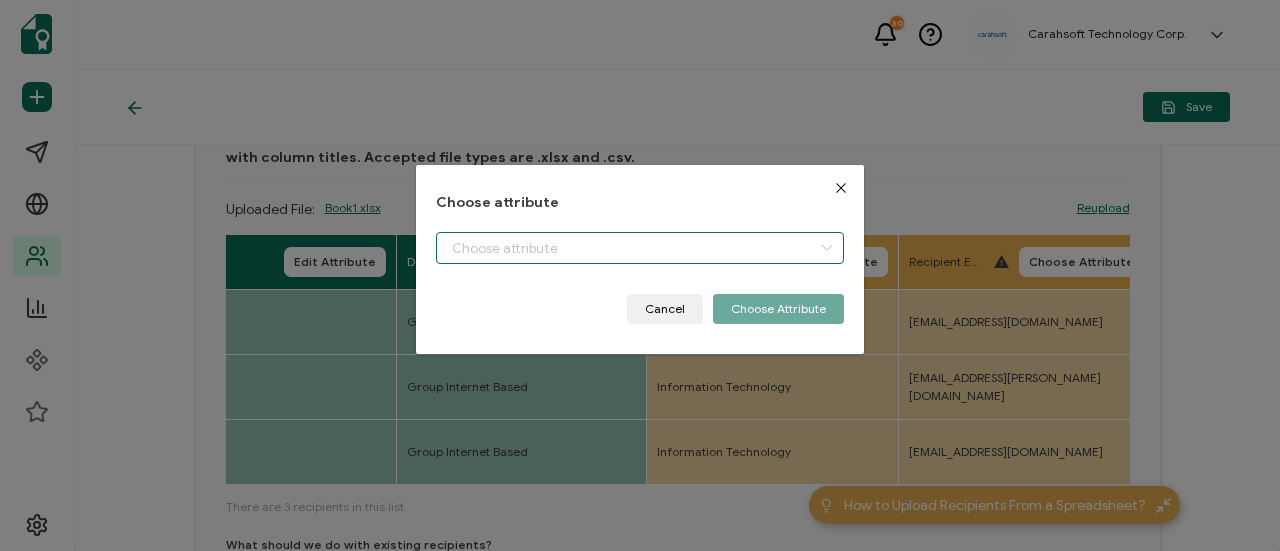 click at bounding box center [640, 248] 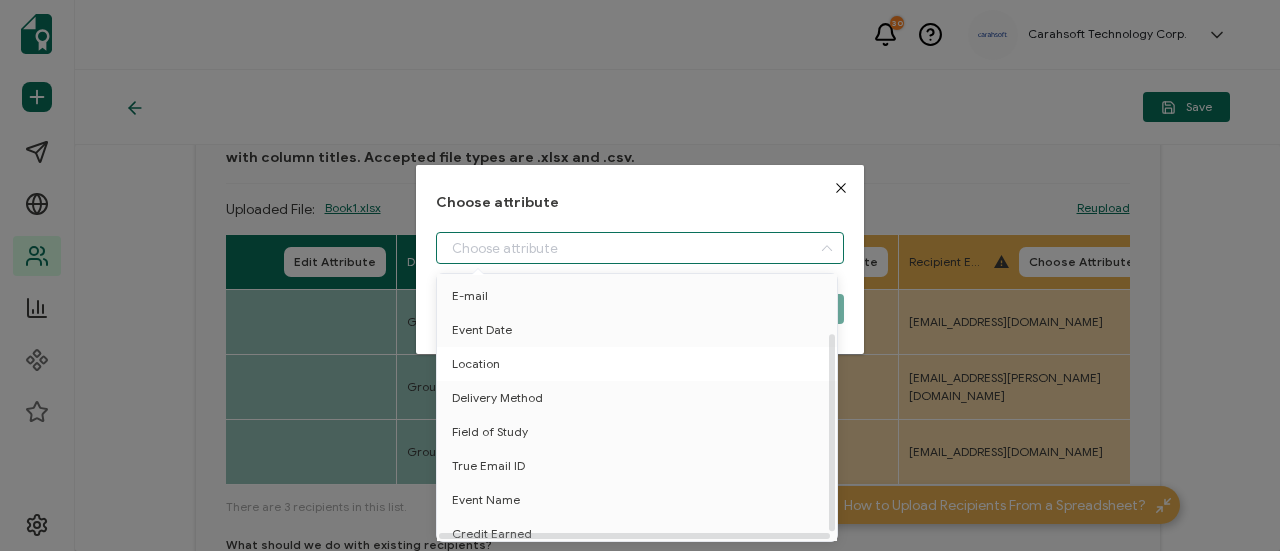 scroll, scrollTop: 88, scrollLeft: 0, axis: vertical 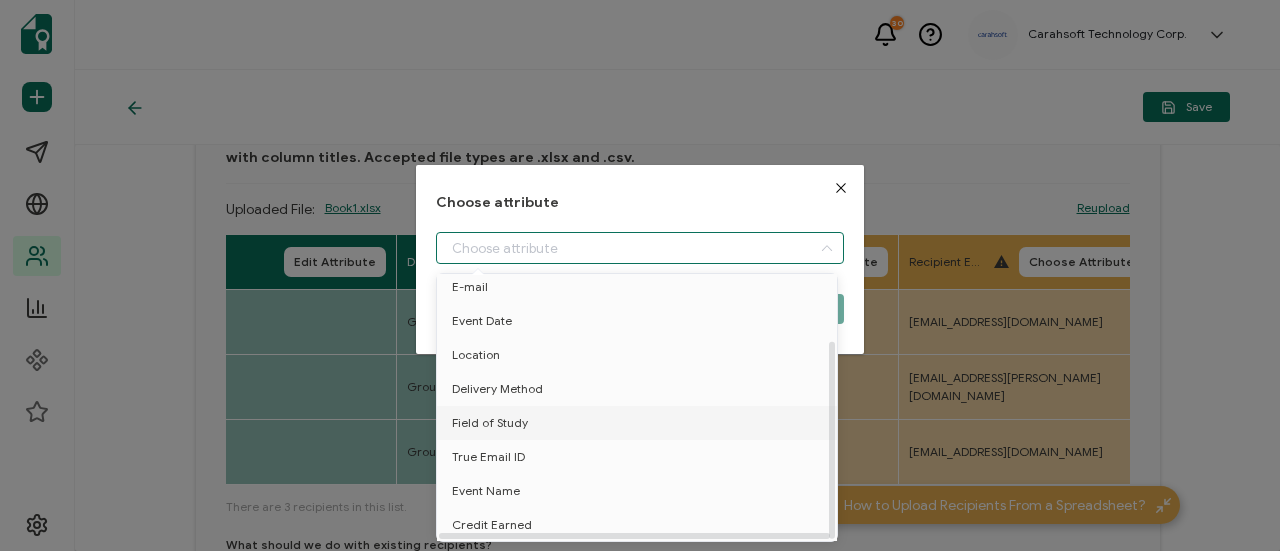 click on "Field of Study" at bounding box center (640, 423) 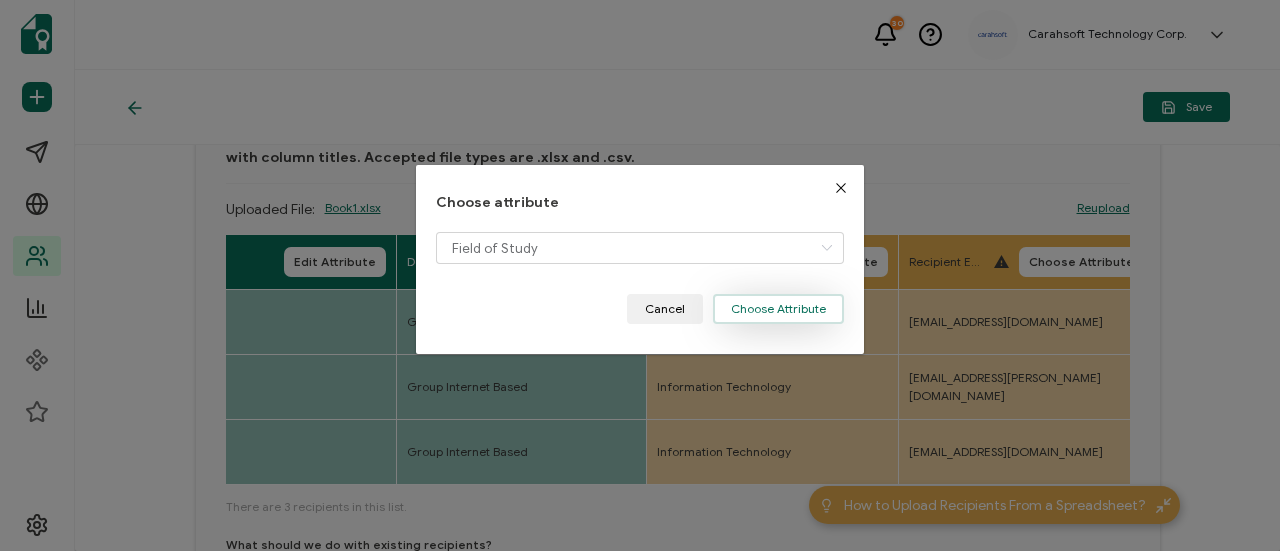 click on "Choose Attribute" at bounding box center (778, 309) 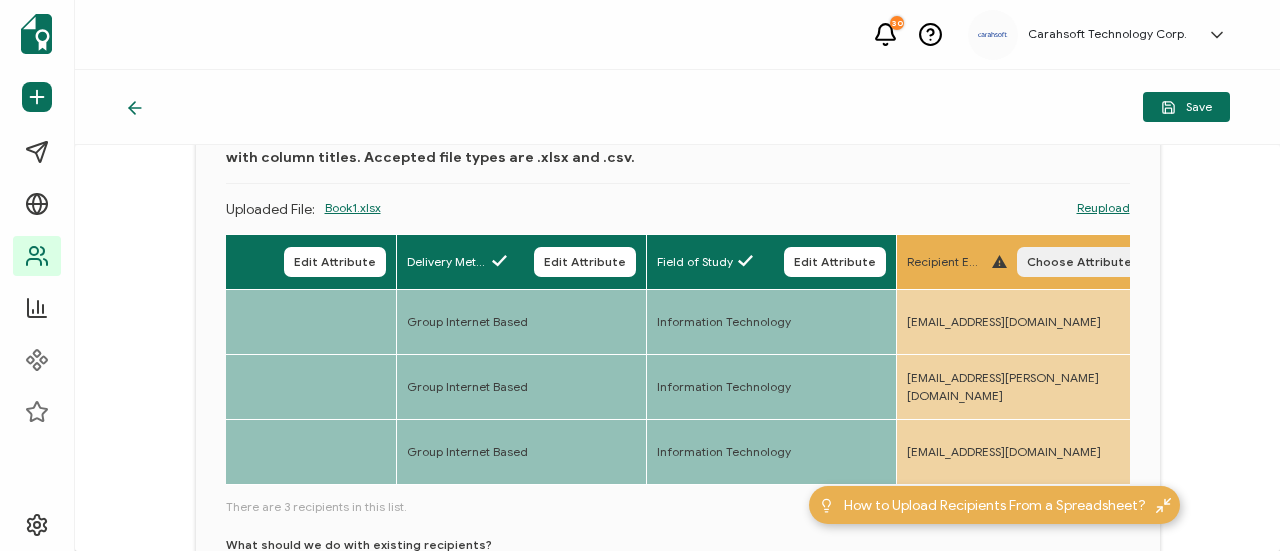 click on "Choose Attribute" at bounding box center [1079, 262] 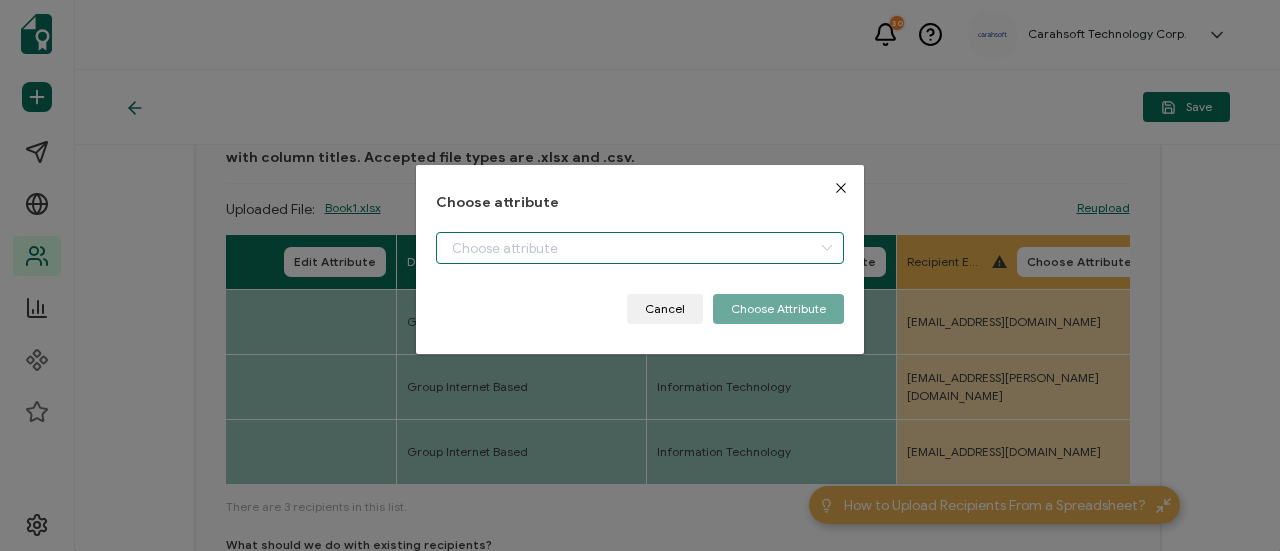 click at bounding box center (640, 248) 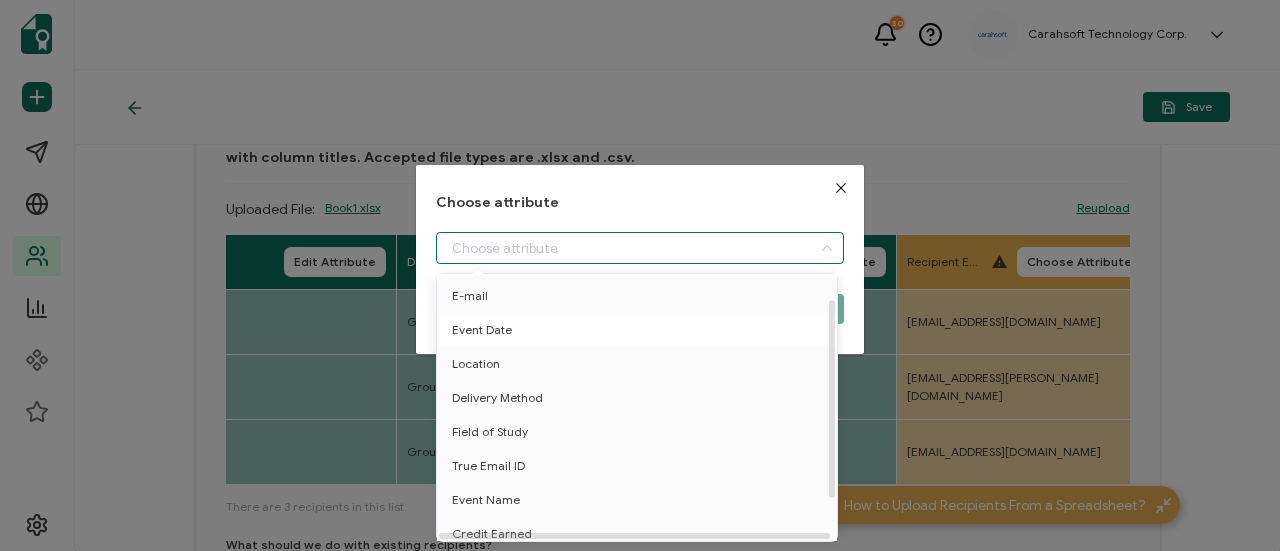 scroll, scrollTop: 88, scrollLeft: 0, axis: vertical 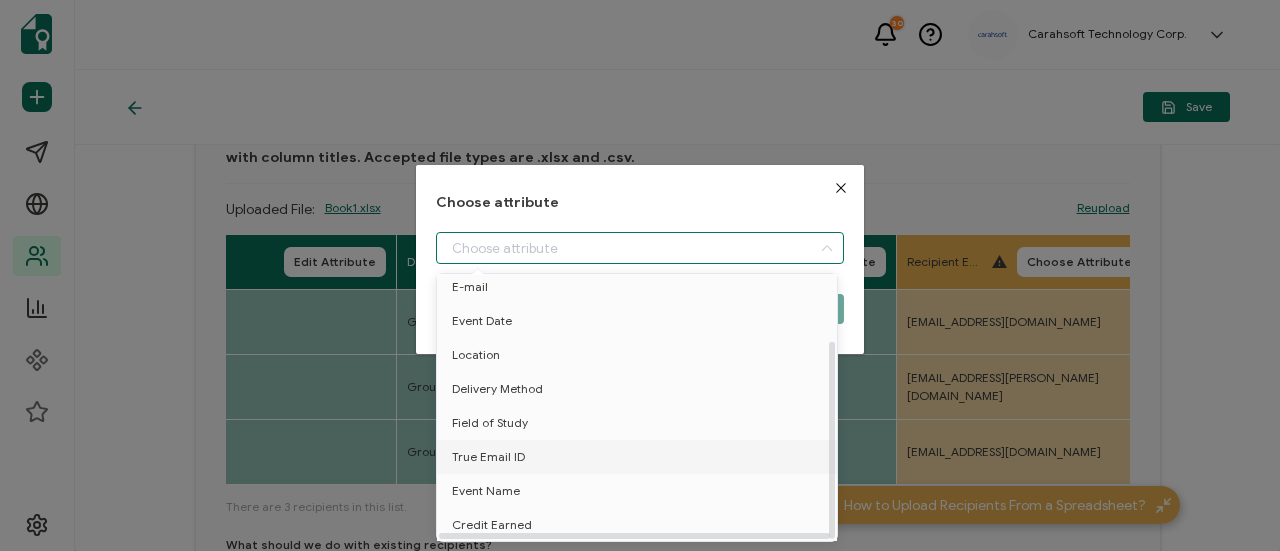 click on "True Email ID" at bounding box center [640, 457] 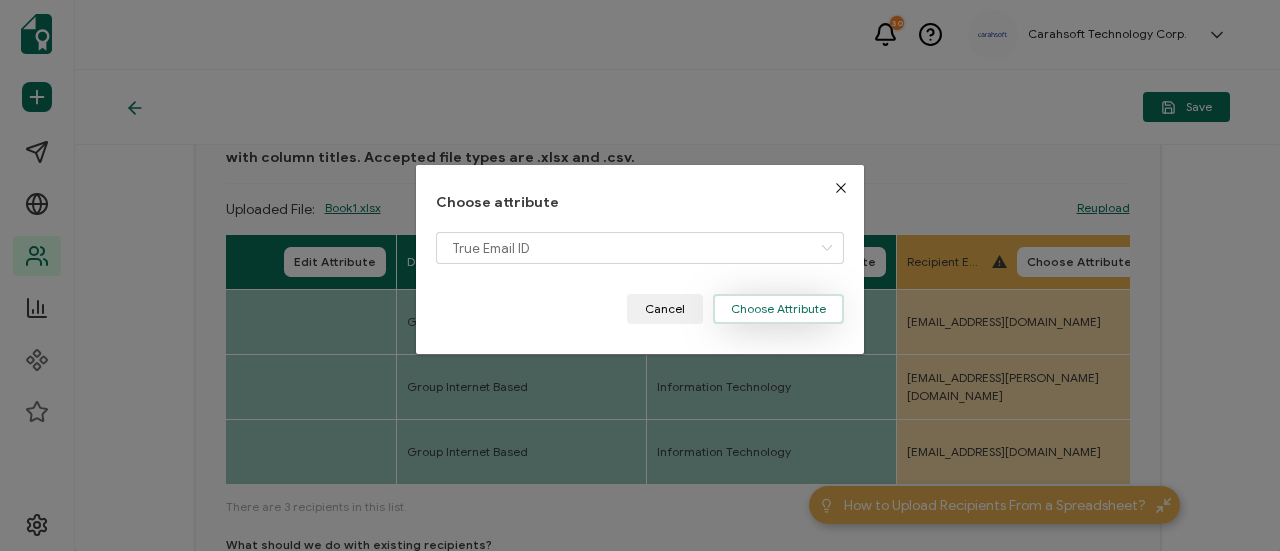 click on "Choose Attribute" at bounding box center (778, 309) 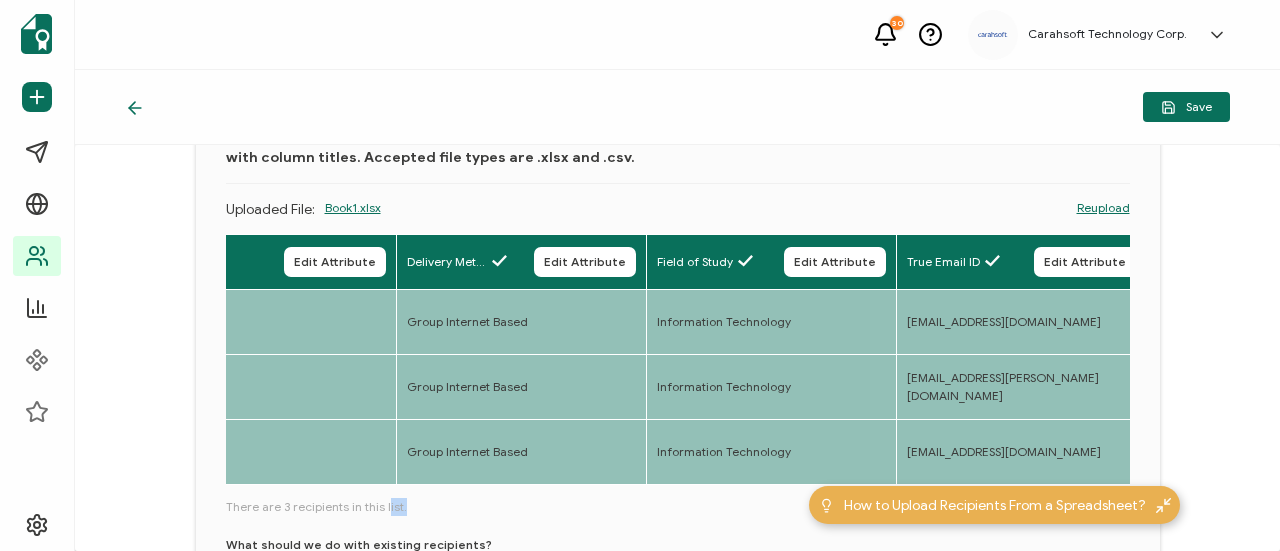 drag, startPoint x: 381, startPoint y: 493, endPoint x: 433, endPoint y: 493, distance: 52 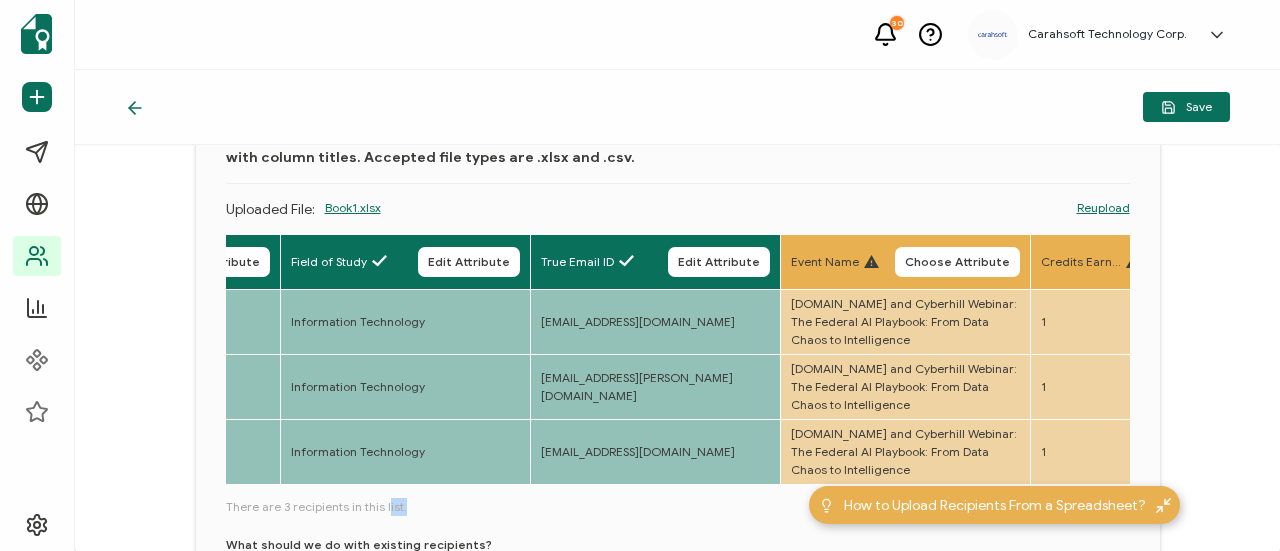 scroll, scrollTop: 0, scrollLeft: 1522, axis: horizontal 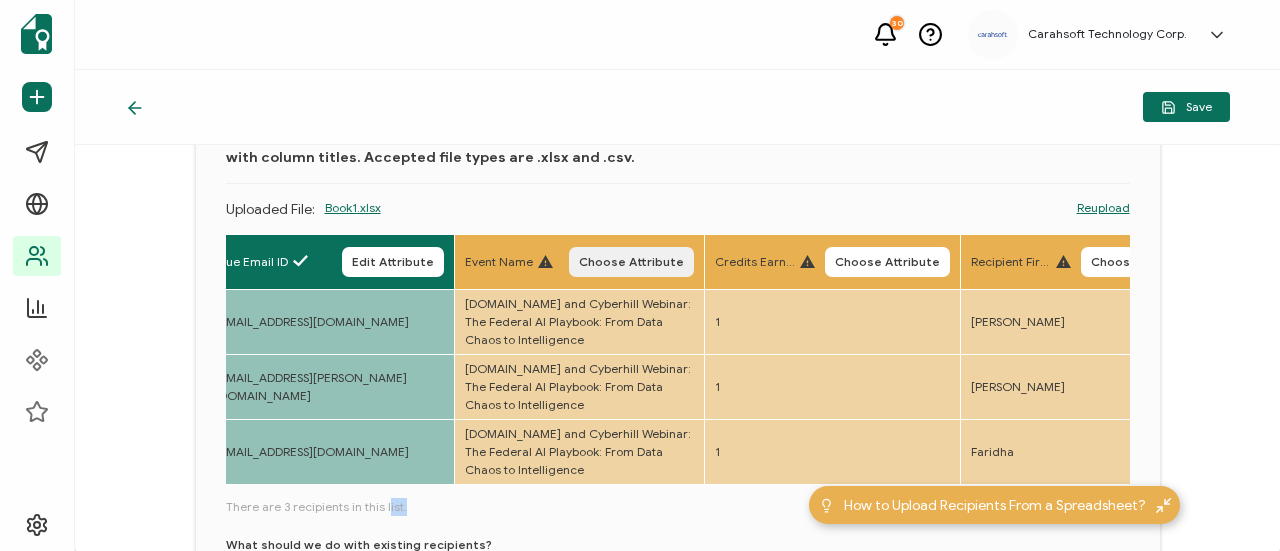 click on "Choose Attribute" at bounding box center (631, 262) 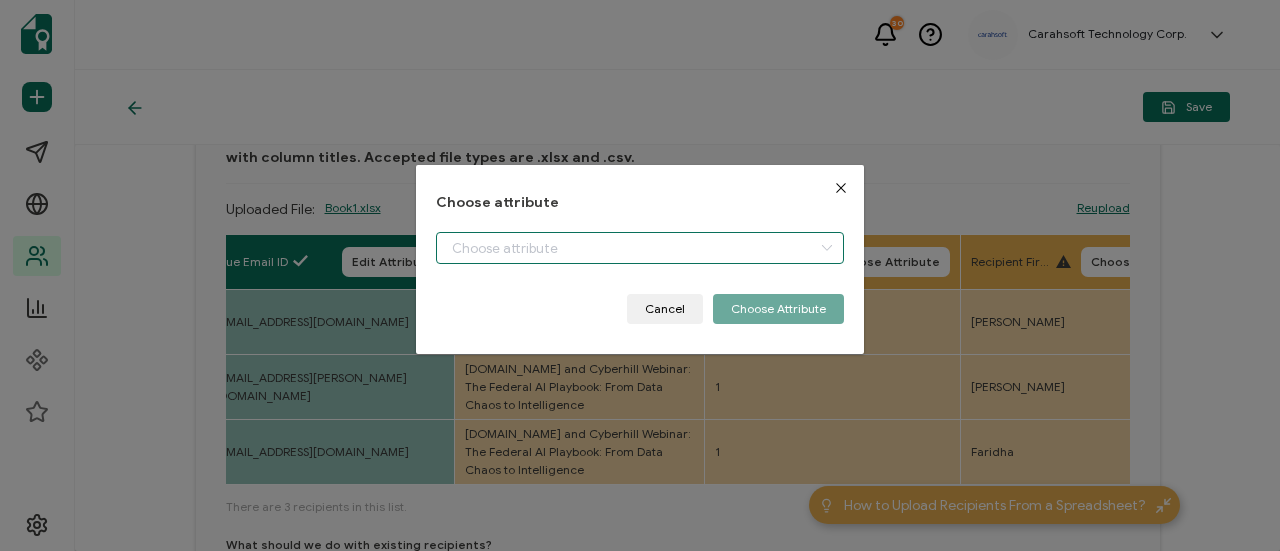 click at bounding box center [640, 248] 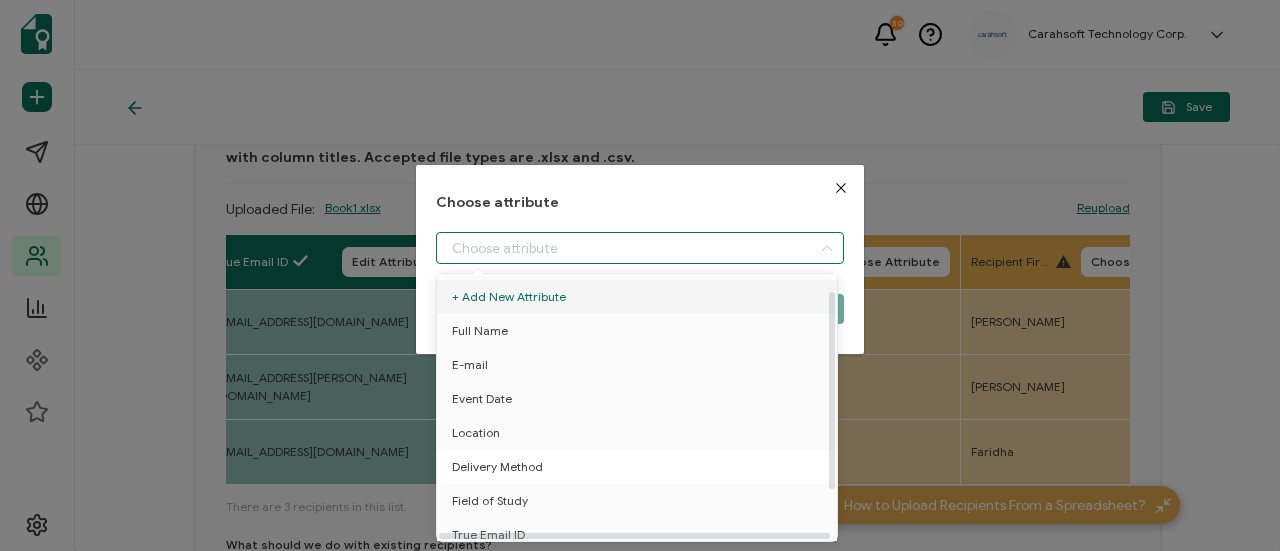 scroll, scrollTop: 88, scrollLeft: 0, axis: vertical 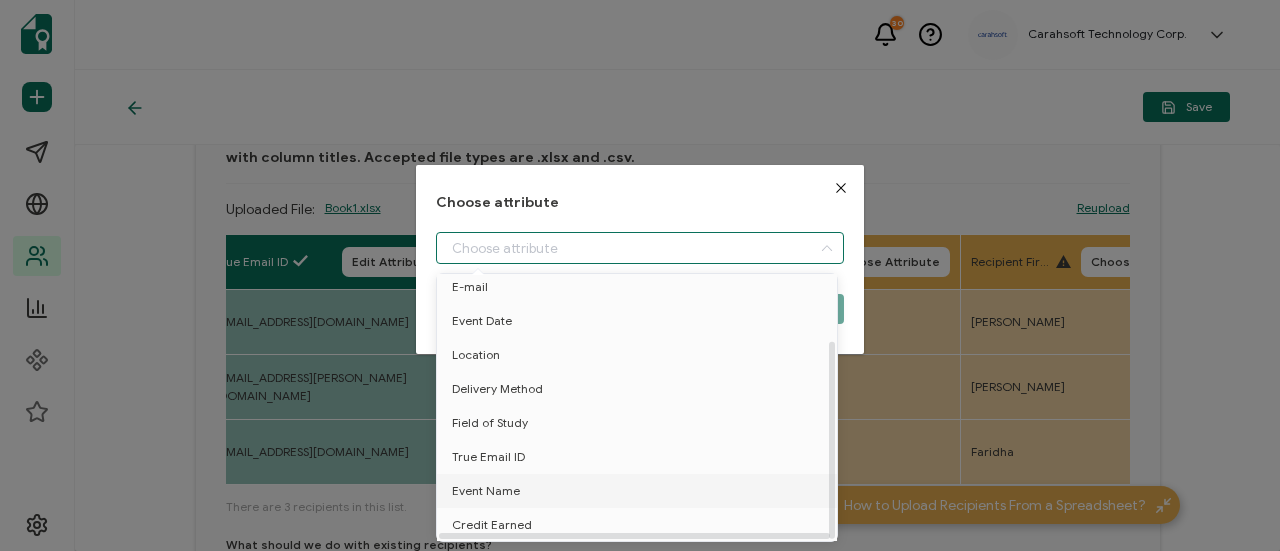 click on "Event Name" at bounding box center (640, 491) 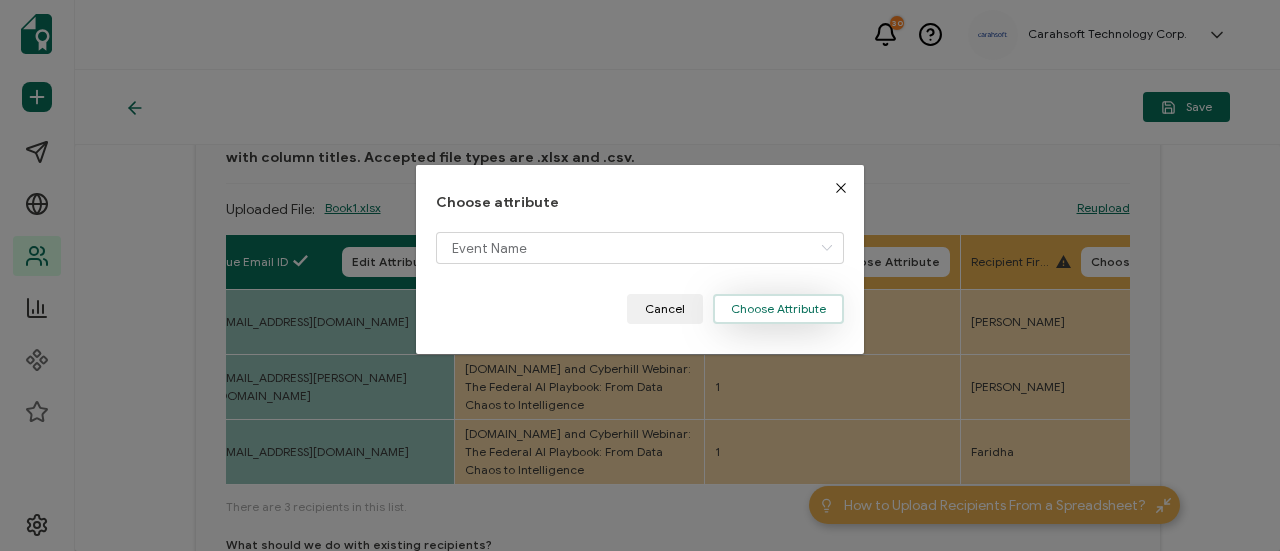 click on "Choose Attribute" at bounding box center (778, 309) 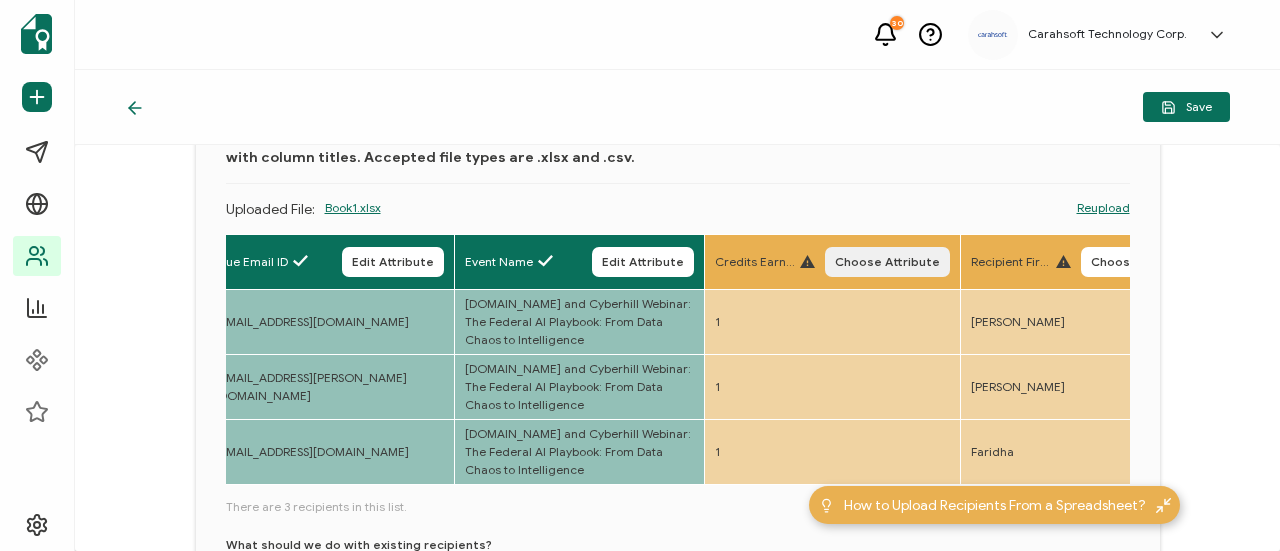 click on "Choose Attribute" at bounding box center (887, 262) 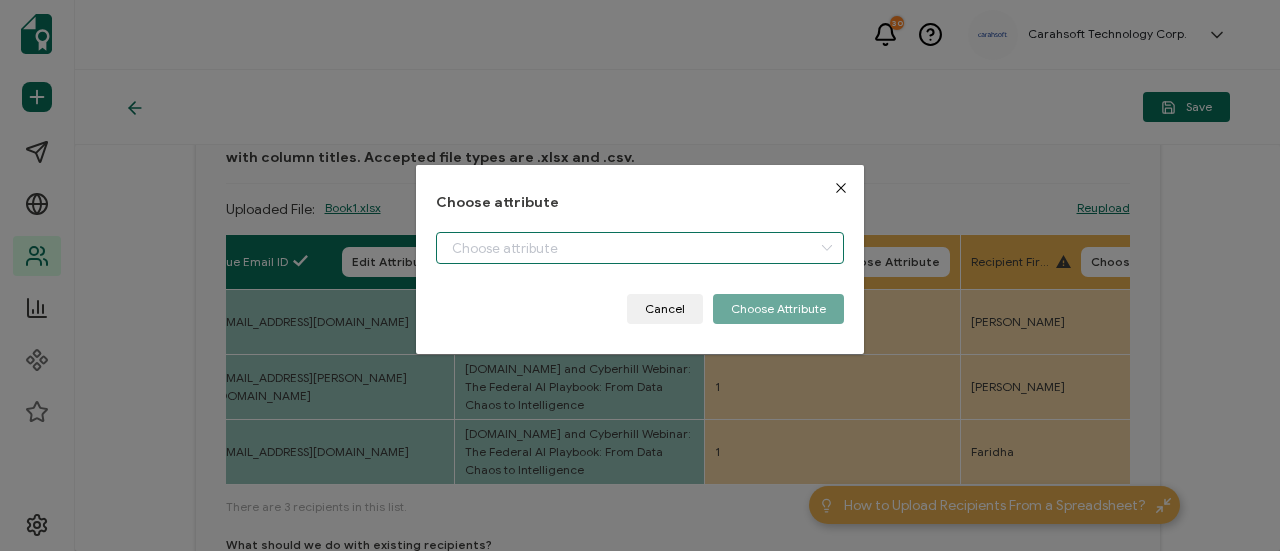 click at bounding box center (640, 248) 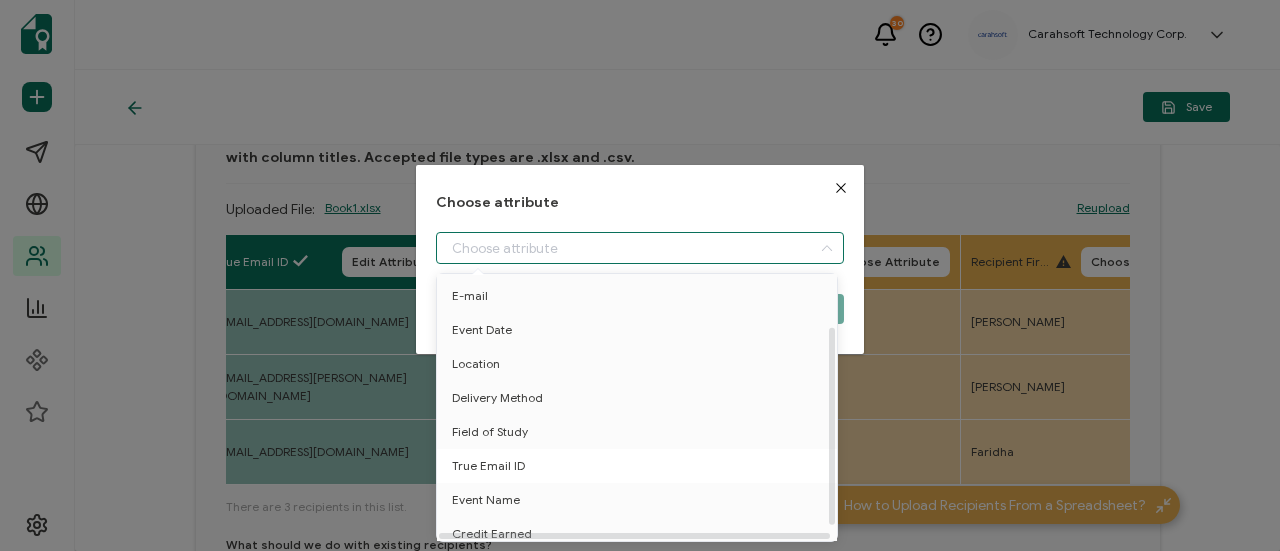 scroll, scrollTop: 88, scrollLeft: 0, axis: vertical 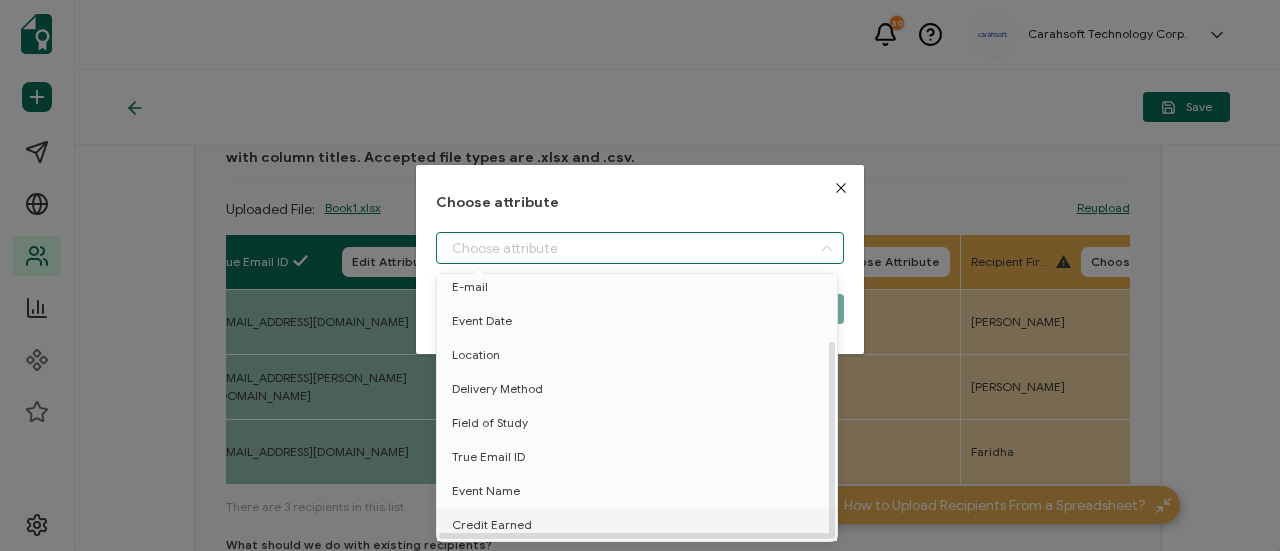 click on "Credit Earned" at bounding box center (640, 525) 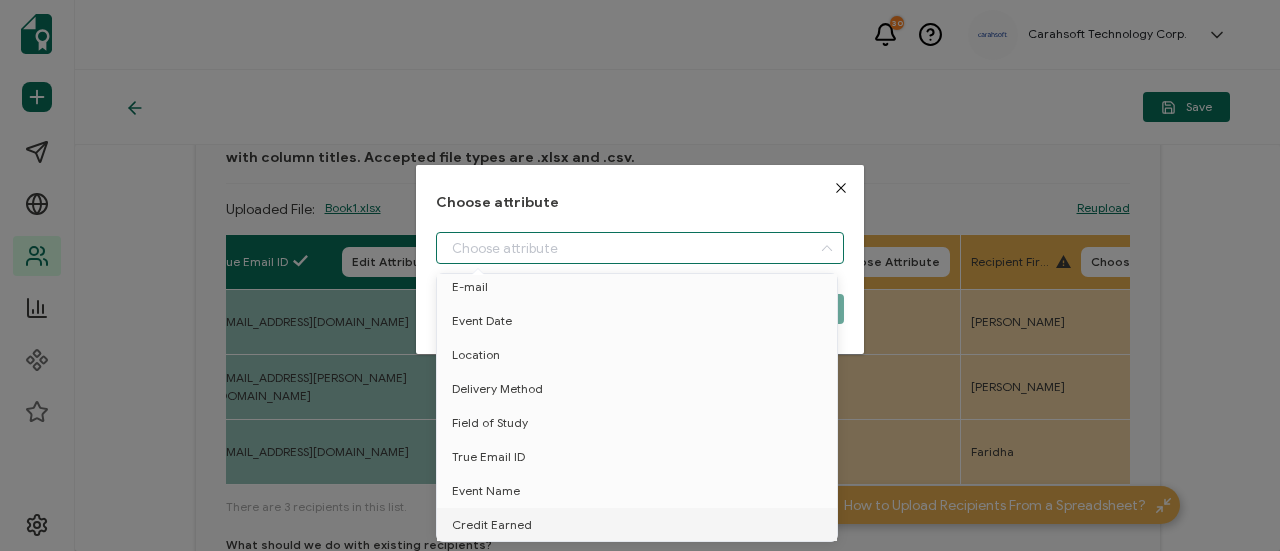 type on "Credit Earned" 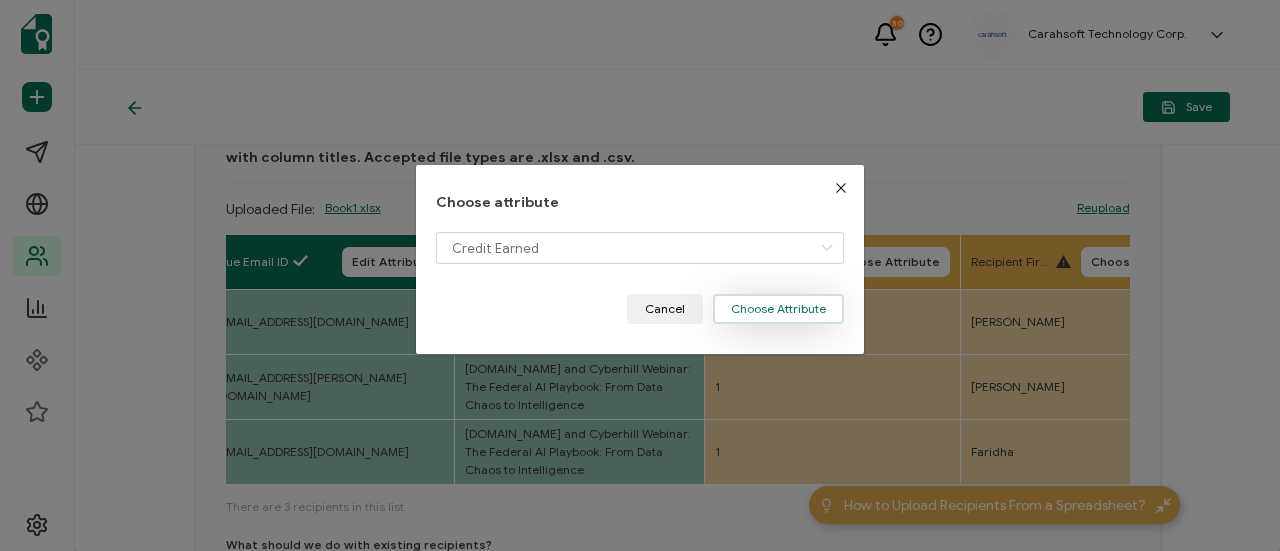 click on "Choose Attribute" at bounding box center [778, 309] 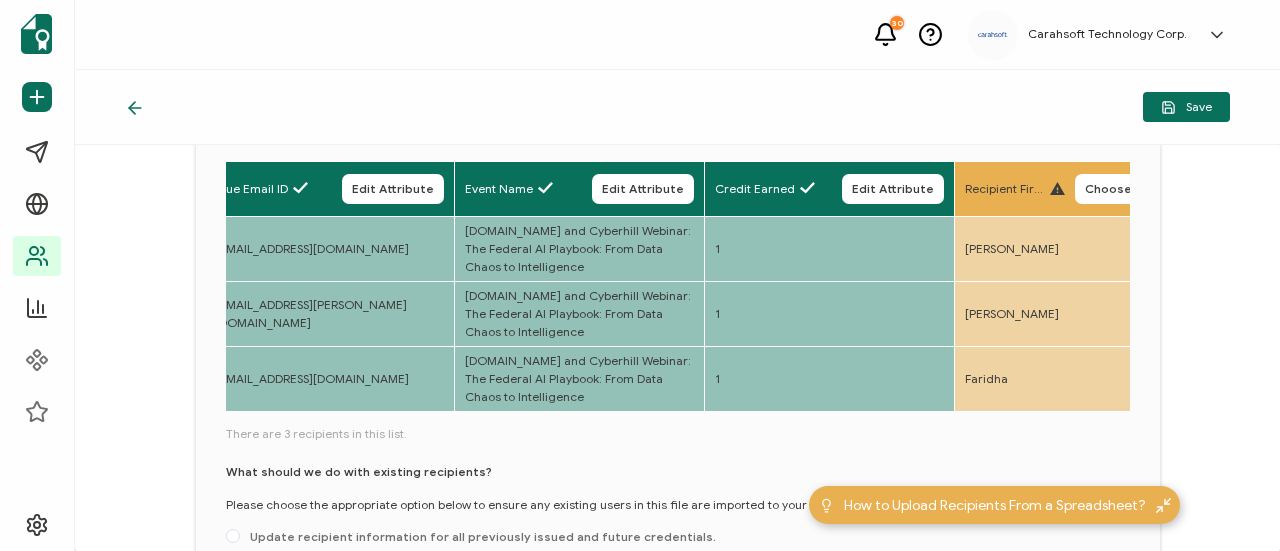 scroll, scrollTop: 333, scrollLeft: 0, axis: vertical 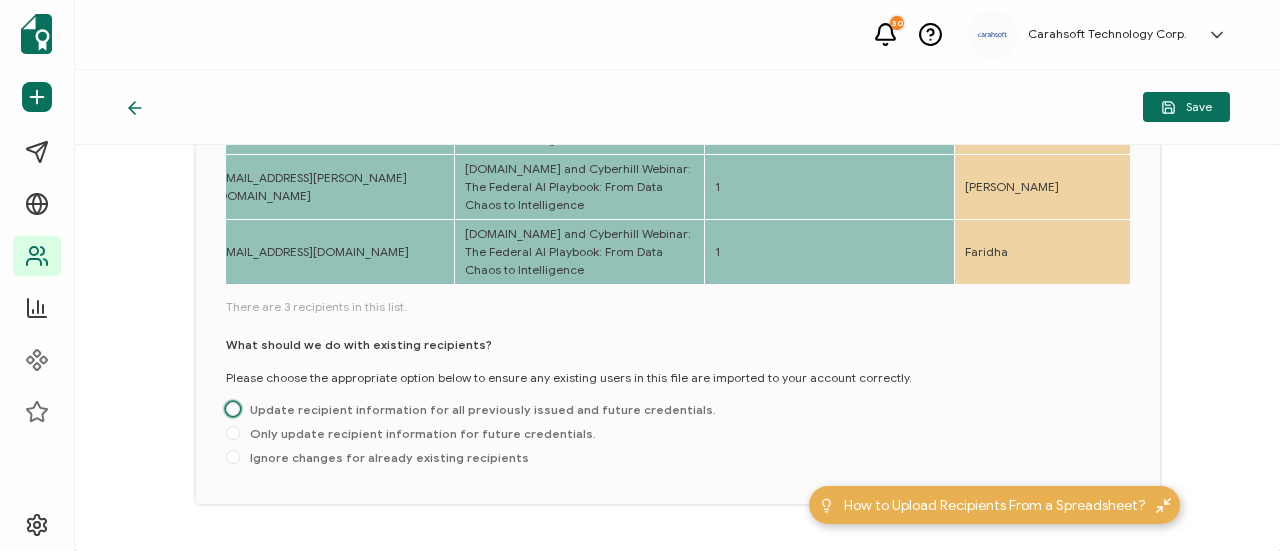 click on "Update recipient information for all previously issued and future credentials." at bounding box center (471, 410) 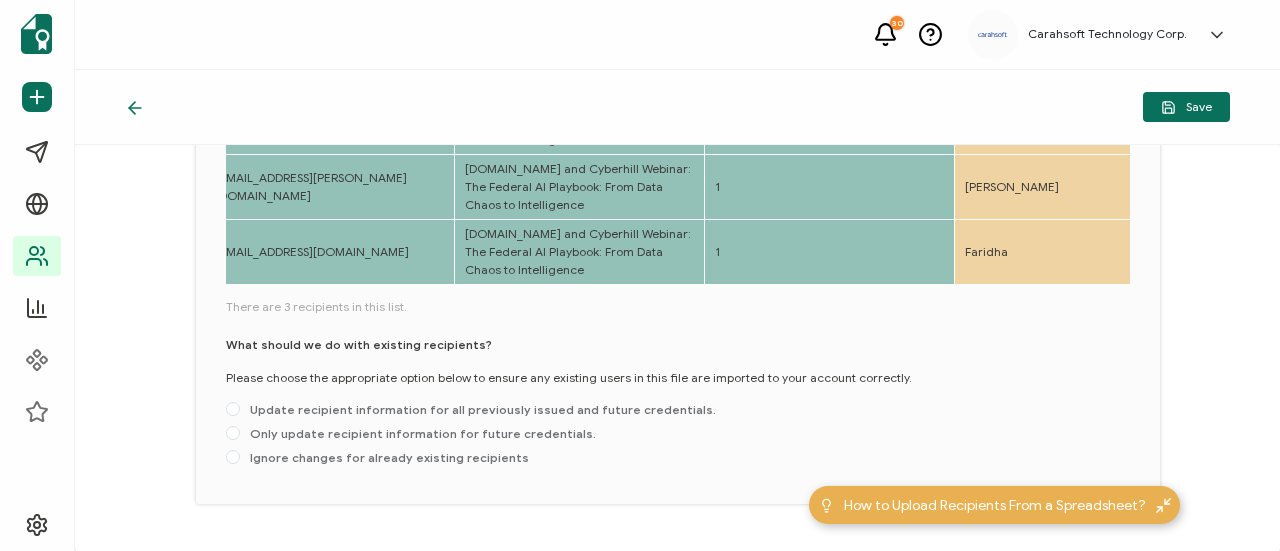 click on "Update recipient information for all previously issued and future credentials." at bounding box center (233, 410) 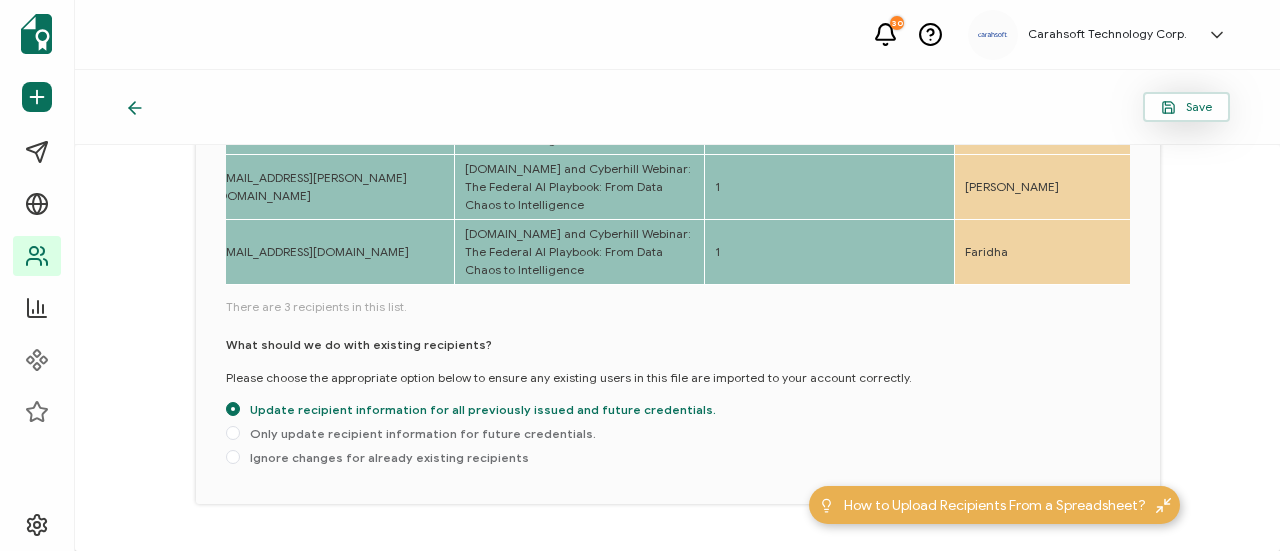 click on "Save" at bounding box center [1186, 107] 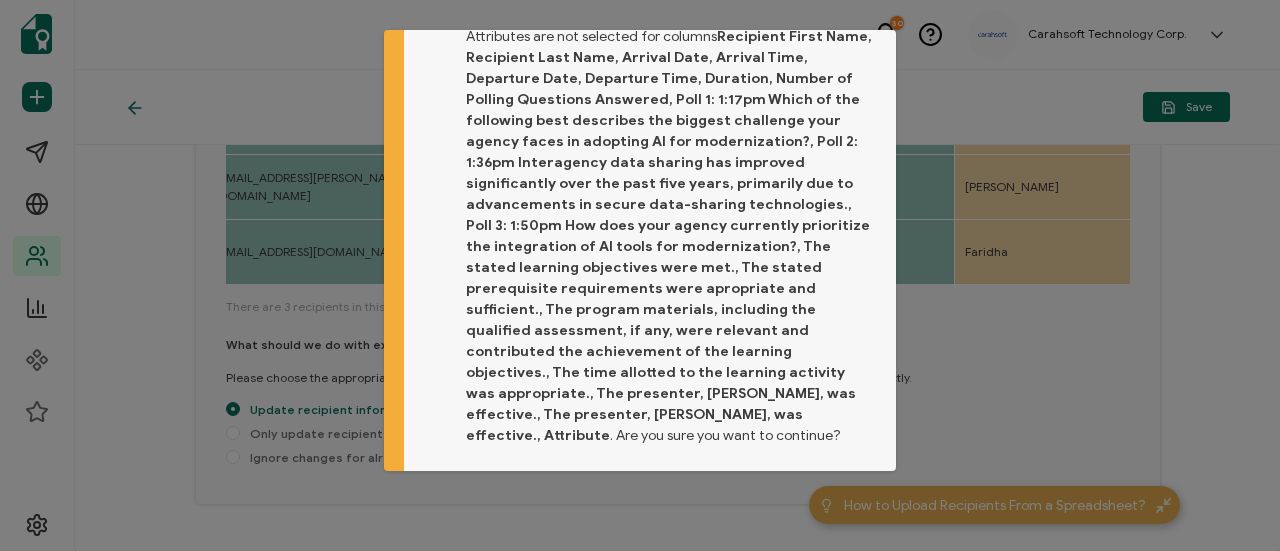 scroll, scrollTop: 102, scrollLeft: 0, axis: vertical 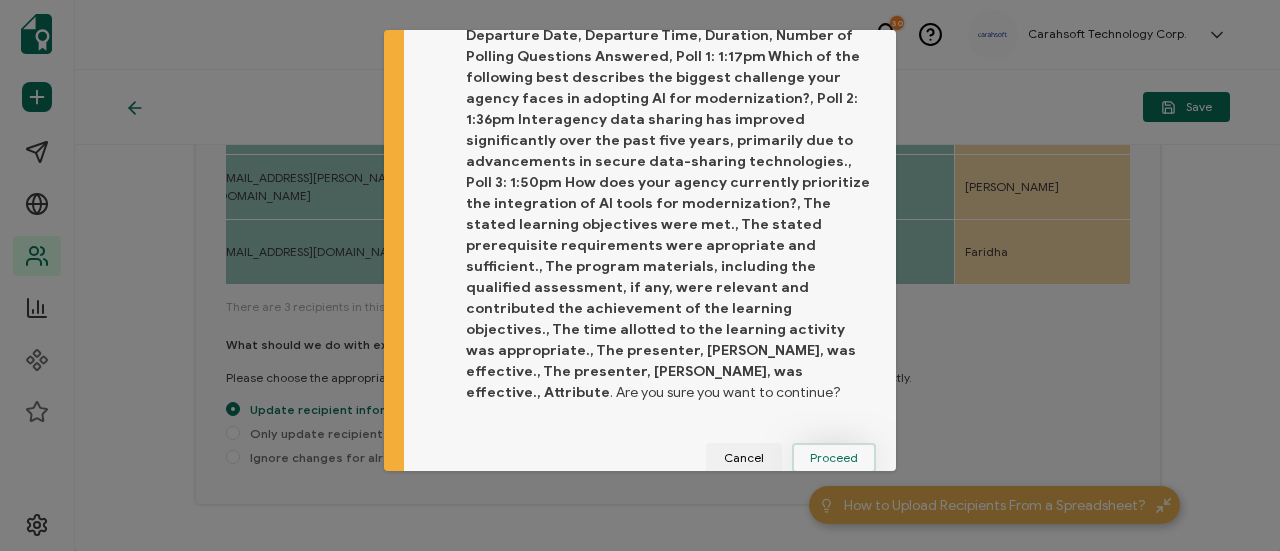 click on "Proceed" at bounding box center (834, 458) 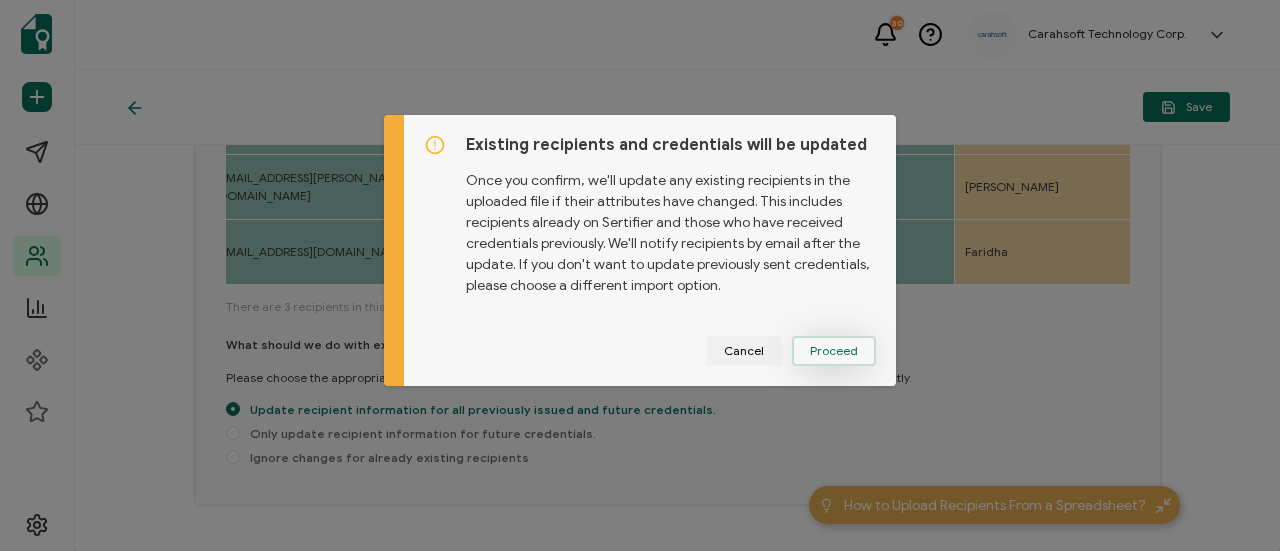click on "Proceed" at bounding box center [0, 0] 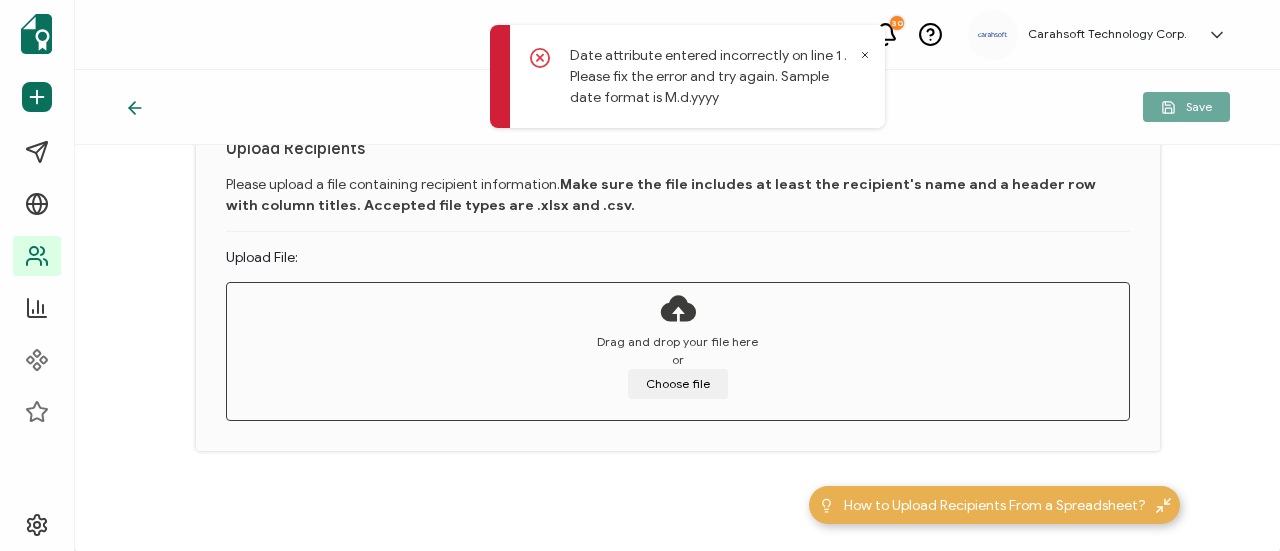 scroll, scrollTop: 133, scrollLeft: 0, axis: vertical 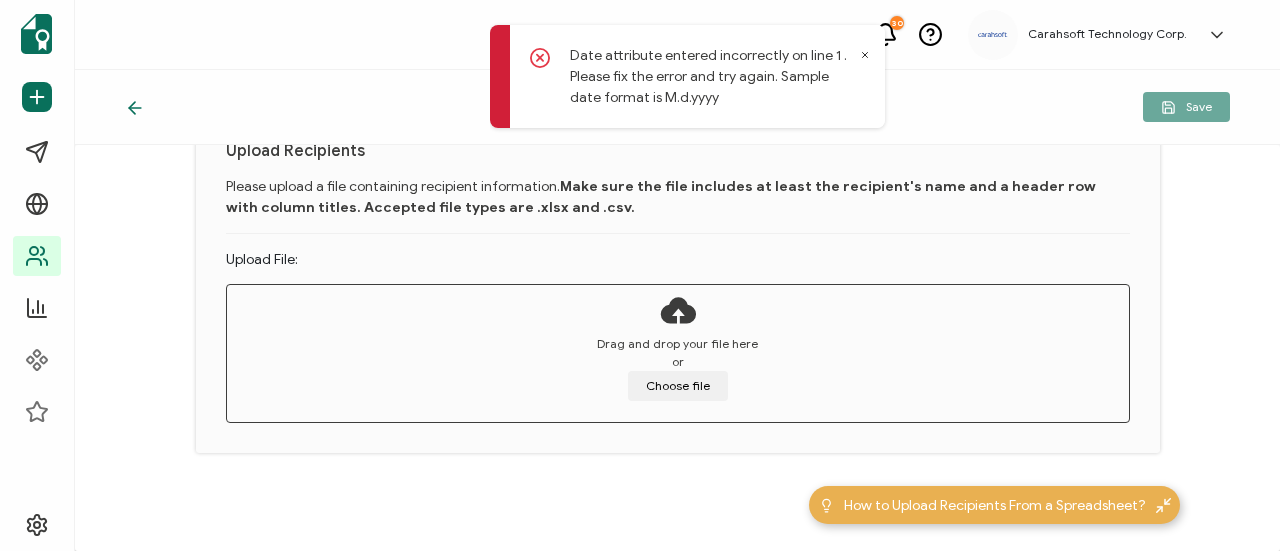 click on "Upload Recipients
Please upload a file containing recipient information.  Make sure the file includes at least the recipient's name and a header row with column titles. Accepted file types are .xlsx and .csv.
Upload File:
Drag and drop your file here   or
Choose file" at bounding box center (677, 348) 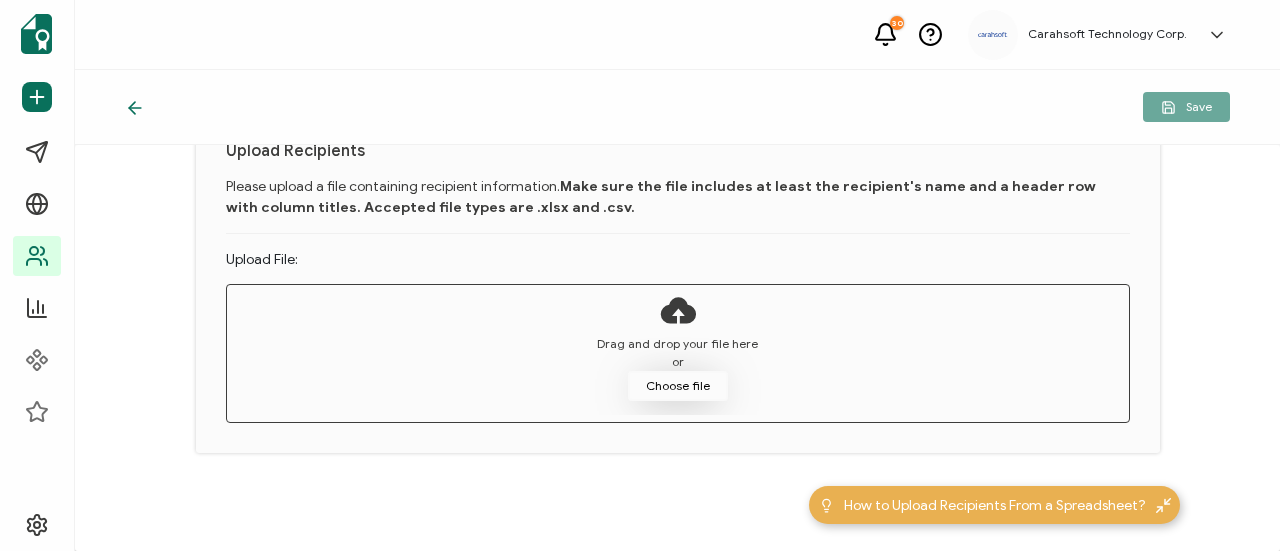 click on "Choose file" at bounding box center [678, 386] 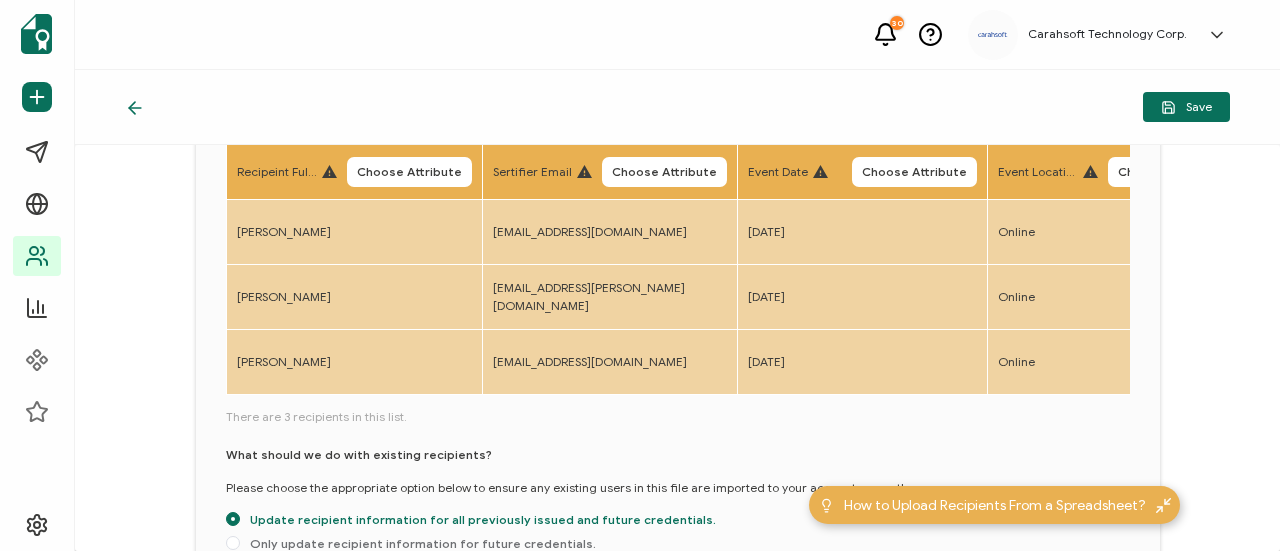 scroll, scrollTop: 254, scrollLeft: 0, axis: vertical 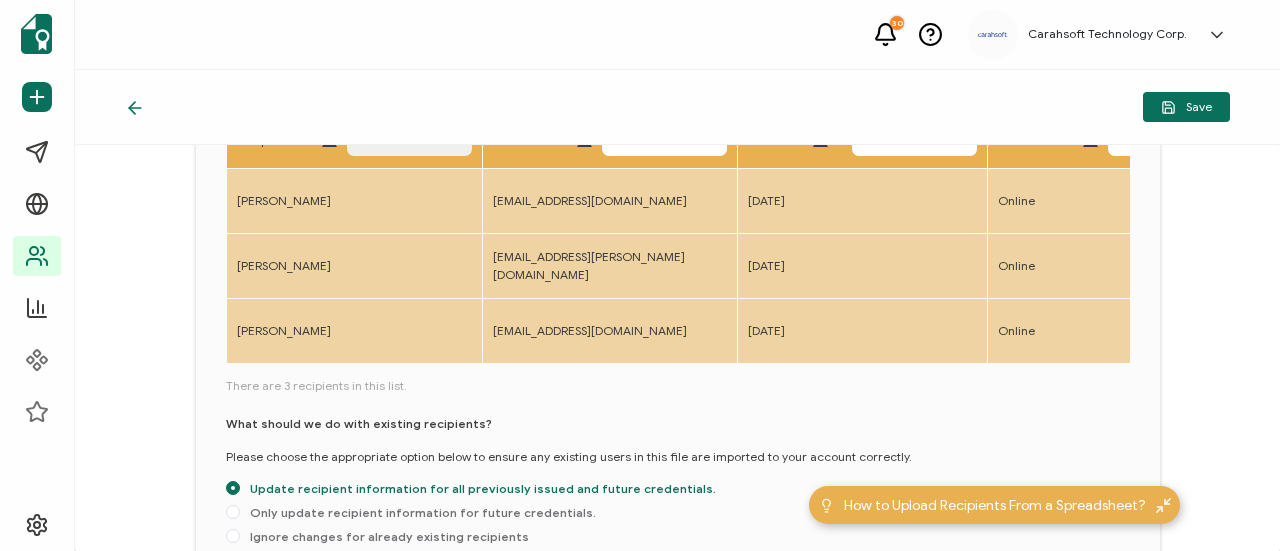 click on "Choose Attribute" at bounding box center (409, 141) 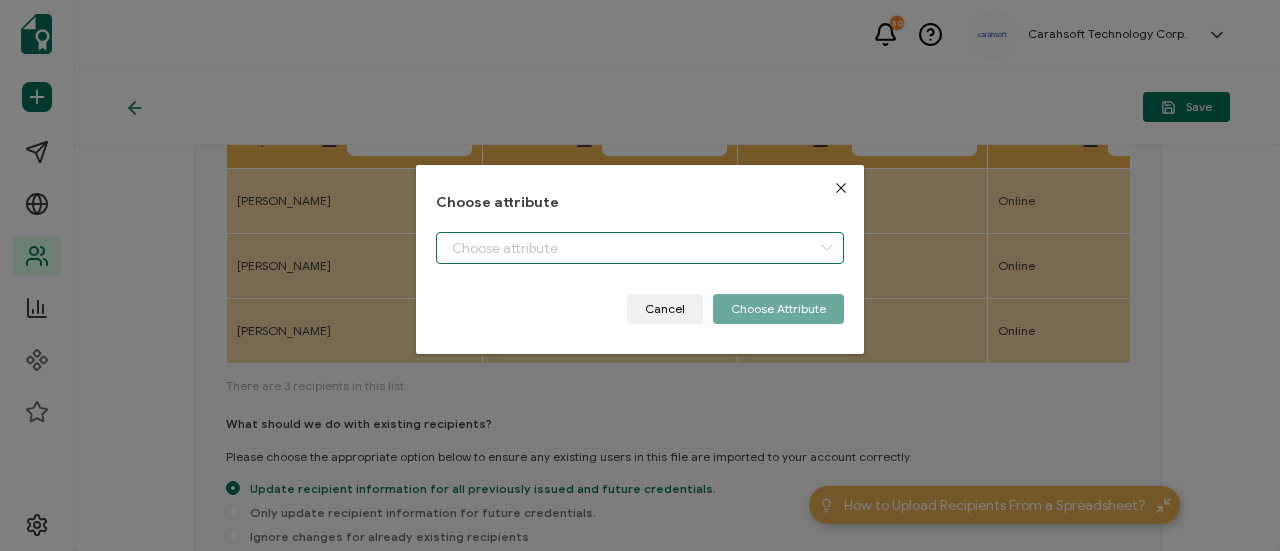 click at bounding box center (640, 248) 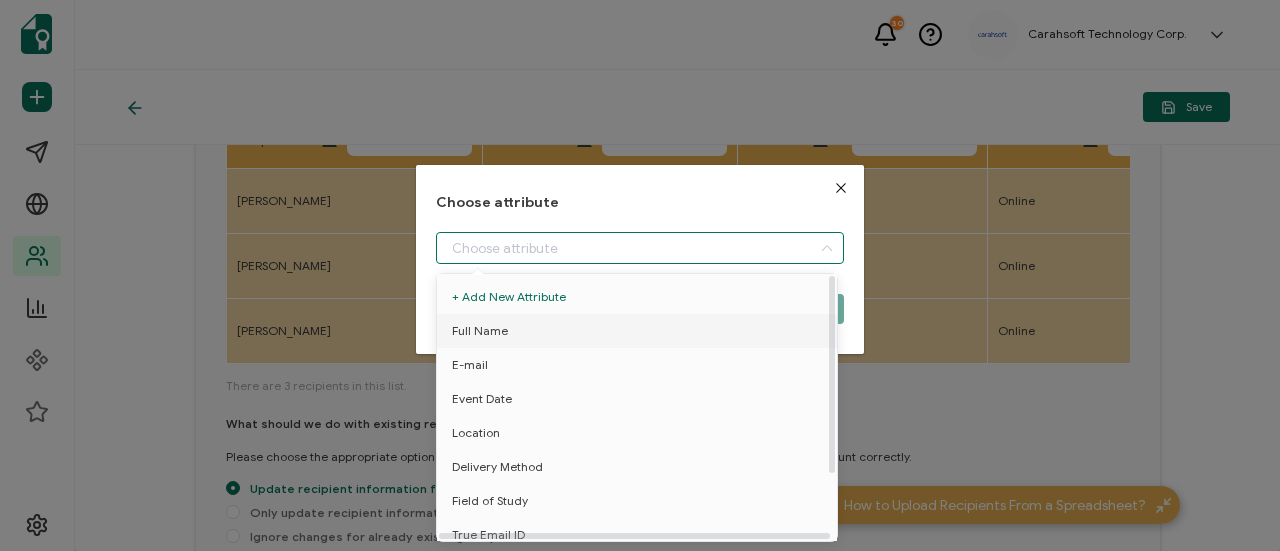 click on "Full Name" at bounding box center (480, 331) 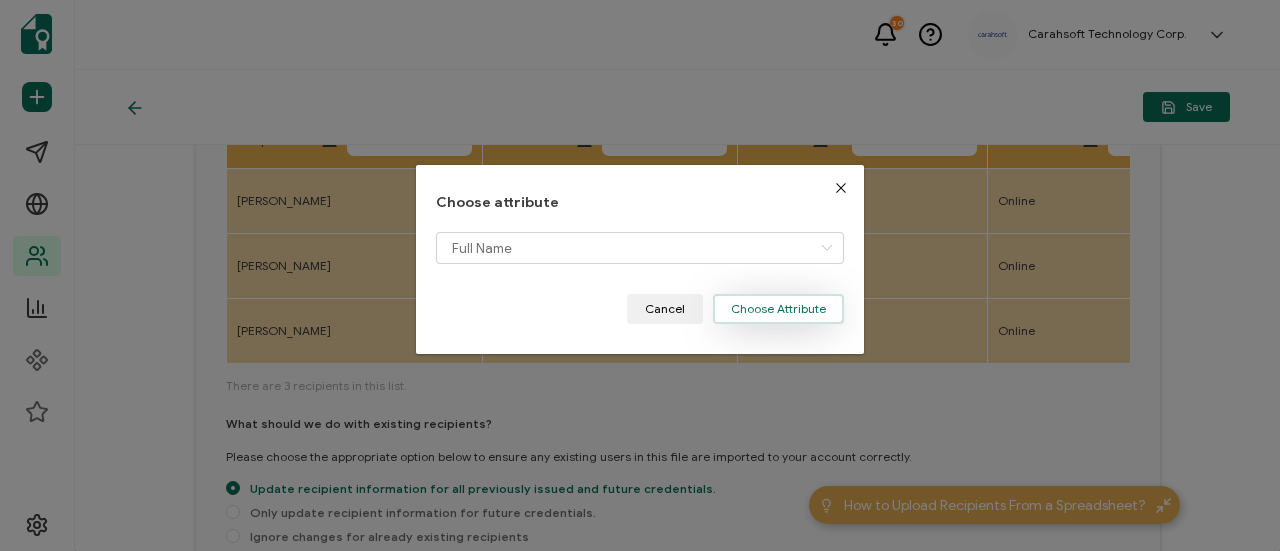 click on "Choose Attribute" at bounding box center (778, 309) 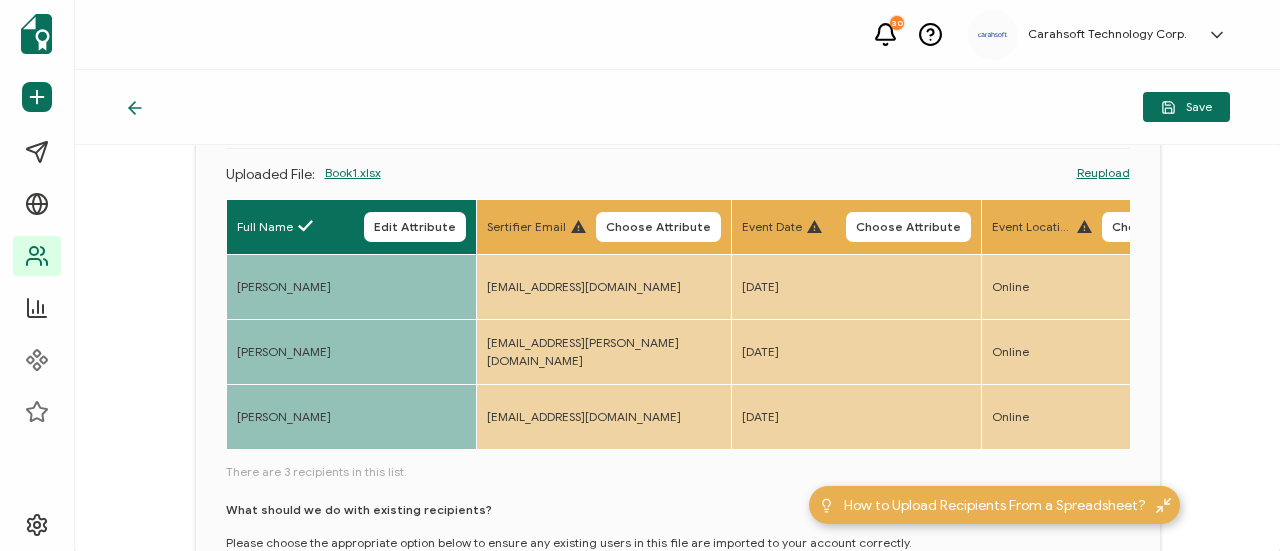scroll, scrollTop: 54, scrollLeft: 0, axis: vertical 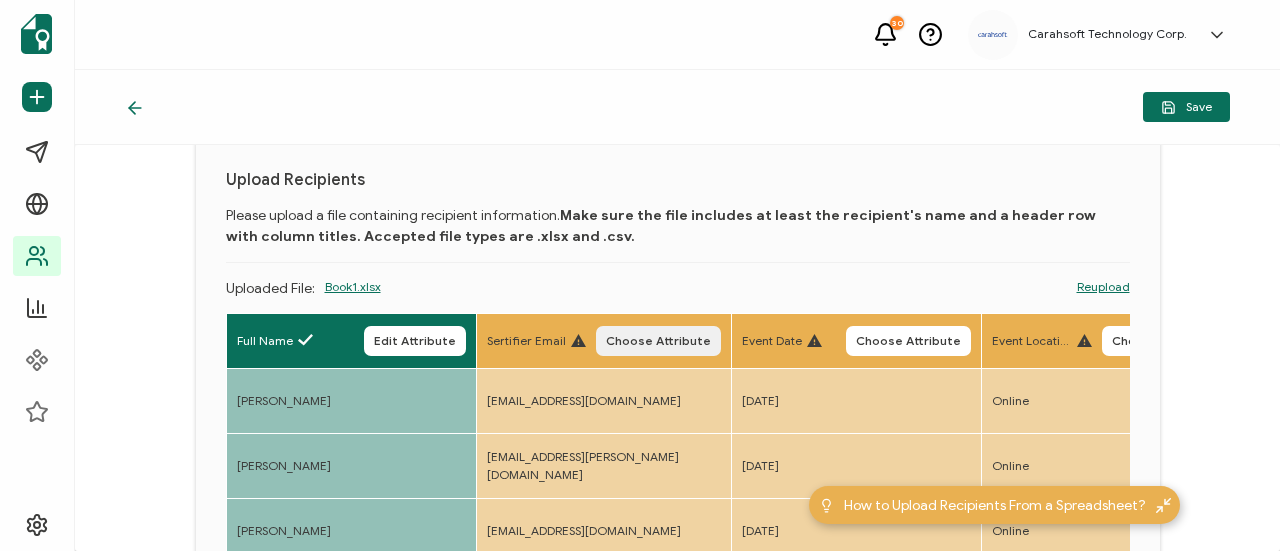 click on "Choose Attribute" at bounding box center (658, 341) 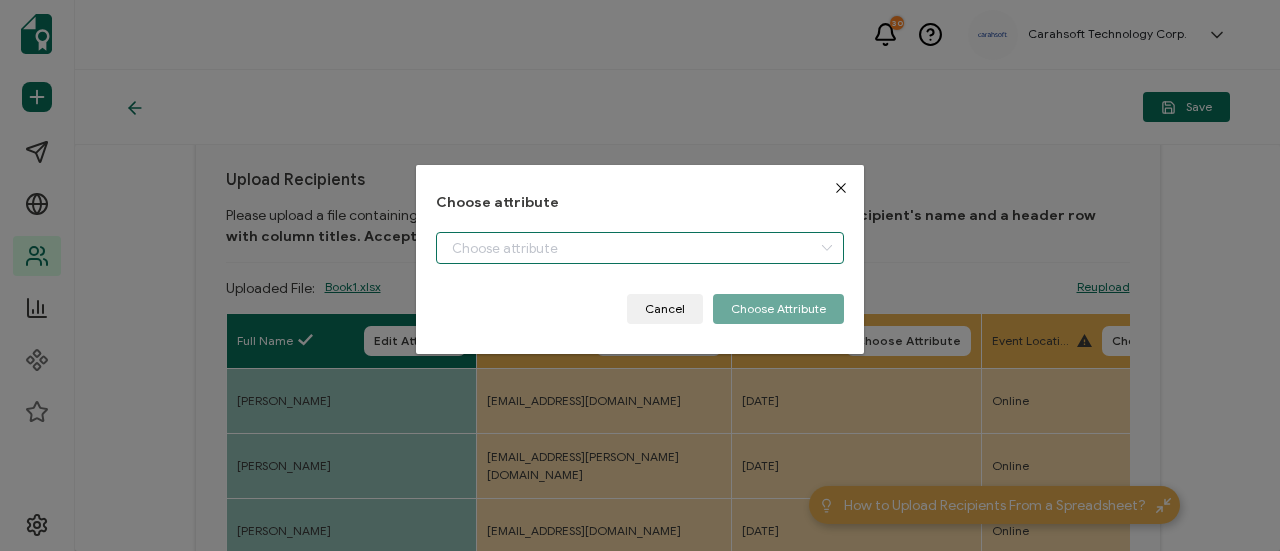 click at bounding box center [640, 248] 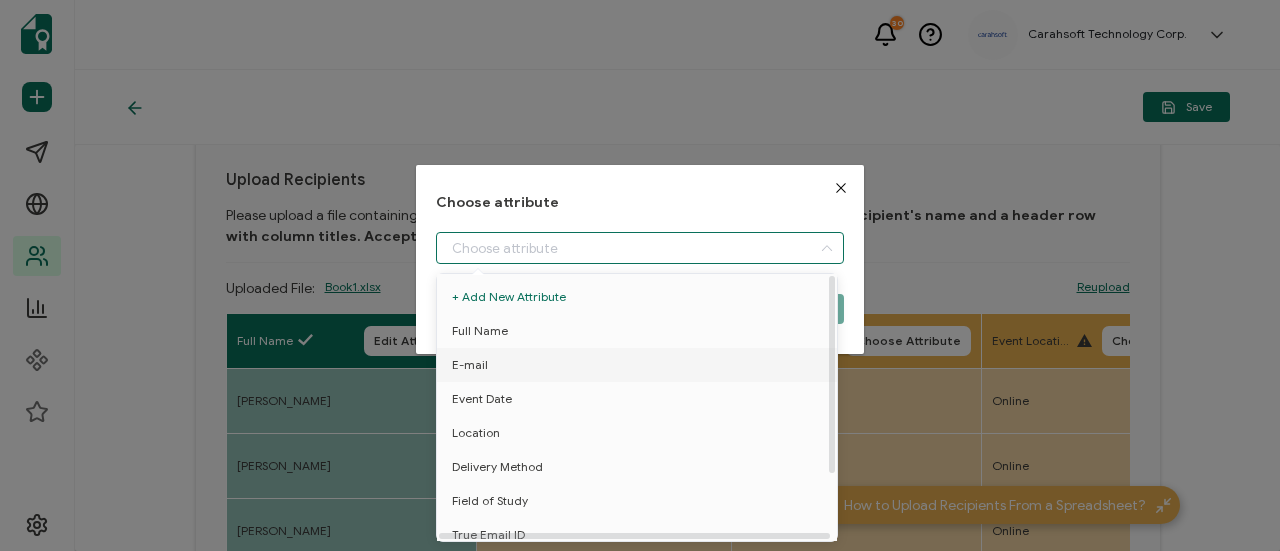click on "E-mail" at bounding box center [640, 365] 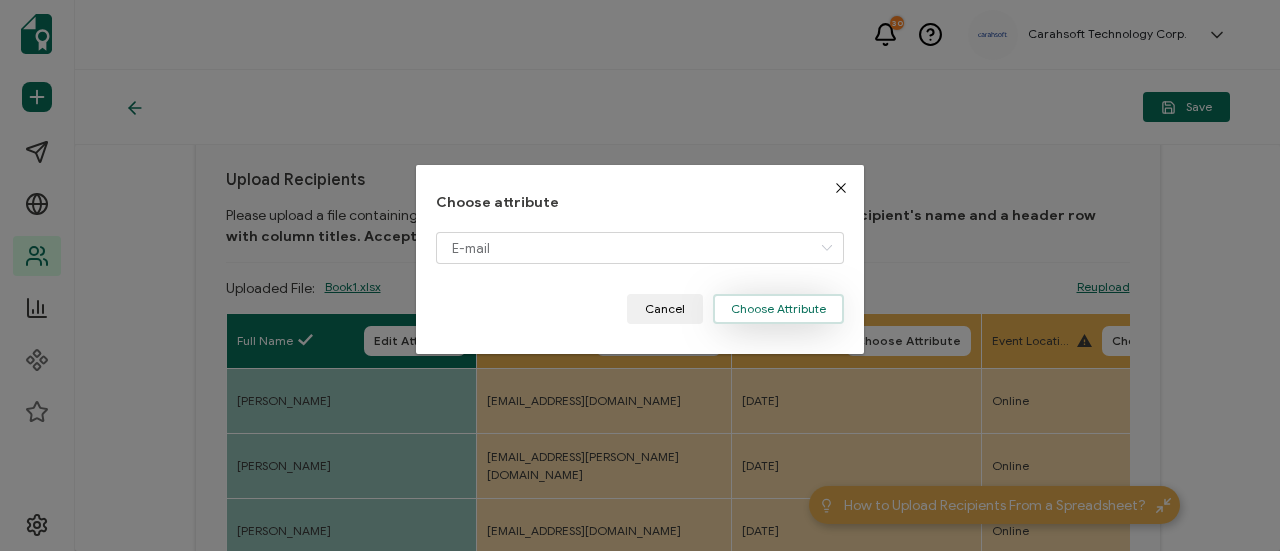click on "Choose Attribute" at bounding box center [778, 309] 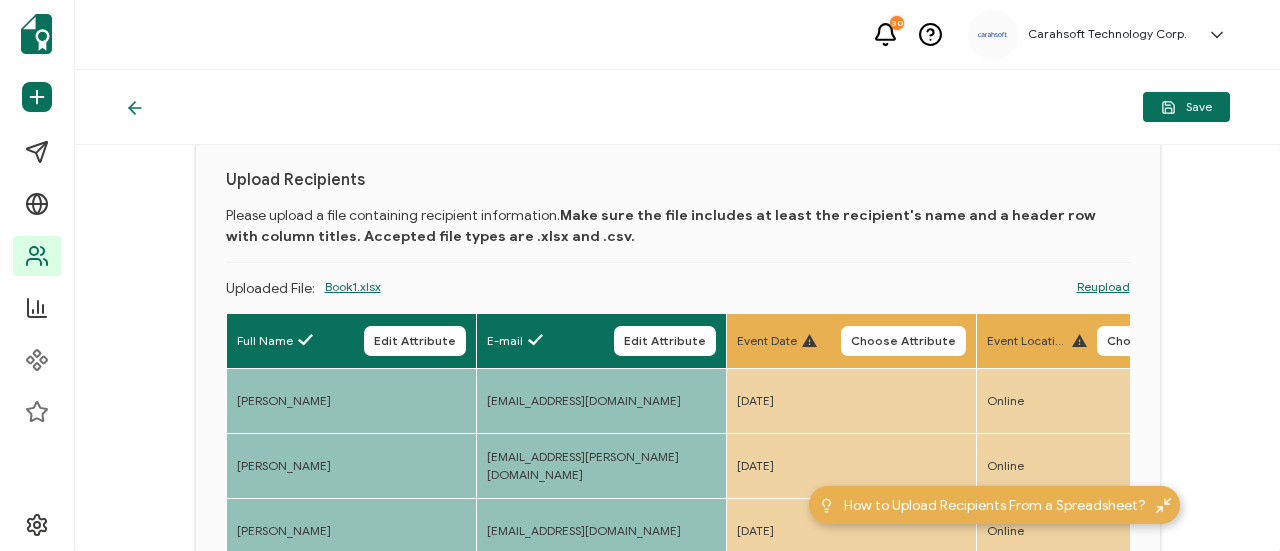click on "Event Date       Choose Attribute" at bounding box center [851, 341] 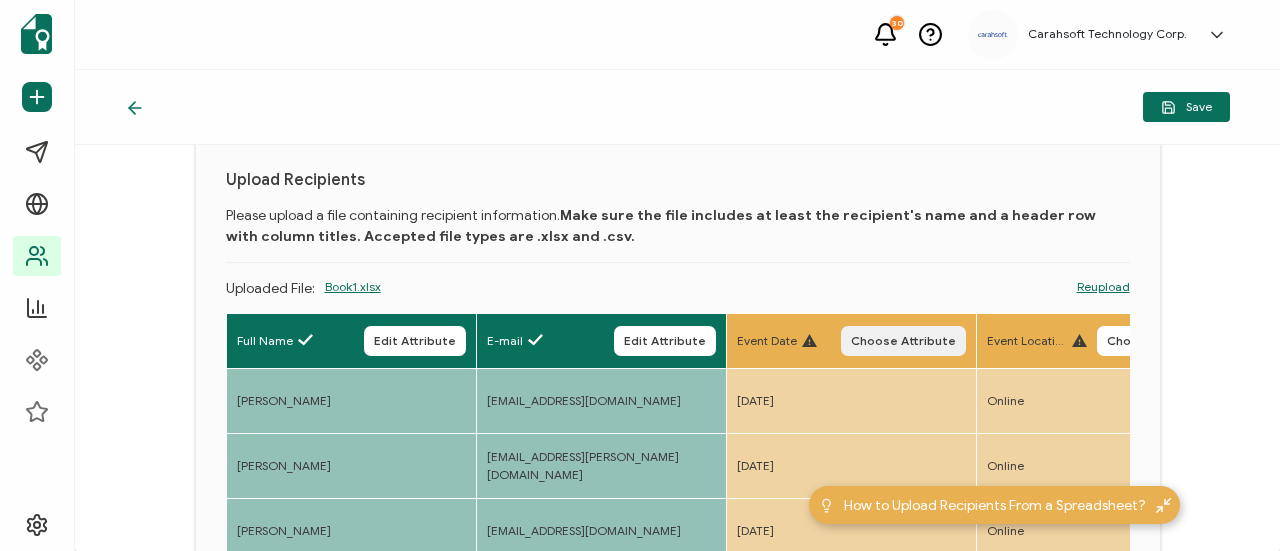 click on "Choose Attribute" at bounding box center [903, 341] 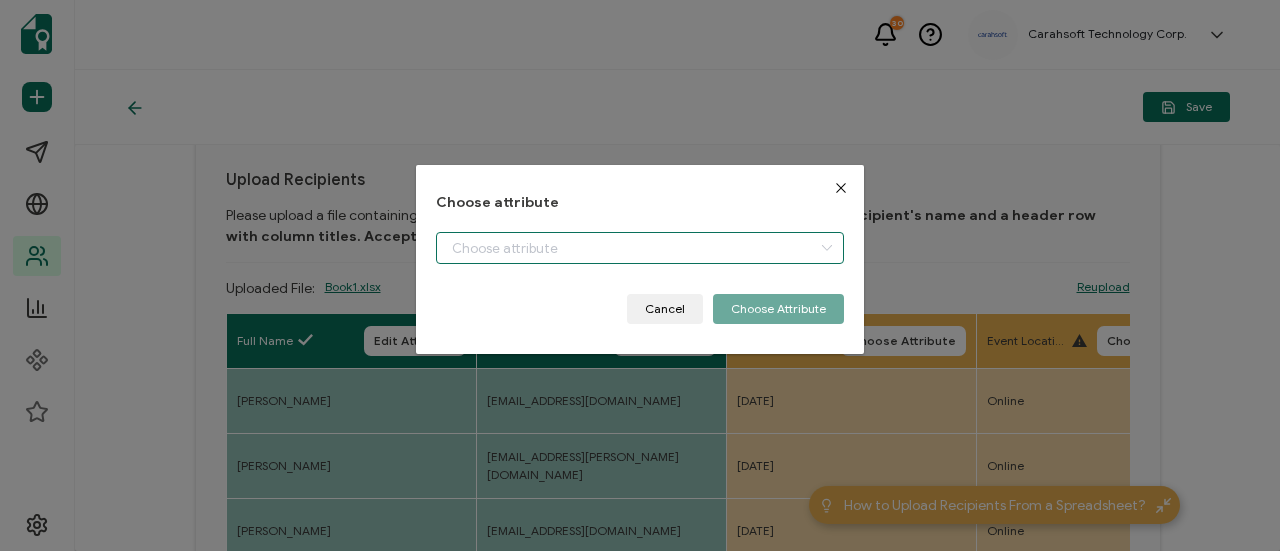 click at bounding box center (640, 248) 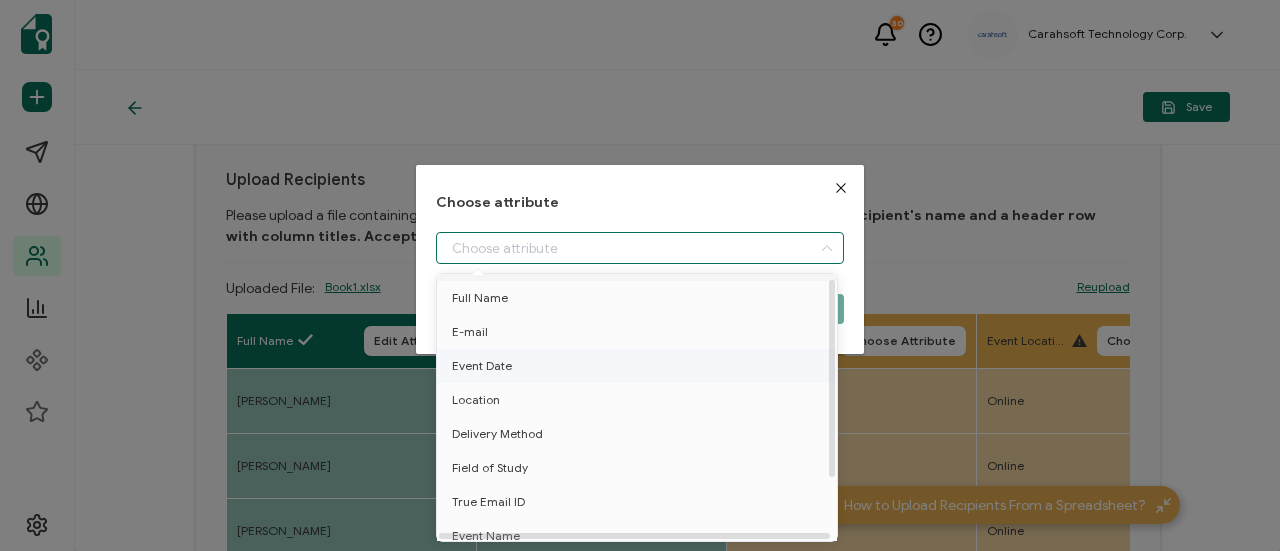 scroll, scrollTop: 88, scrollLeft: 0, axis: vertical 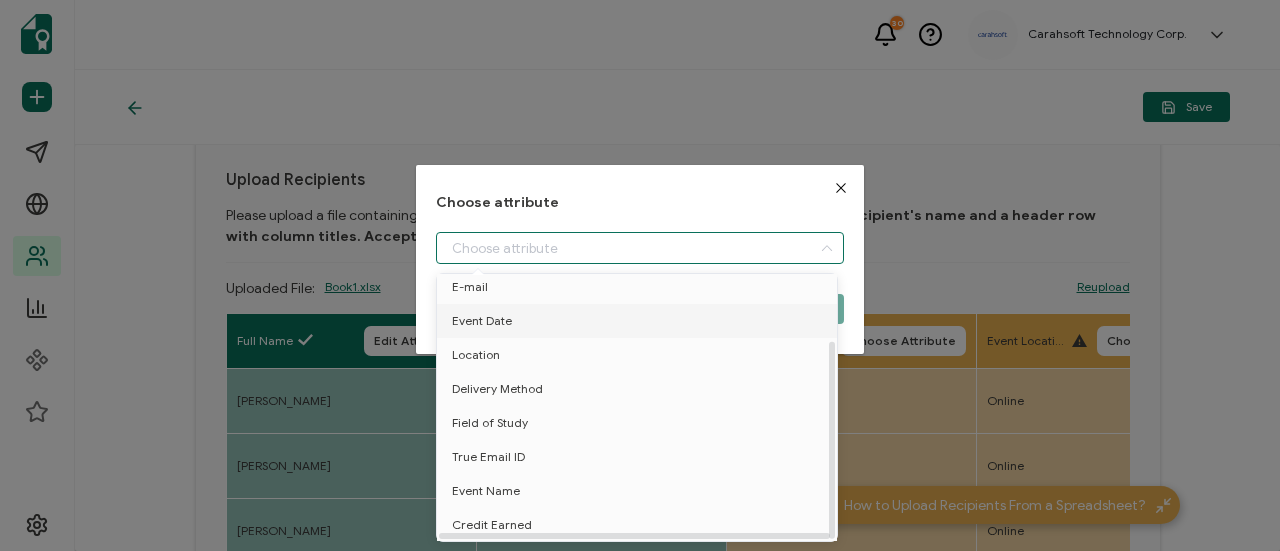 click on "Event Date" at bounding box center [640, 321] 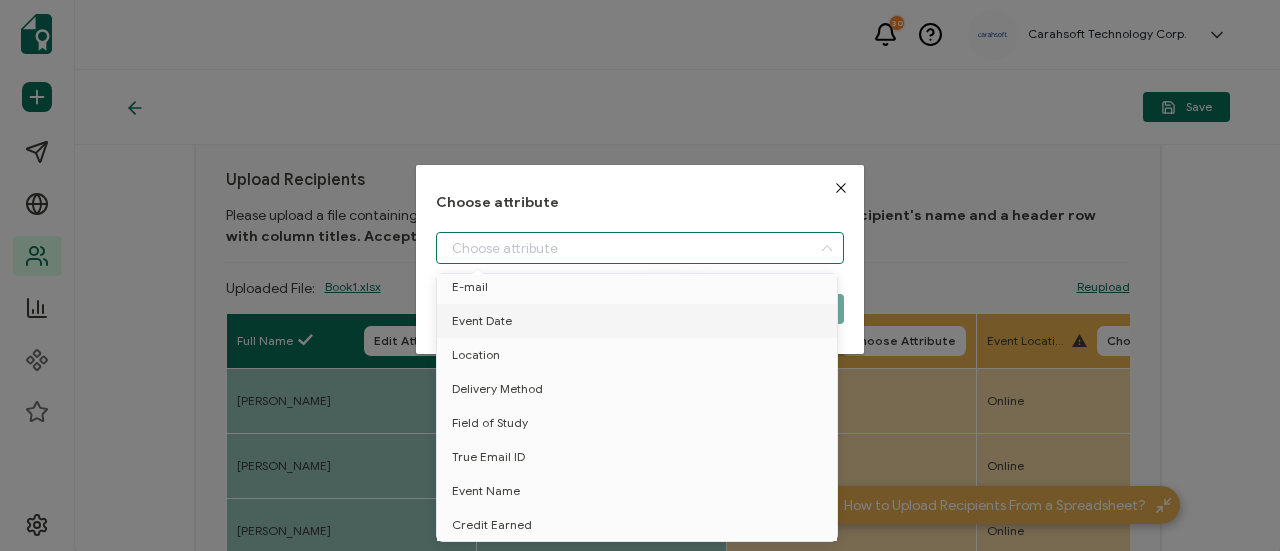 type on "Event Date" 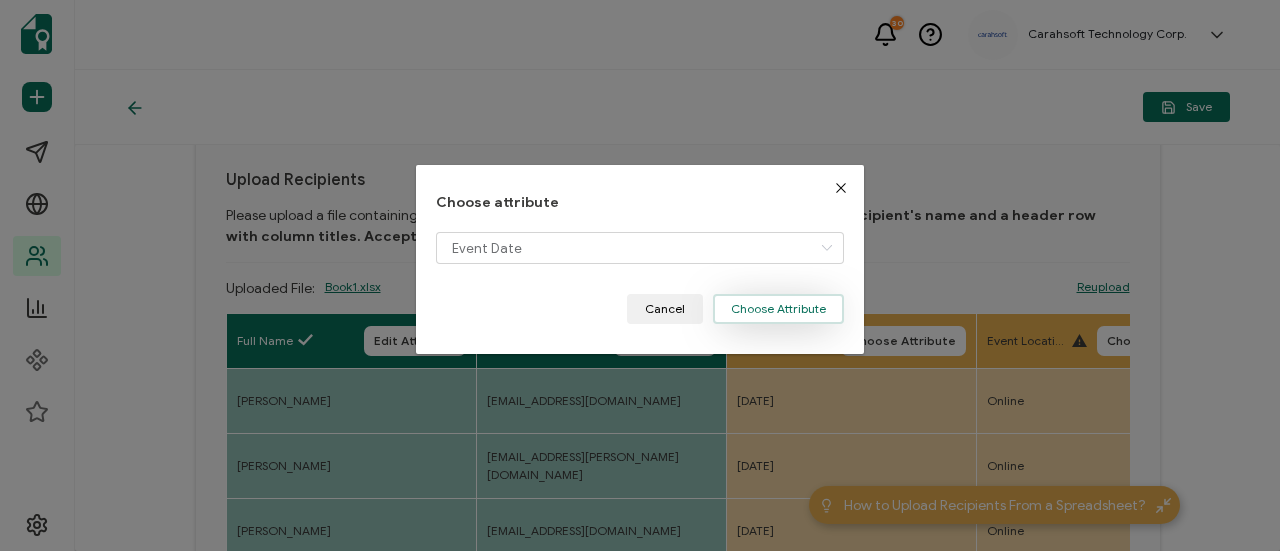 click on "Choose Attribute" at bounding box center (778, 309) 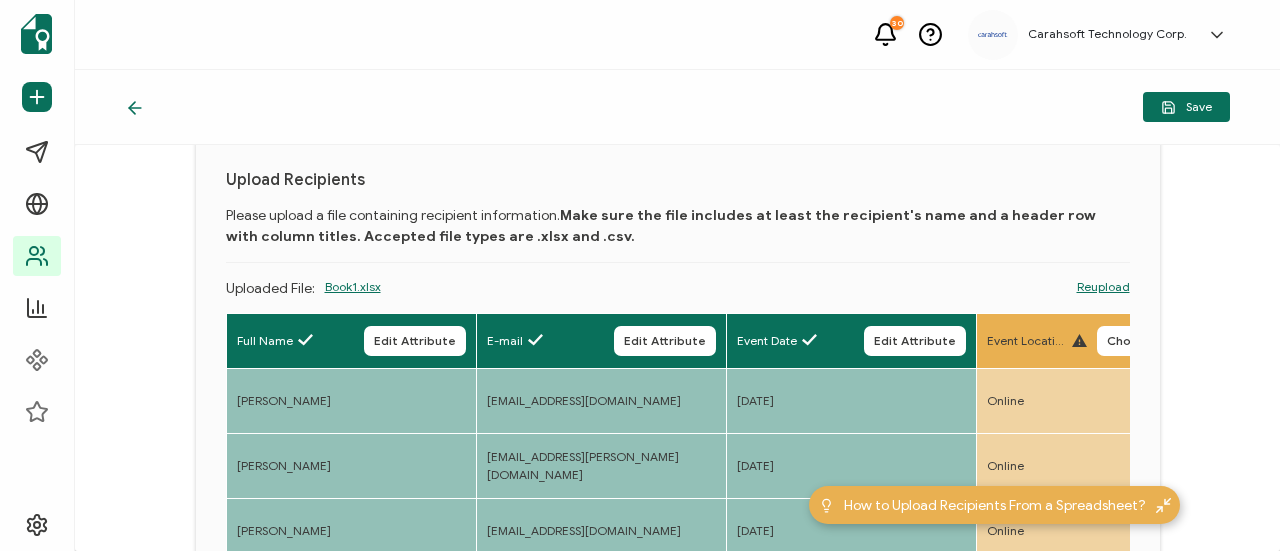 click on "Event Location       Choose Attribute" at bounding box center [1104, 341] 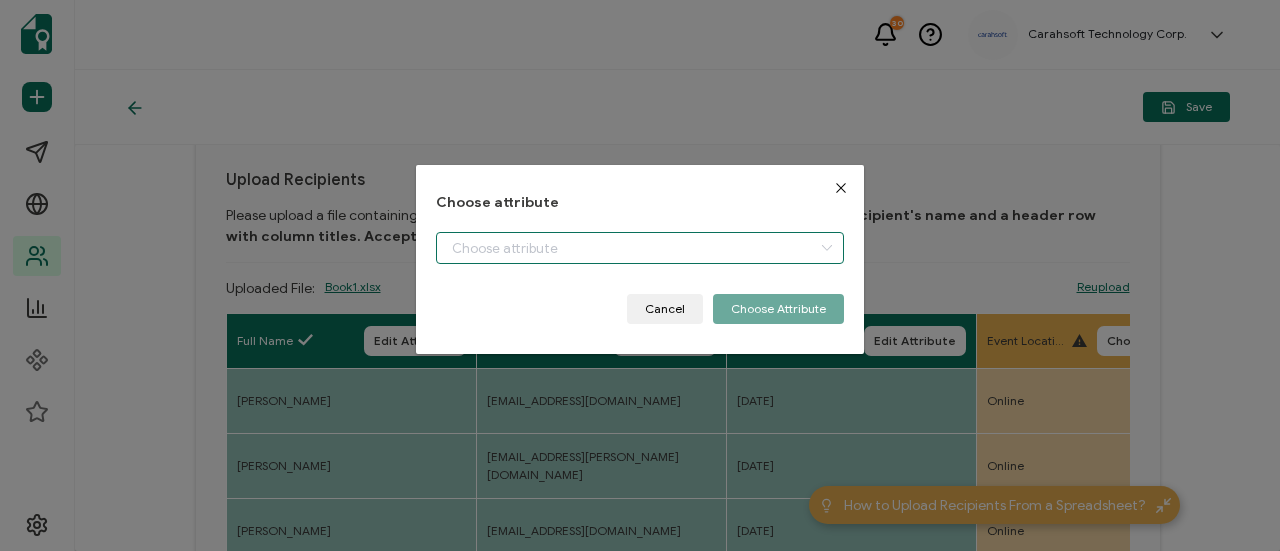 click at bounding box center [640, 248] 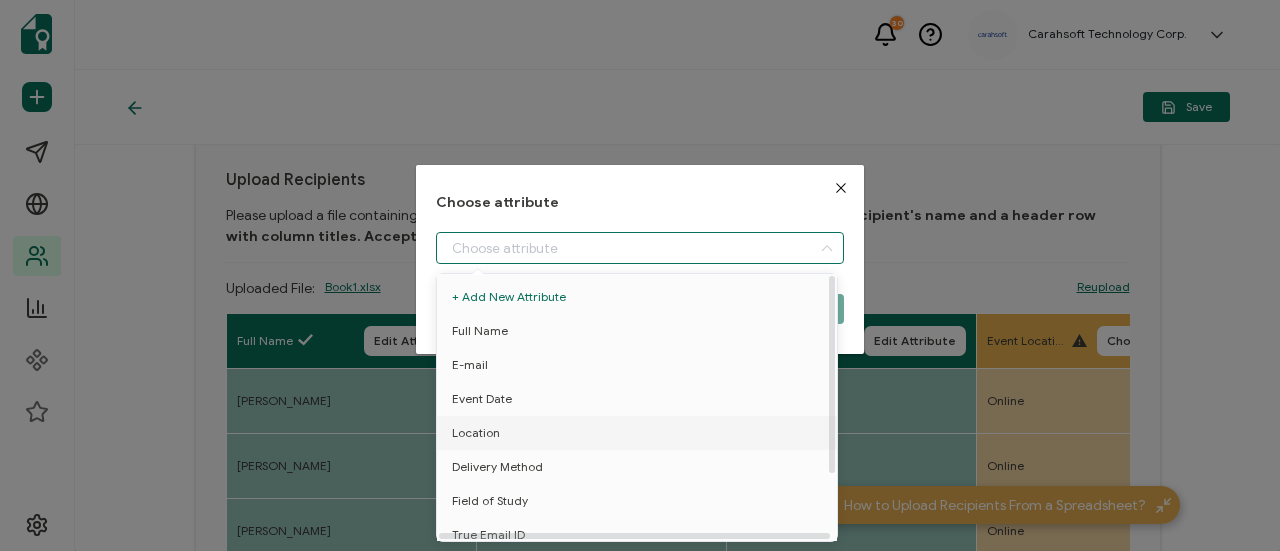 click on "Location" at bounding box center (640, 433) 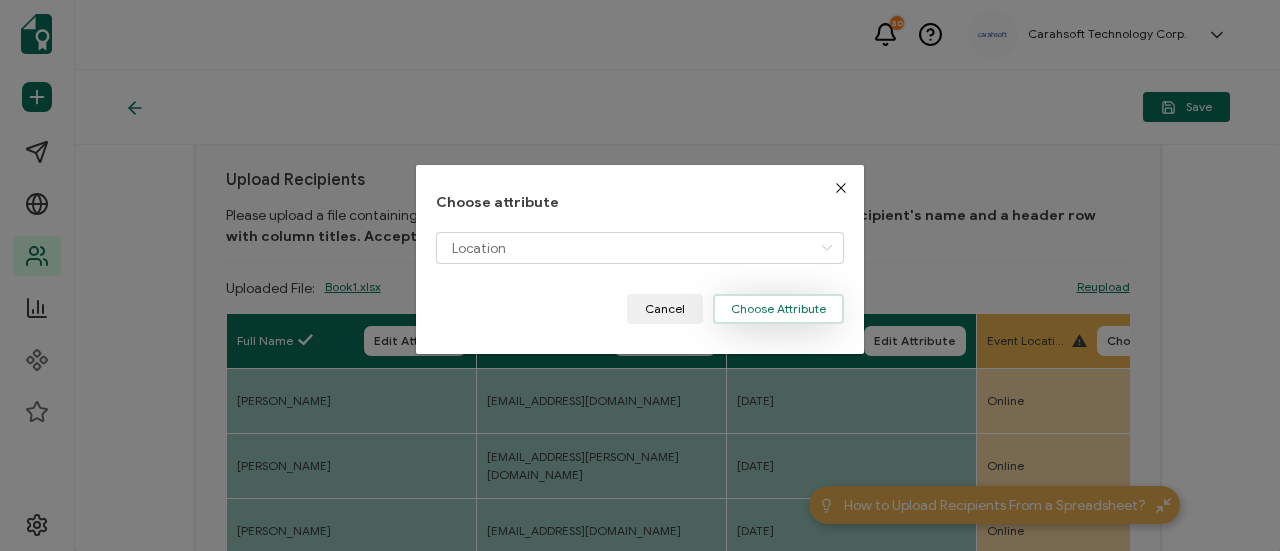 click on "Choose Attribute" at bounding box center [778, 309] 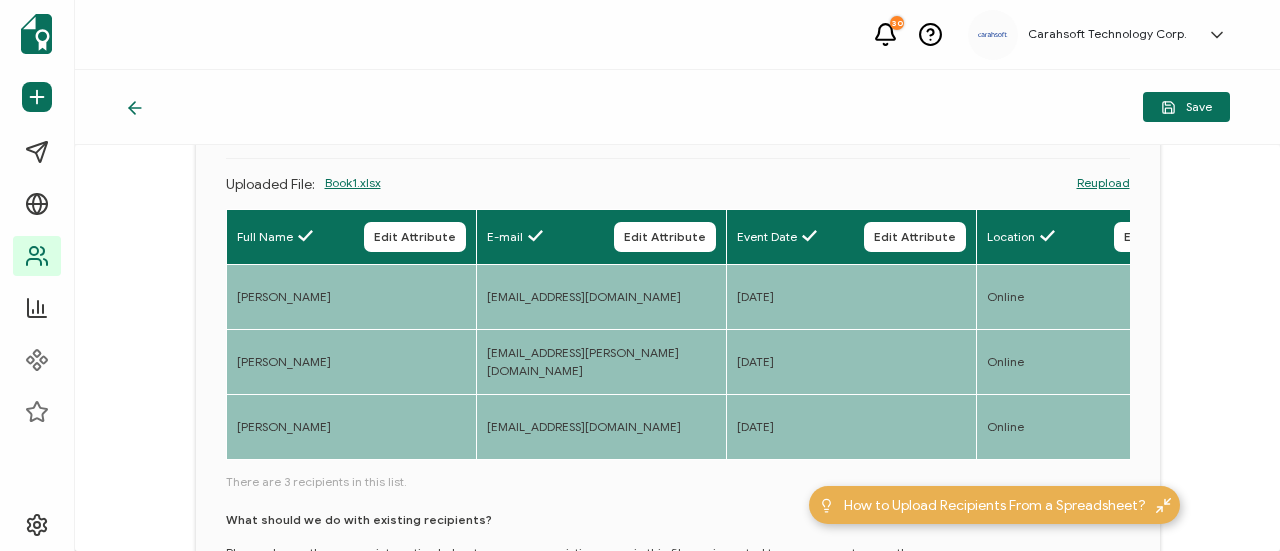 scroll, scrollTop: 354, scrollLeft: 0, axis: vertical 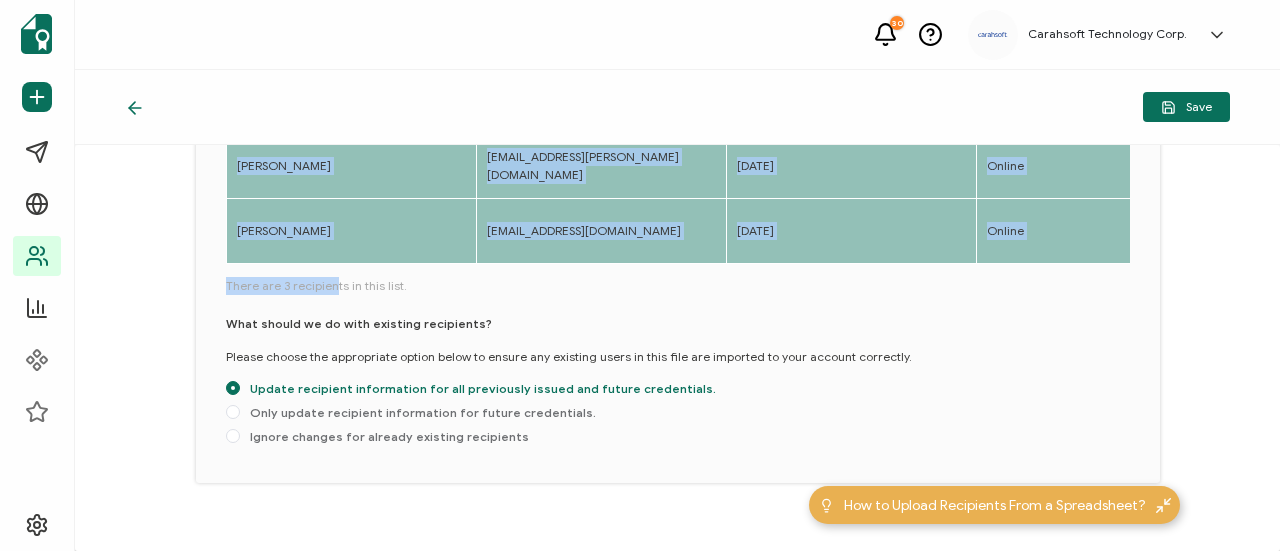 drag, startPoint x: 329, startPoint y: 270, endPoint x: 453, endPoint y: 268, distance: 124.01613 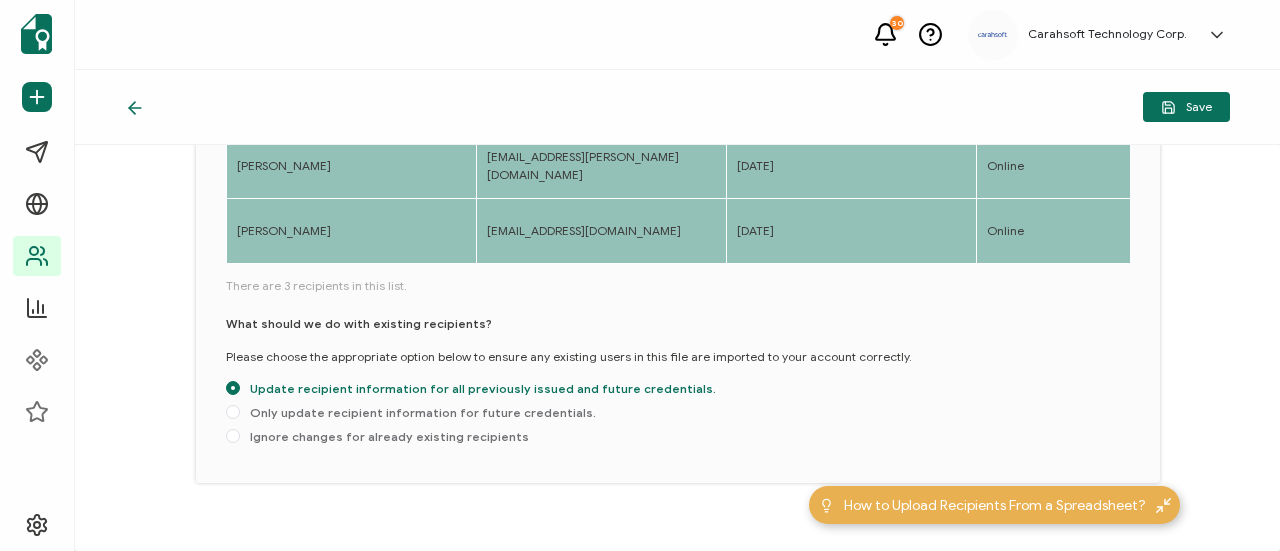 click on "There are 3 recipients in this list." at bounding box center (678, 286) 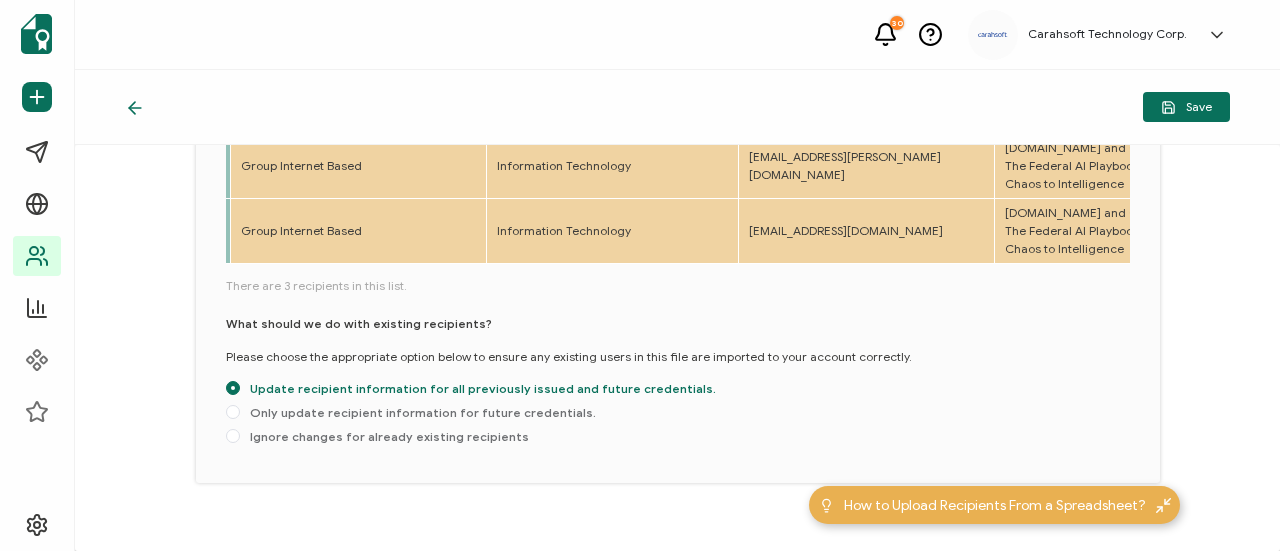 scroll, scrollTop: 0, scrollLeft: 1001, axis: horizontal 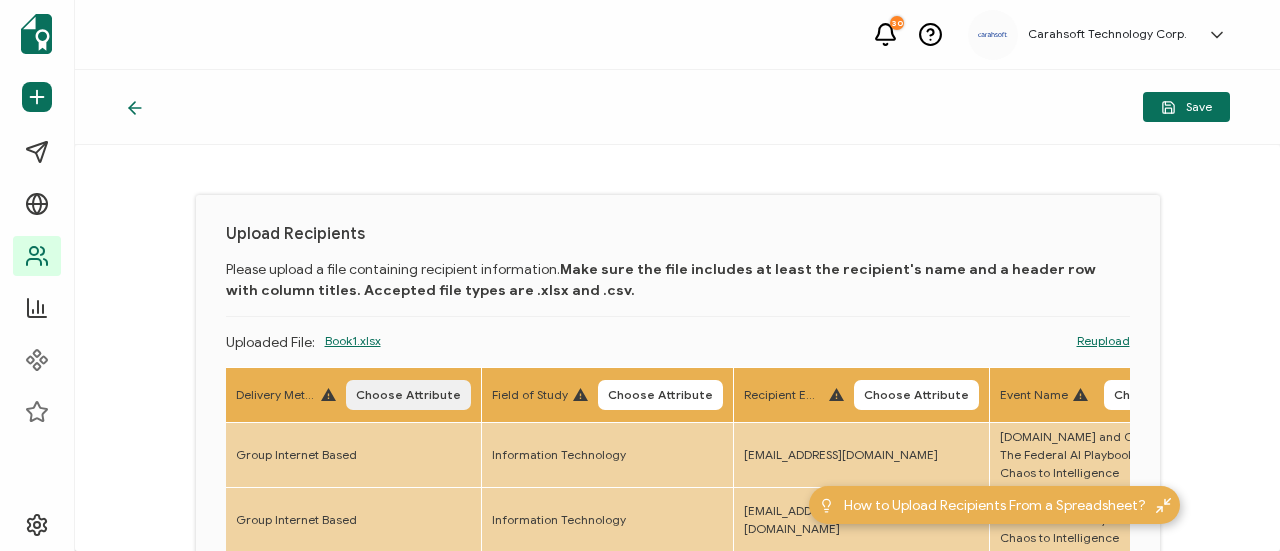 click on "Choose Attribute" at bounding box center (408, 395) 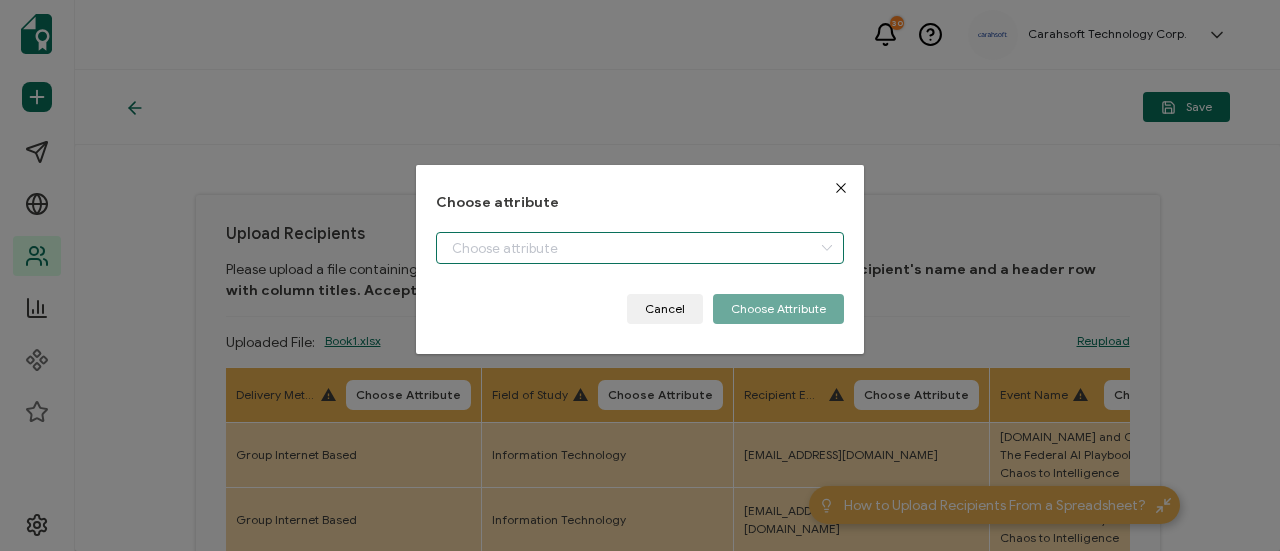 click at bounding box center (640, 248) 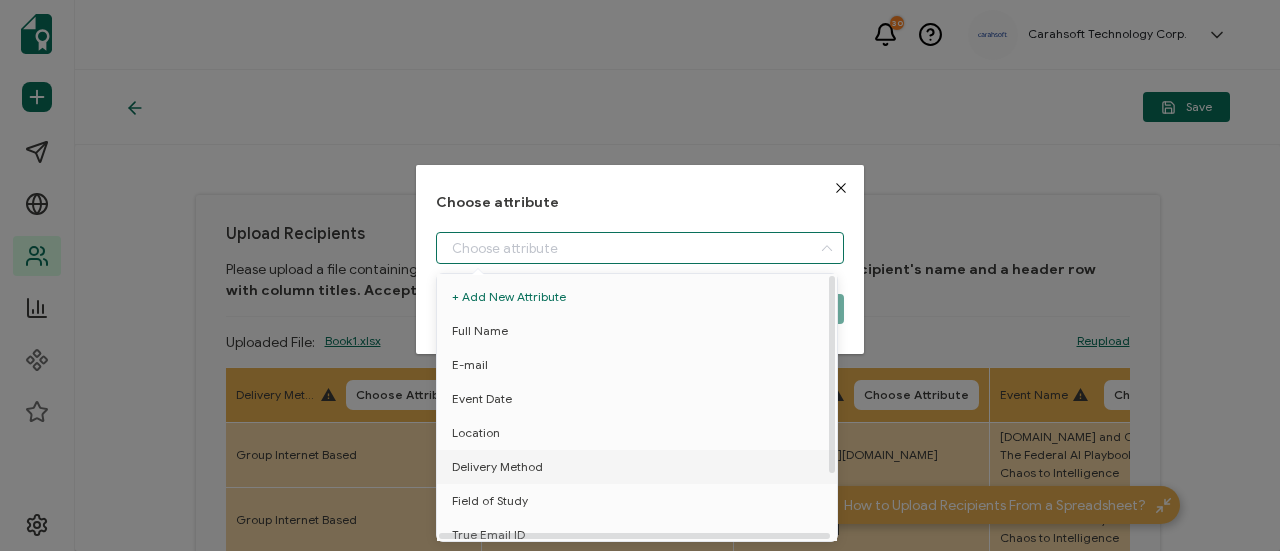 click on "Delivery Method" at bounding box center [497, 467] 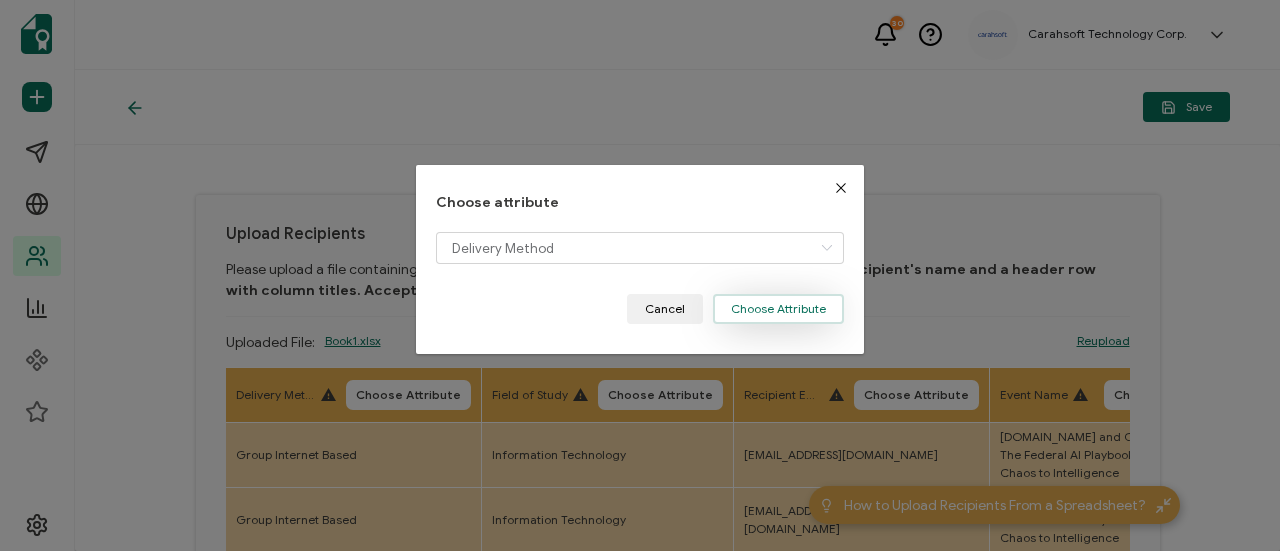 click on "Choose Attribute" at bounding box center (778, 309) 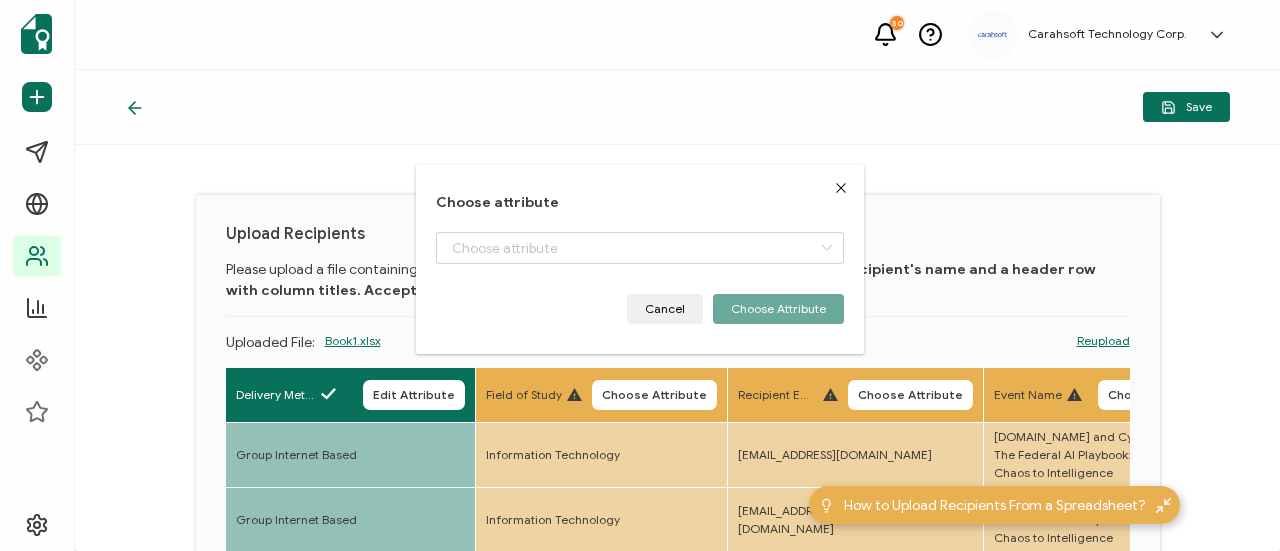 click on "Choose Attribute" at bounding box center (654, 395) 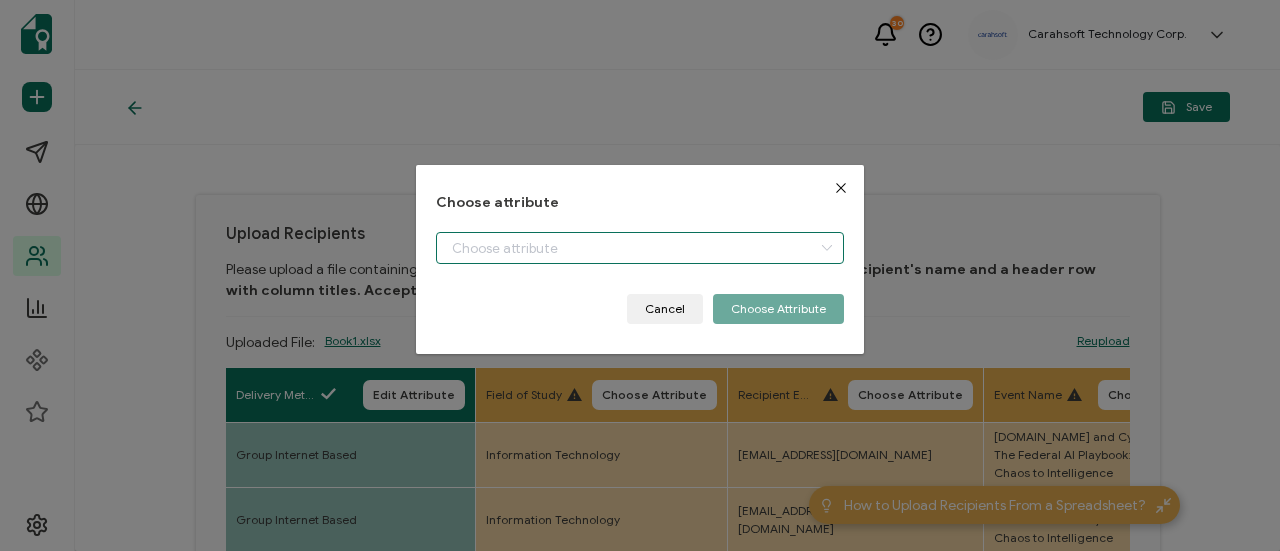 drag, startPoint x: 558, startPoint y: 251, endPoint x: 560, endPoint y: 275, distance: 24.083189 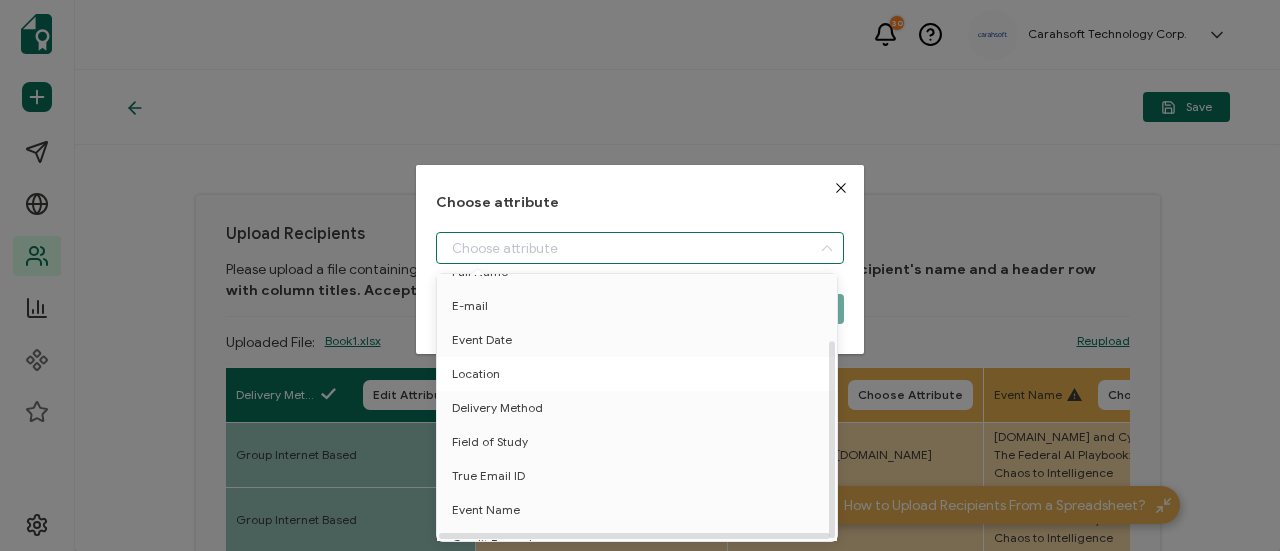 scroll, scrollTop: 88, scrollLeft: 0, axis: vertical 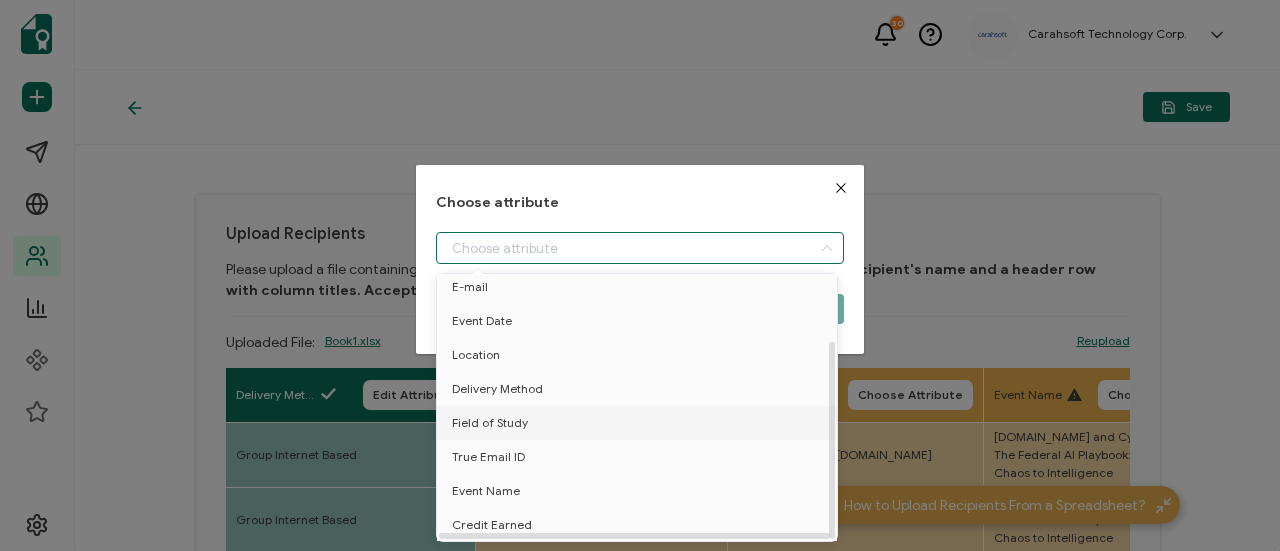 click on "Field of Study" at bounding box center (640, 423) 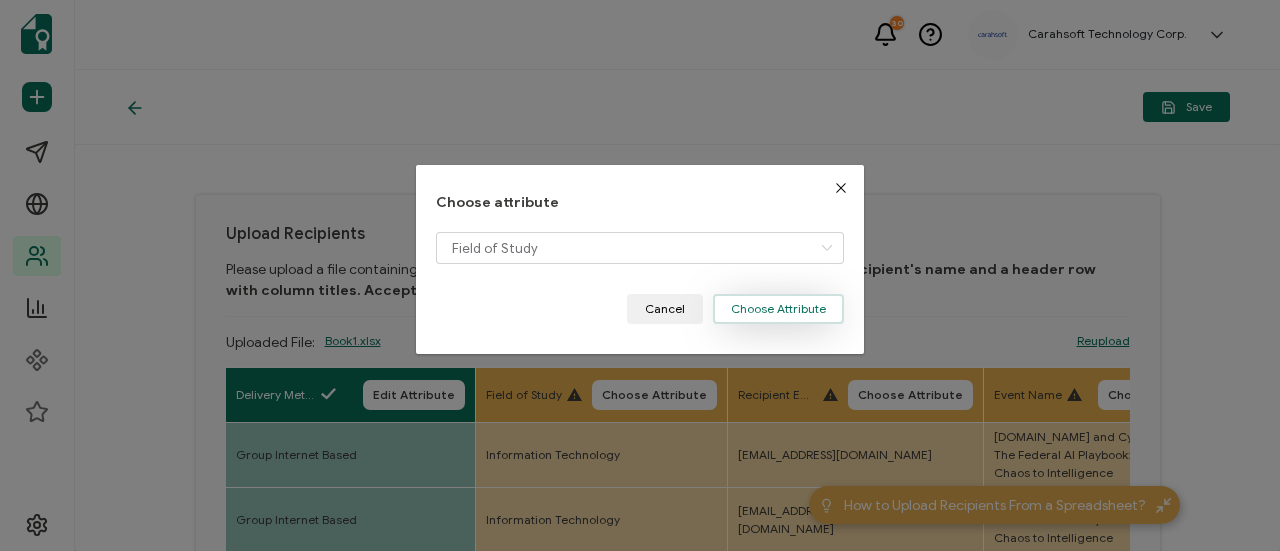 click on "Choose Attribute" at bounding box center [778, 309] 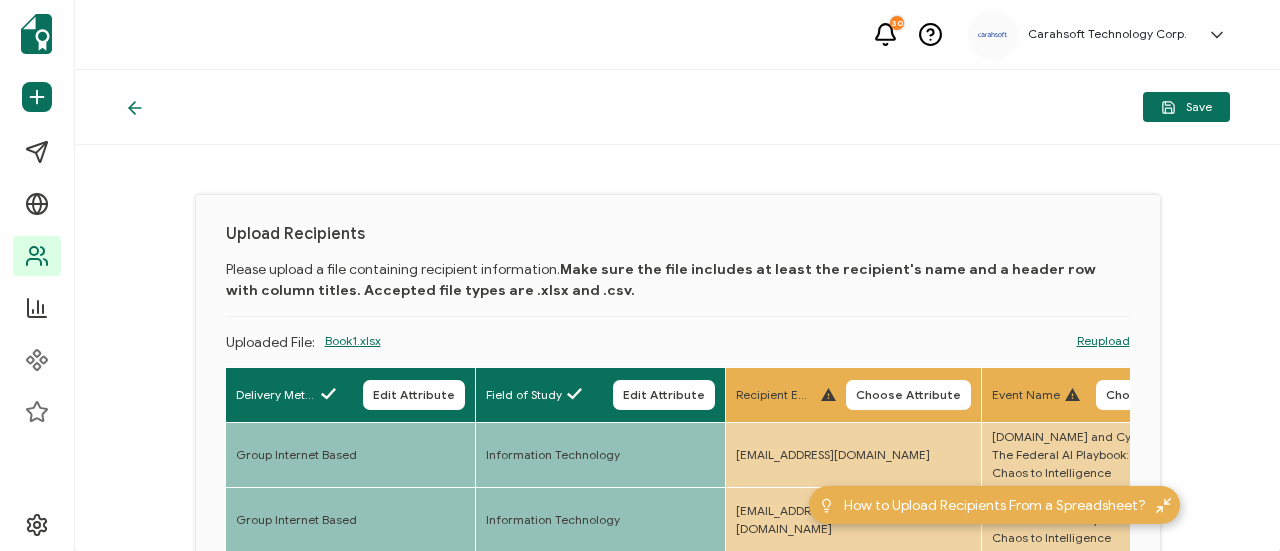 click on "Choose Attribute" at bounding box center (908, 395) 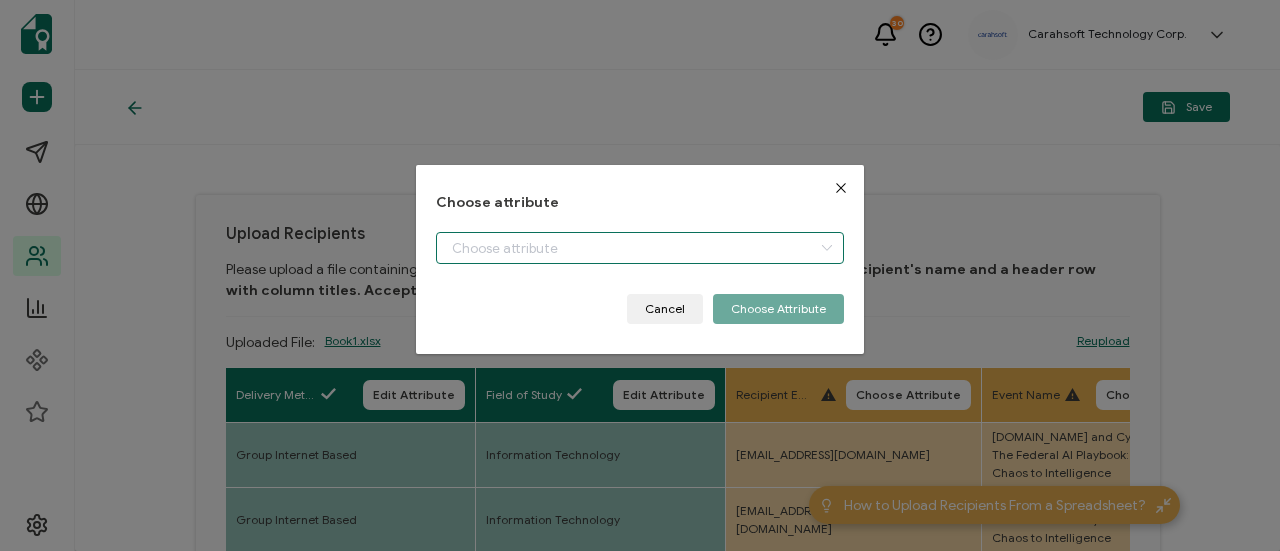 click at bounding box center (640, 248) 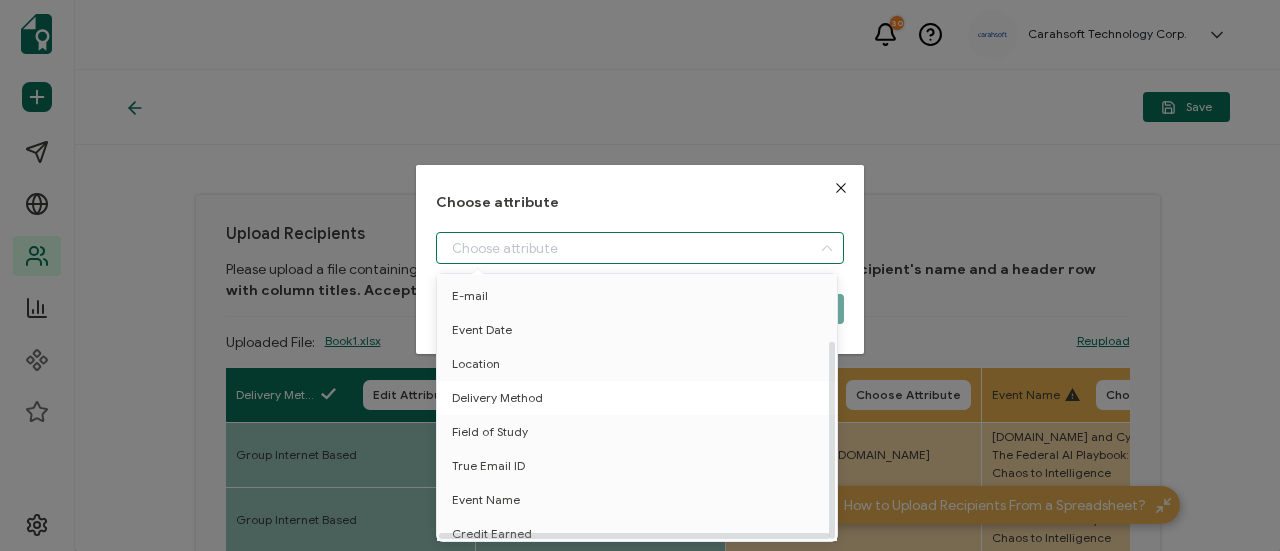 scroll, scrollTop: 88, scrollLeft: 0, axis: vertical 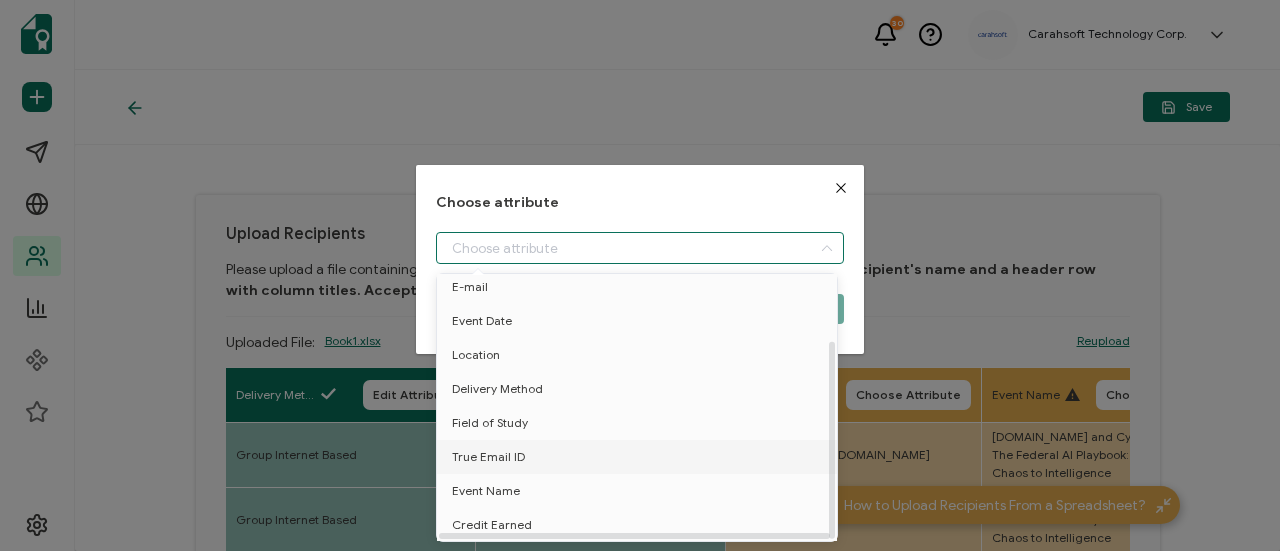 click on "True Email ID" at bounding box center (640, 457) 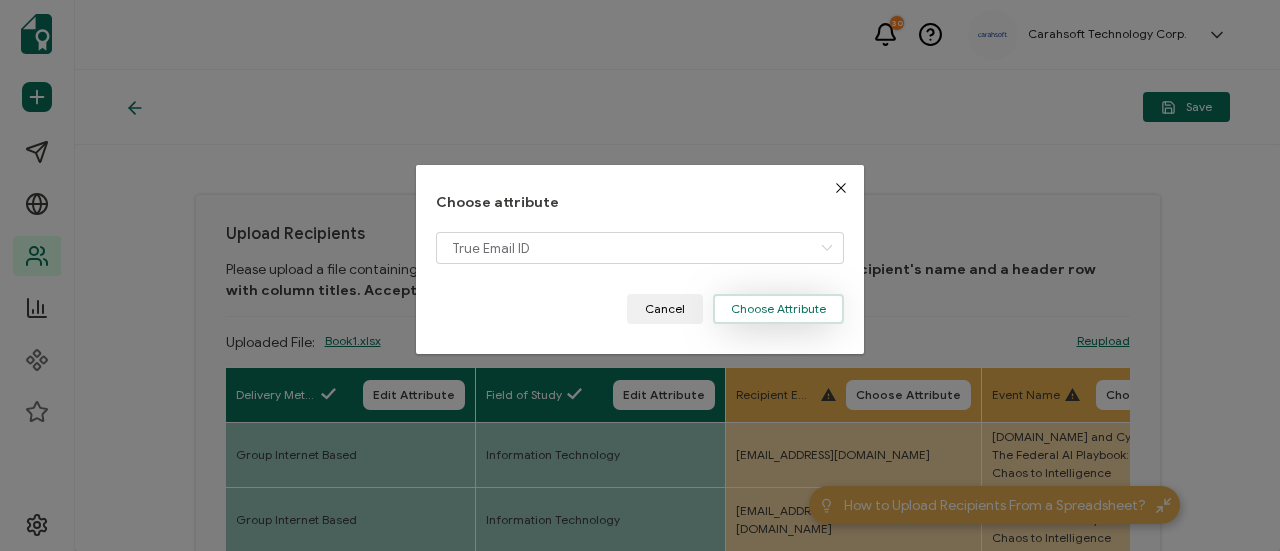 click on "Choose Attribute" at bounding box center (778, 309) 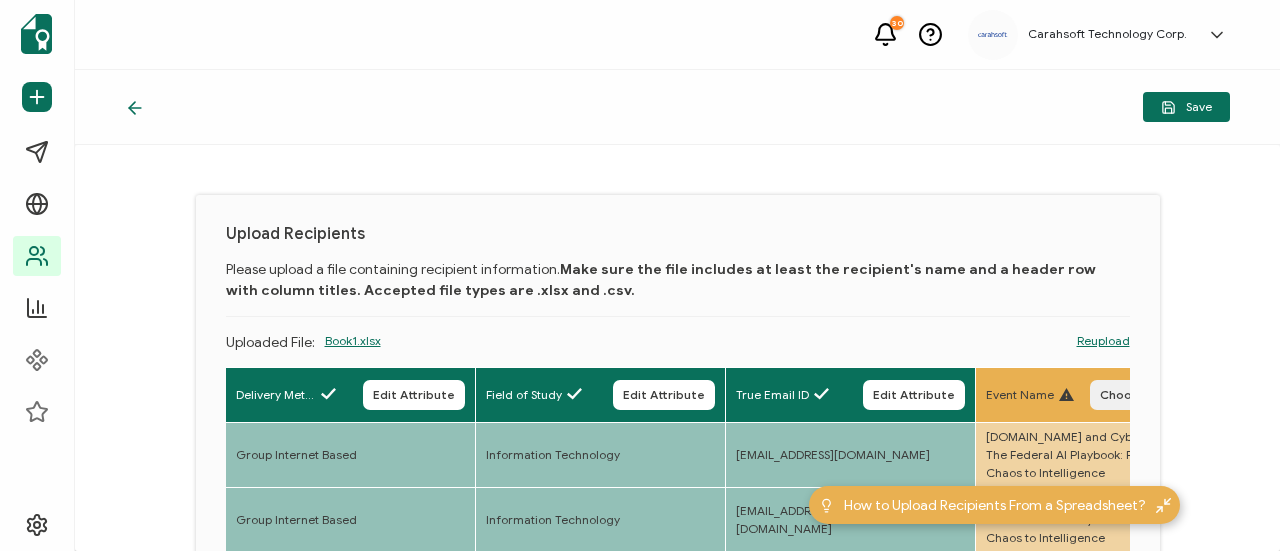 click on "Choose Attribute" at bounding box center (1152, 395) 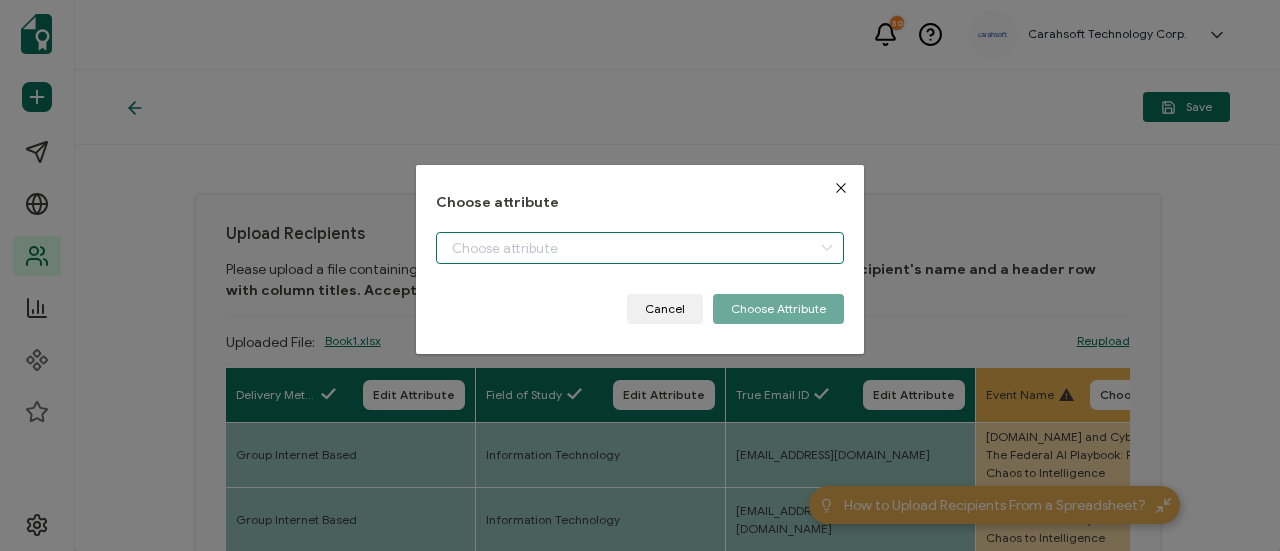click at bounding box center [640, 248] 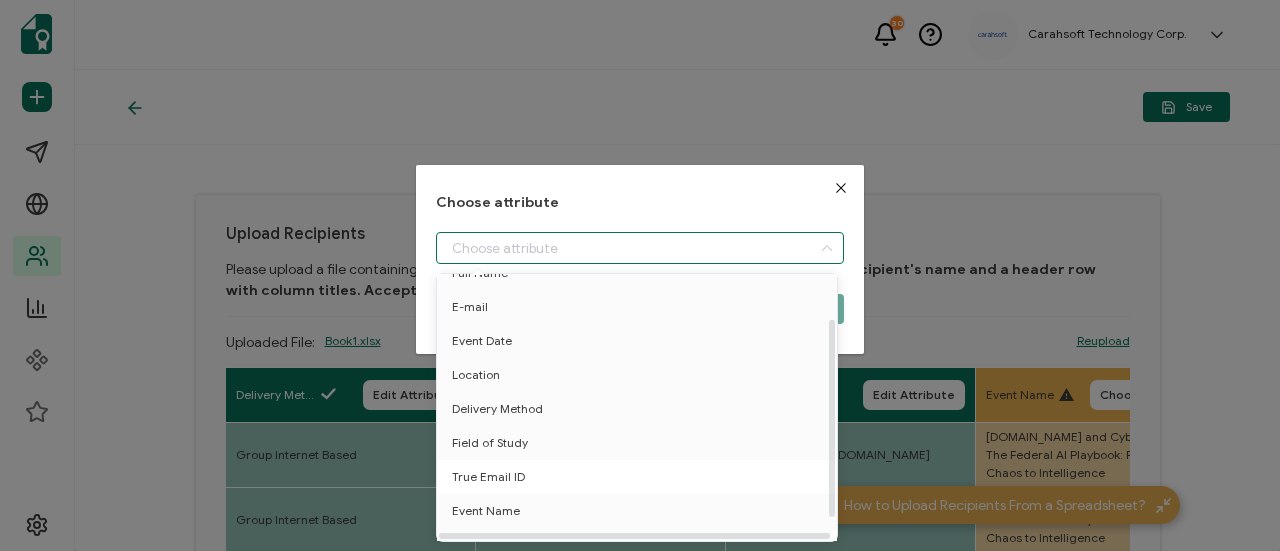 scroll, scrollTop: 88, scrollLeft: 0, axis: vertical 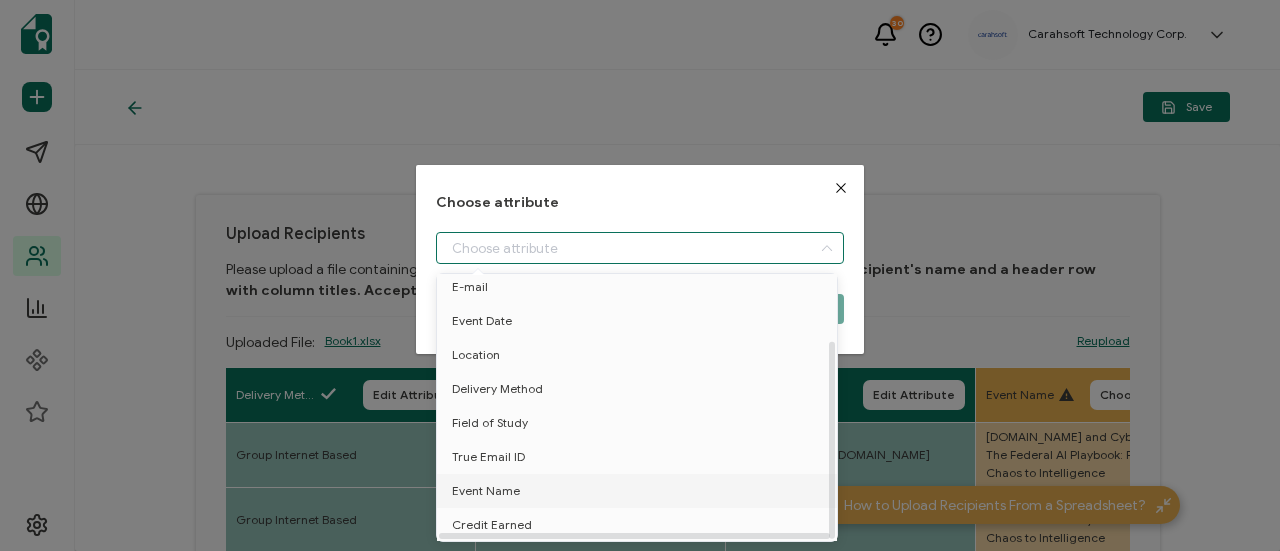 click on "Event Name" at bounding box center [640, 491] 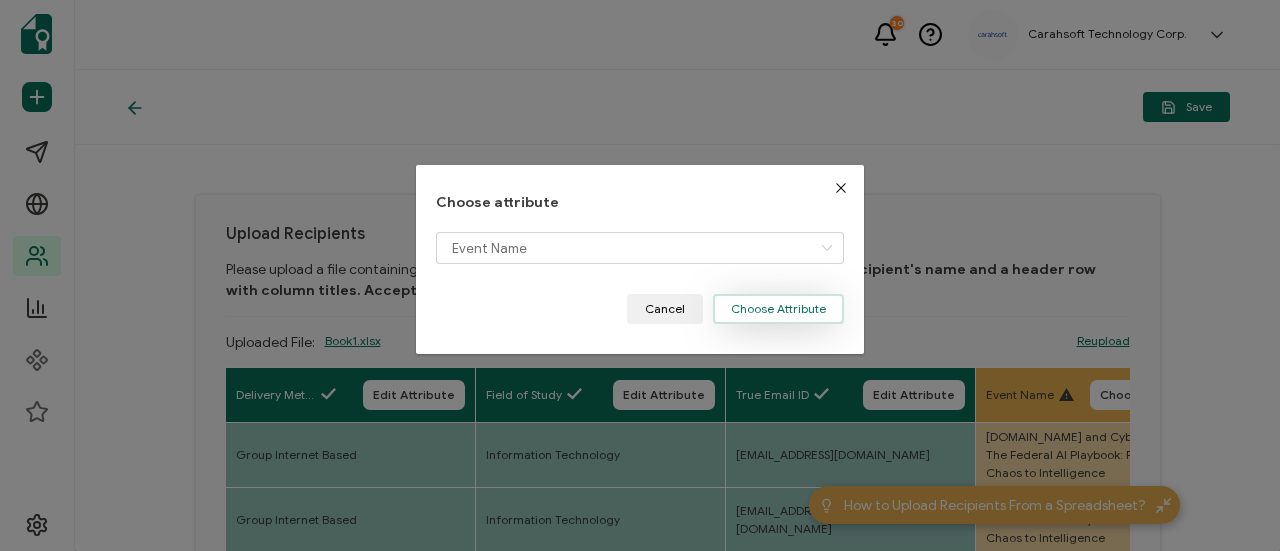 click on "Choose Attribute" at bounding box center (778, 309) 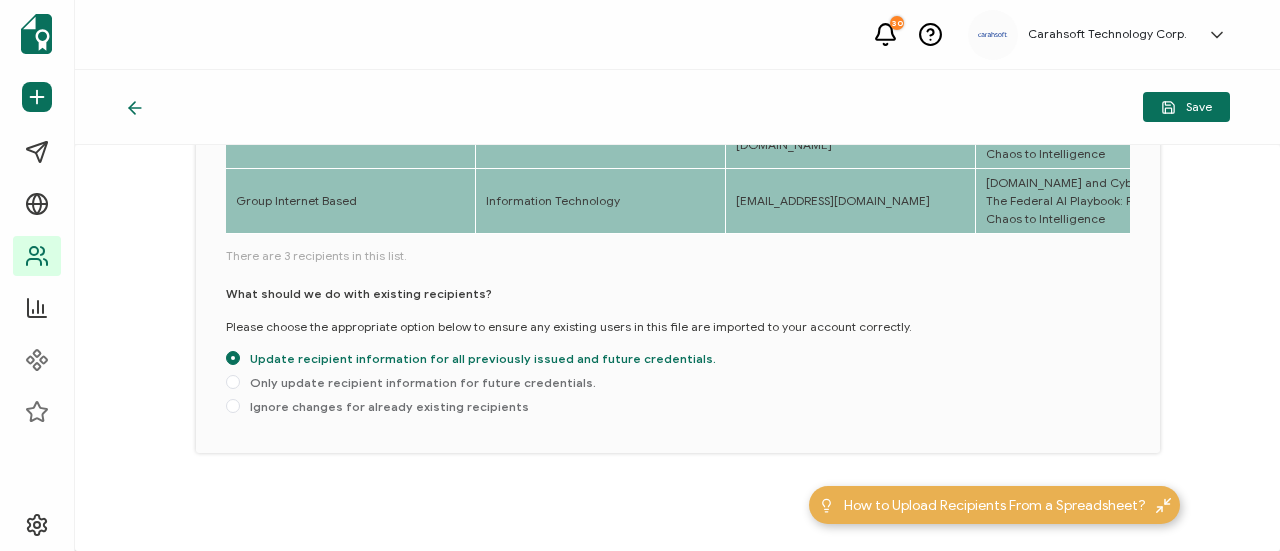 scroll, scrollTop: 388, scrollLeft: 0, axis: vertical 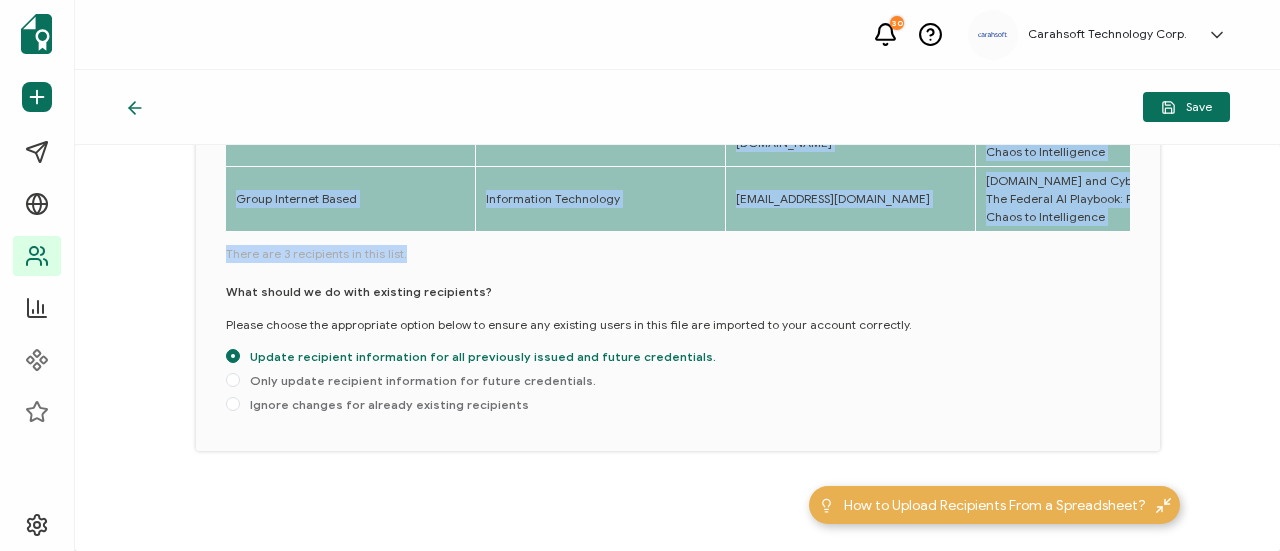 drag, startPoint x: 416, startPoint y: 235, endPoint x: 467, endPoint y: 235, distance: 51 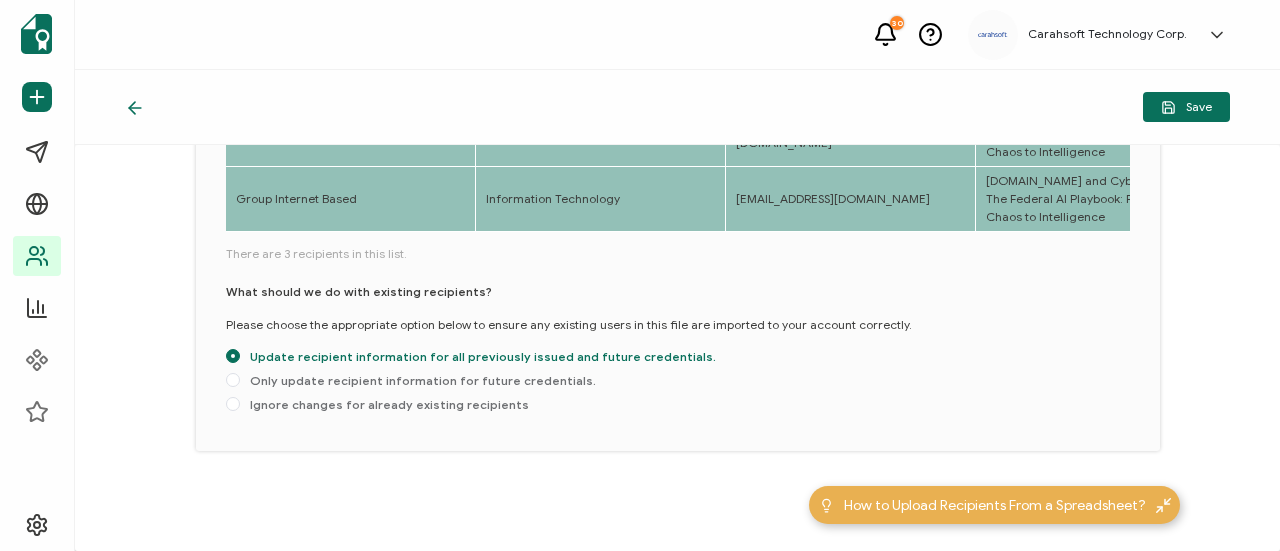 click on "What should we do with existing recipients?" at bounding box center [359, 292] 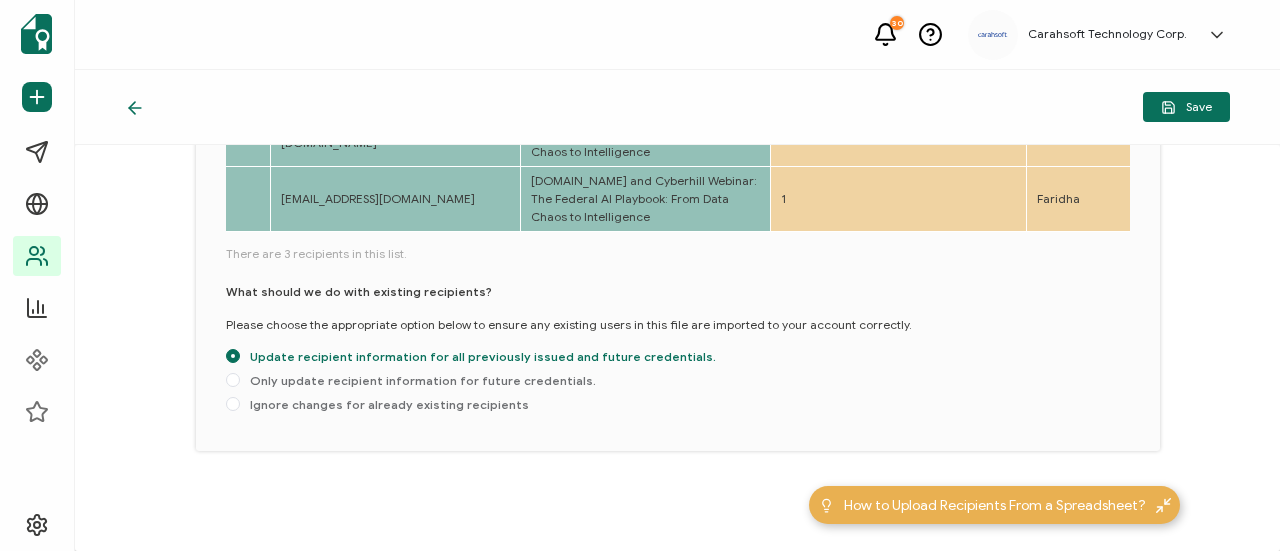 scroll, scrollTop: 0, scrollLeft: 1642, axis: horizontal 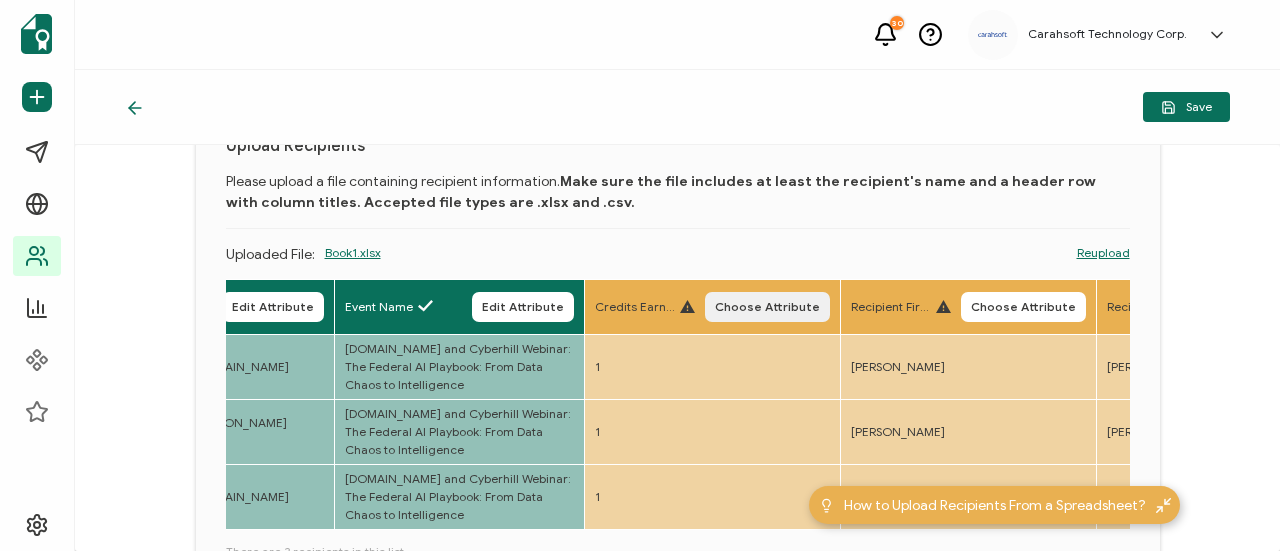 click on "Choose Attribute" at bounding box center (767, 307) 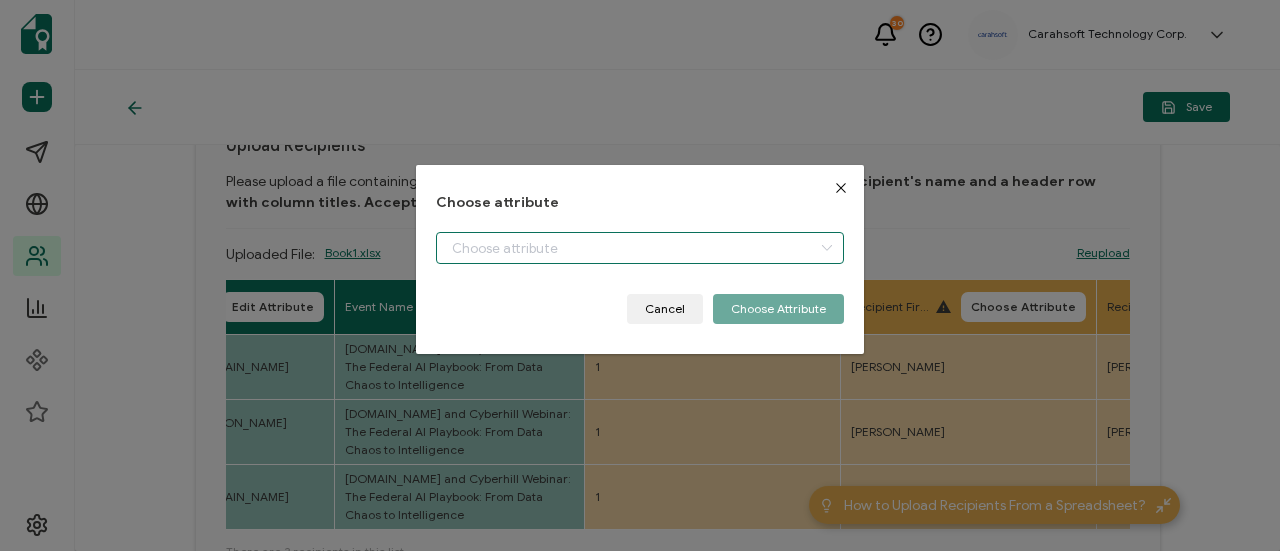 click at bounding box center (640, 248) 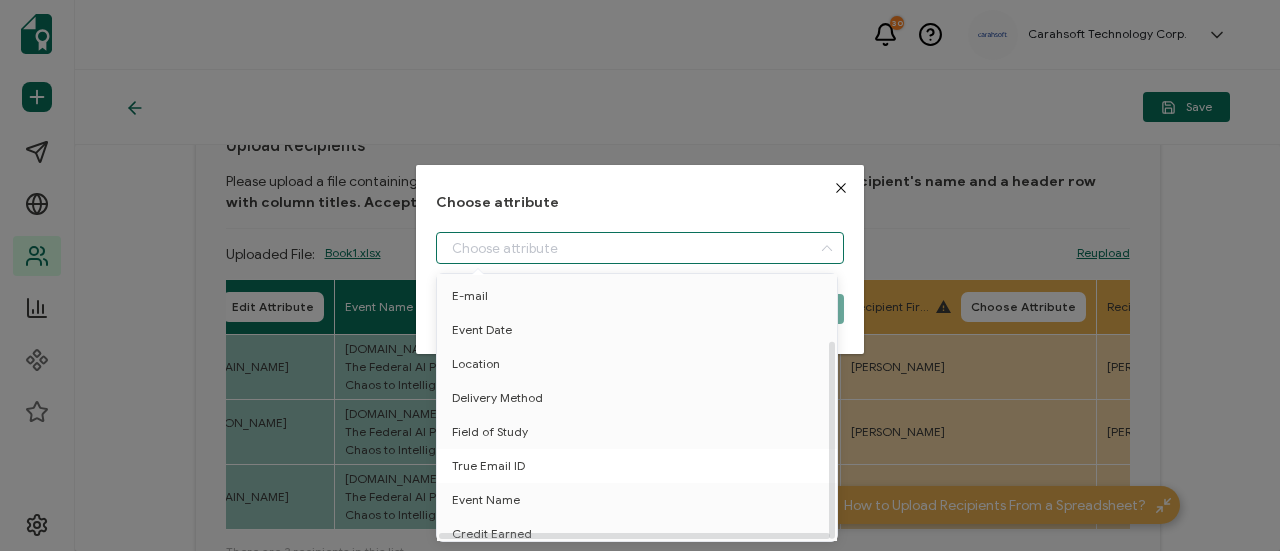 scroll, scrollTop: 88, scrollLeft: 0, axis: vertical 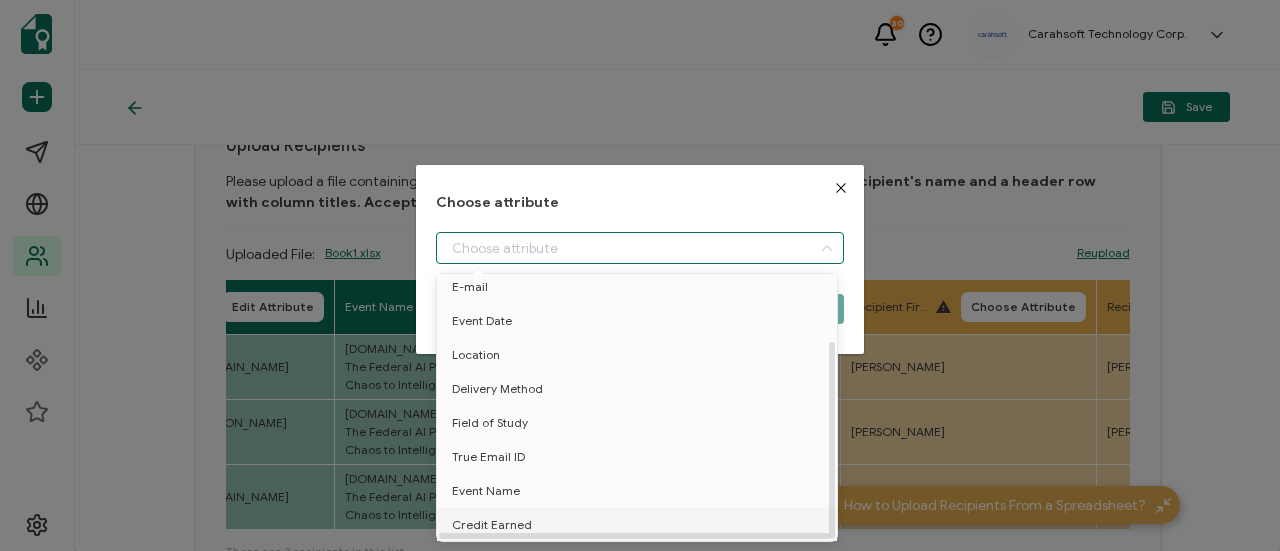 click on "Credit Earned" at bounding box center (640, 525) 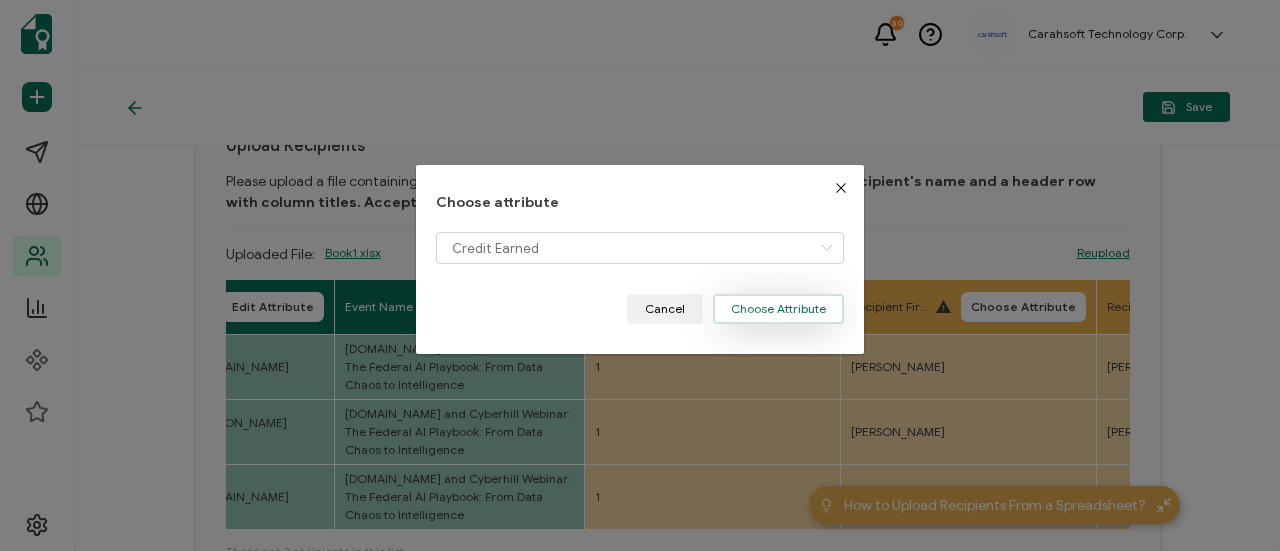 click on "Choose Attribute" at bounding box center (778, 309) 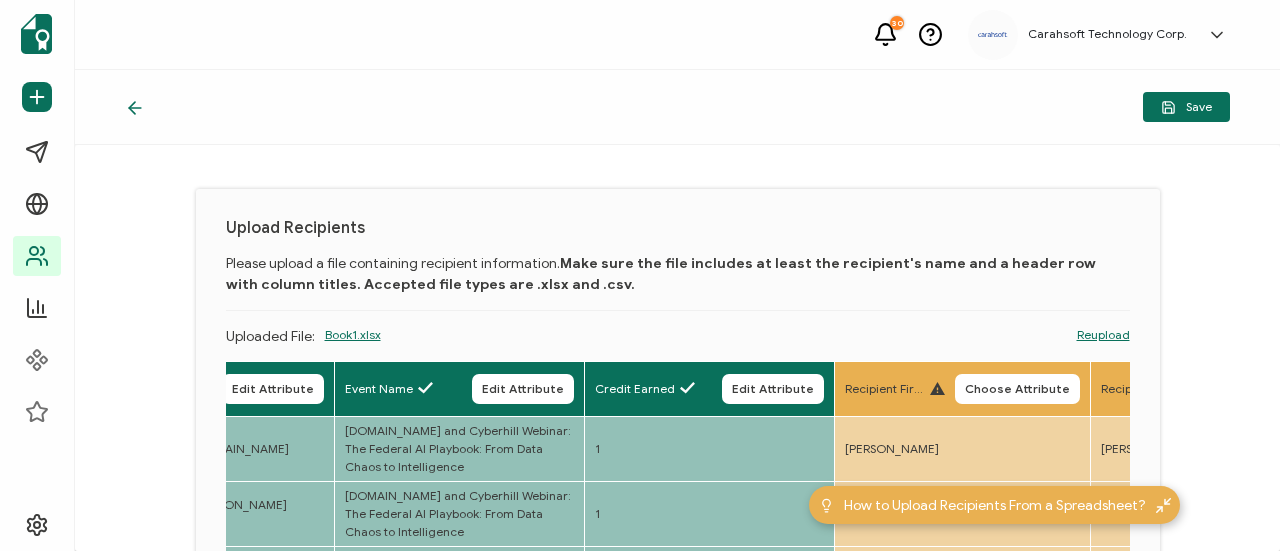scroll, scrollTop: 0, scrollLeft: 0, axis: both 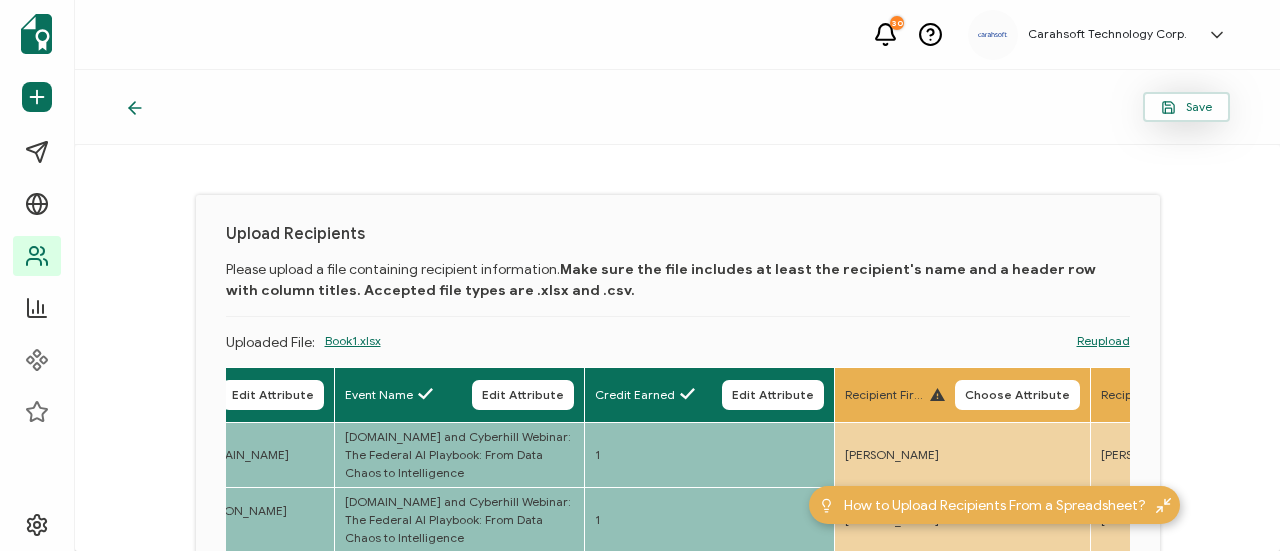 click 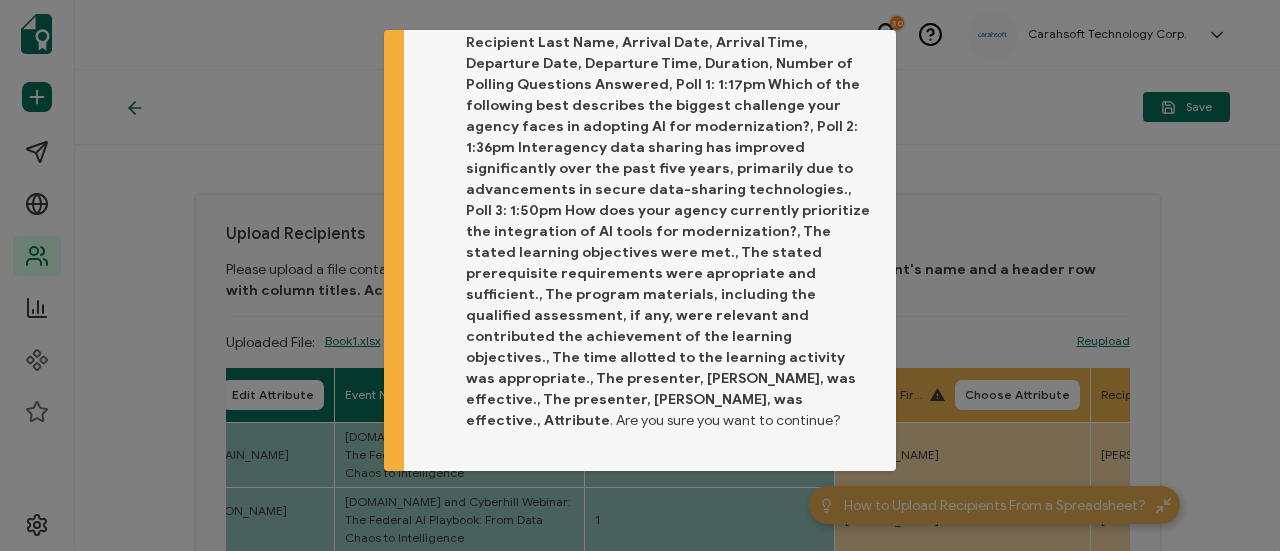 scroll, scrollTop: 102, scrollLeft: 0, axis: vertical 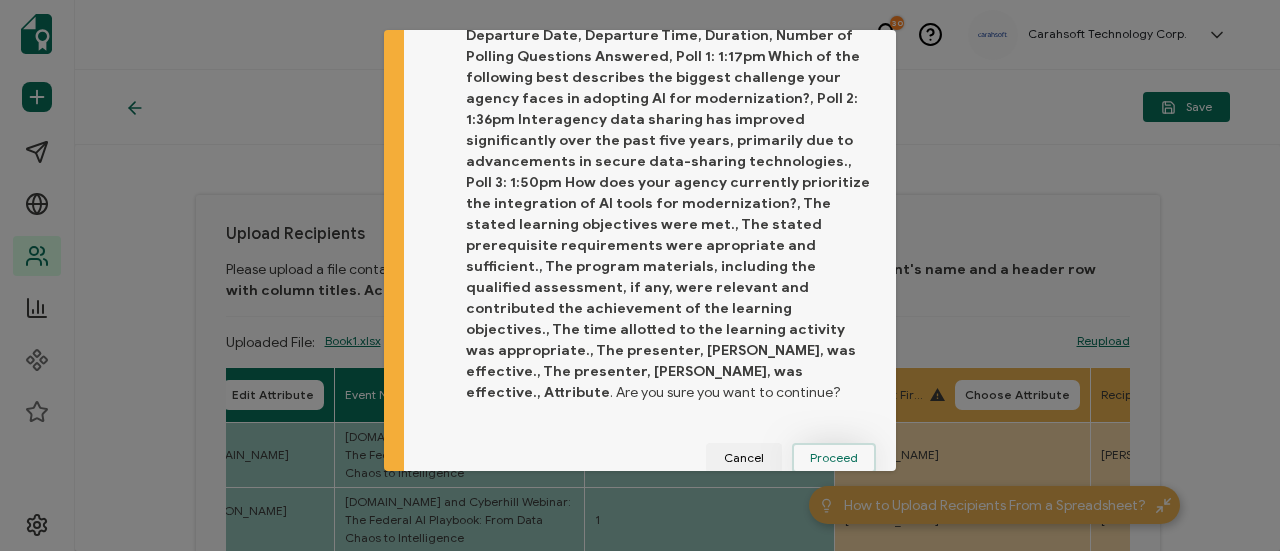 click on "Proceed" at bounding box center (0, 0) 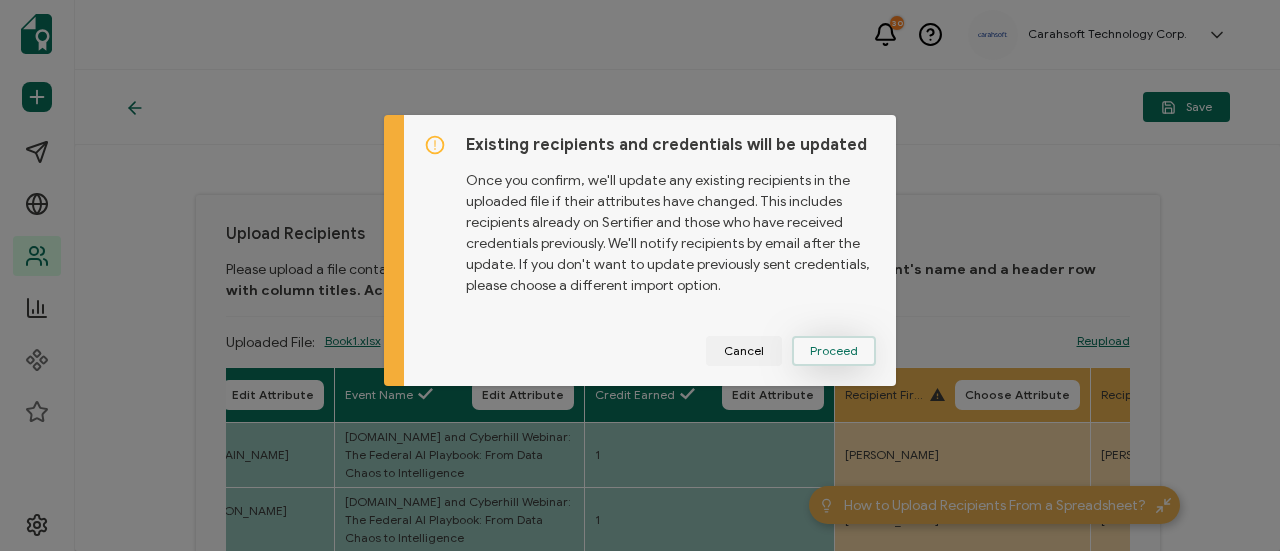click on "Proceed" at bounding box center [0, 0] 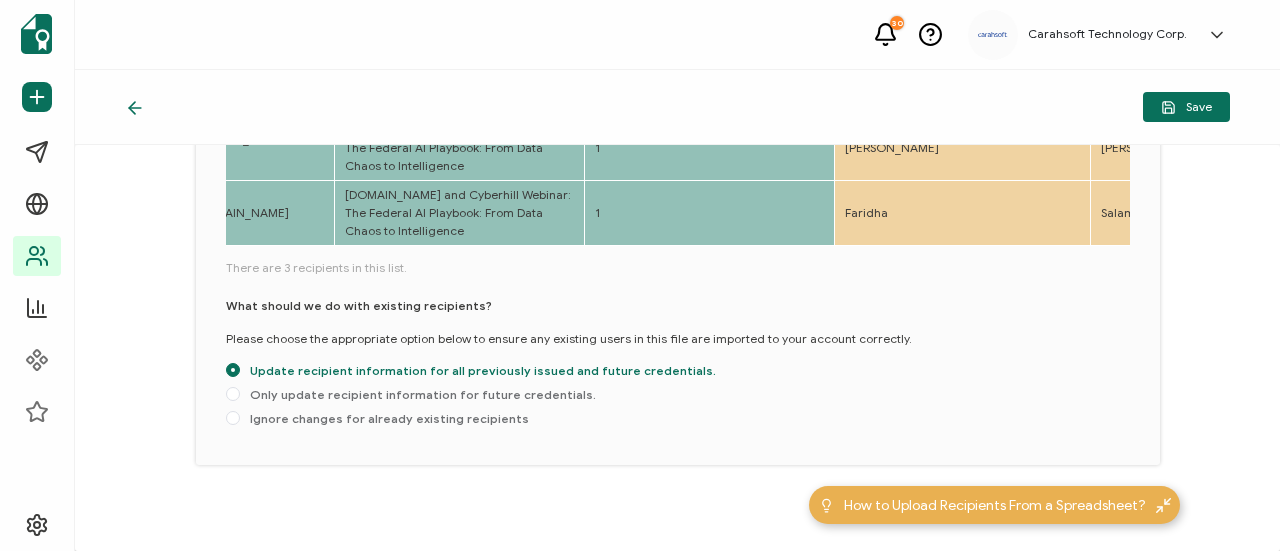 scroll, scrollTop: 388, scrollLeft: 0, axis: vertical 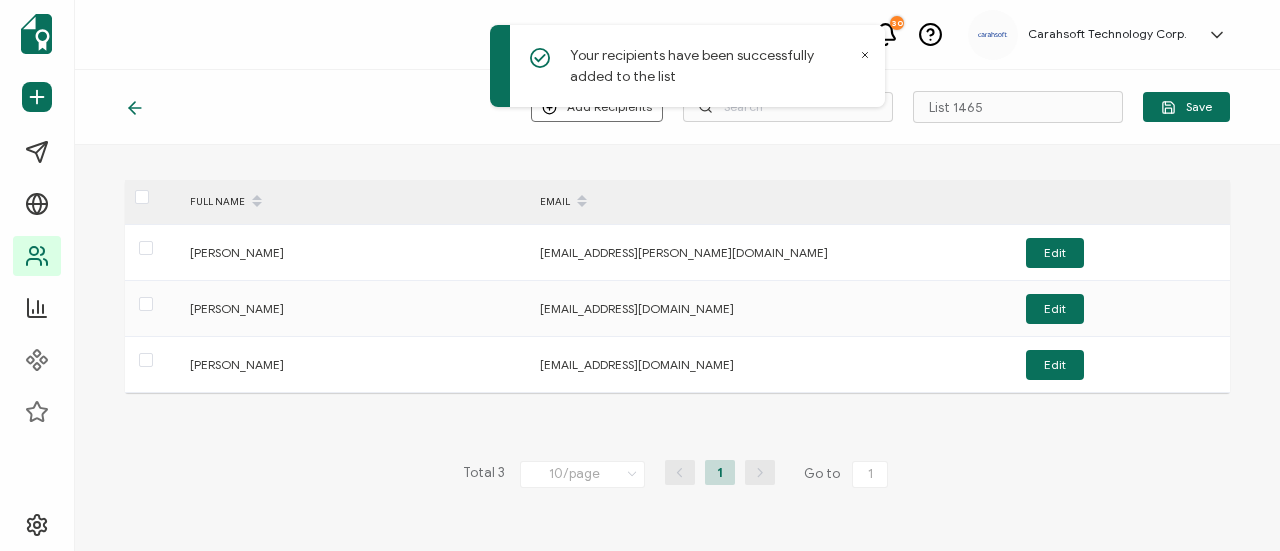 click on "Add Recipients
Upload New Recipients   Import from Recipients       List 1465
Save" at bounding box center (677, 107) 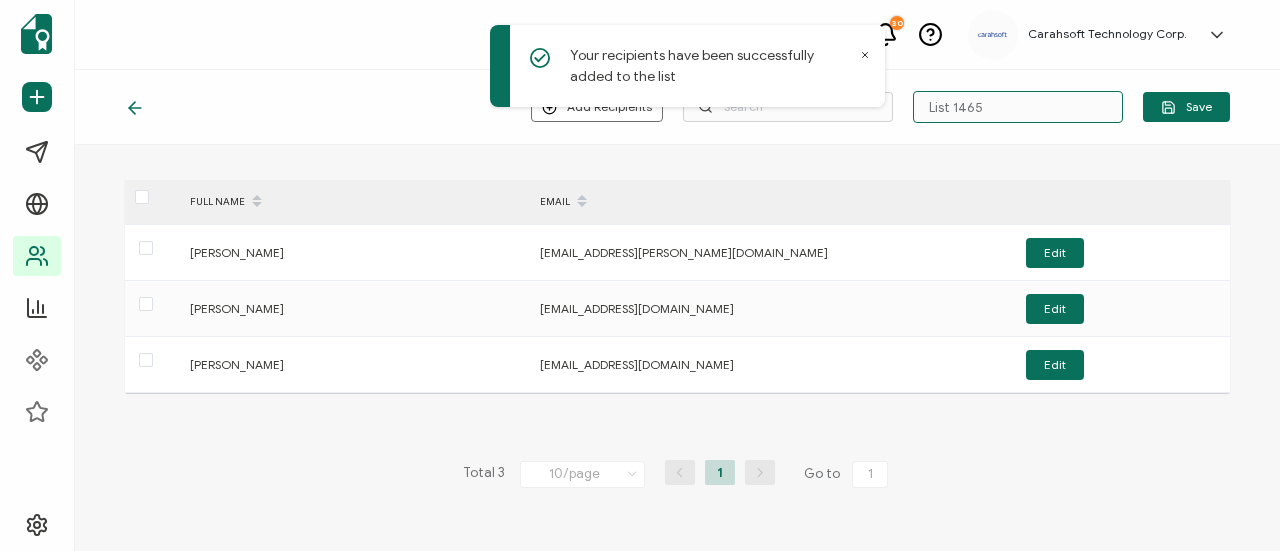 drag, startPoint x: 1021, startPoint y: 115, endPoint x: 886, endPoint y: 111, distance: 135.05925 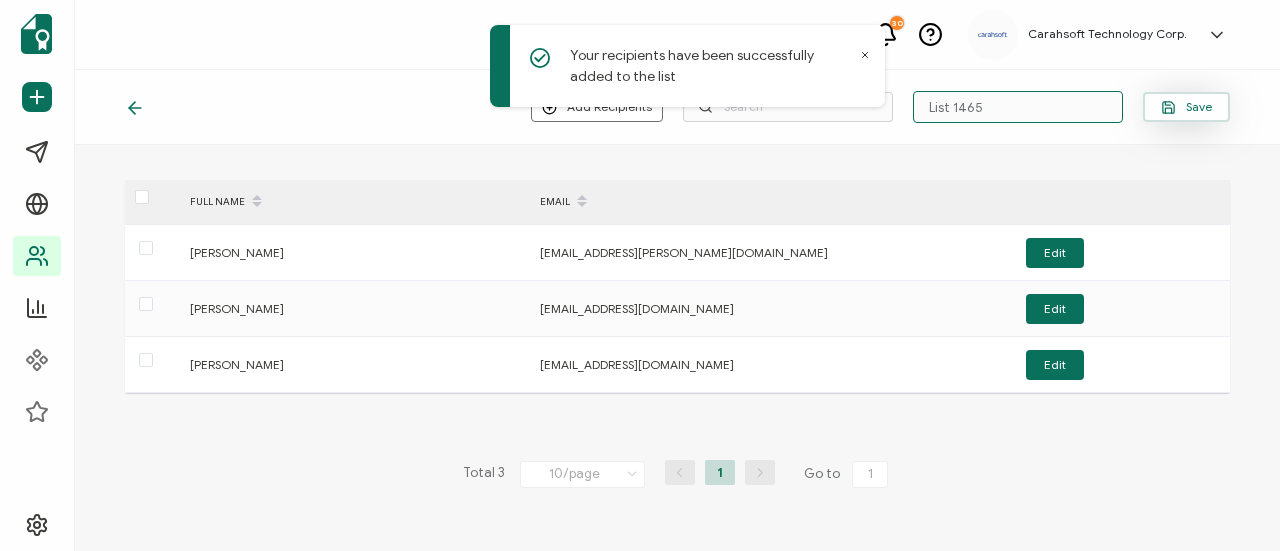paste on "3-13-25_65636_dataworld Webinar" 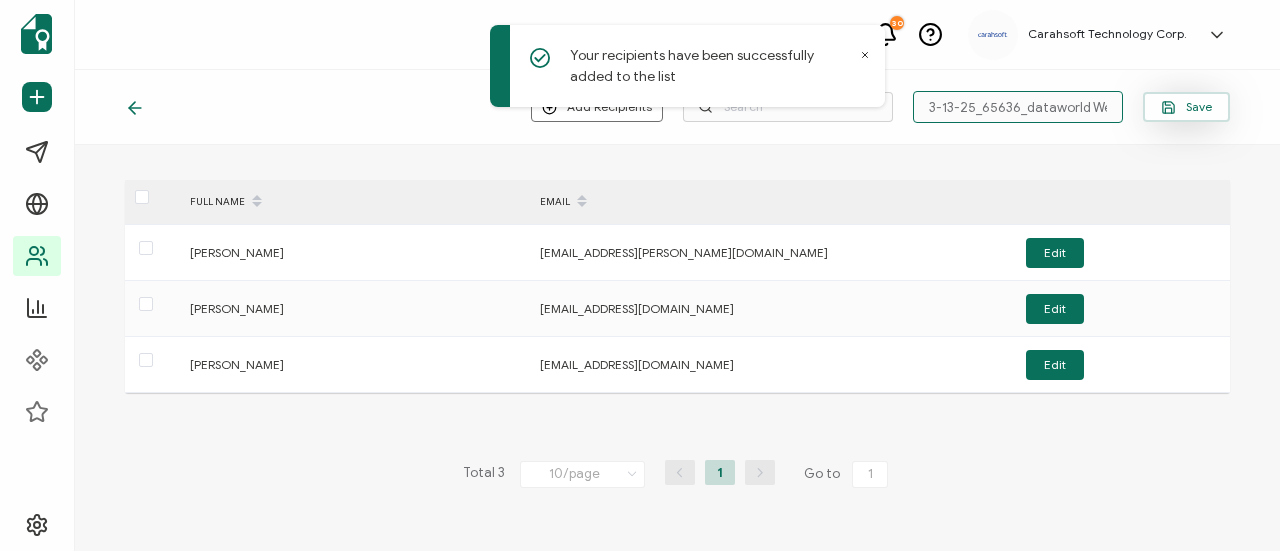 scroll, scrollTop: 0, scrollLeft: 24, axis: horizontal 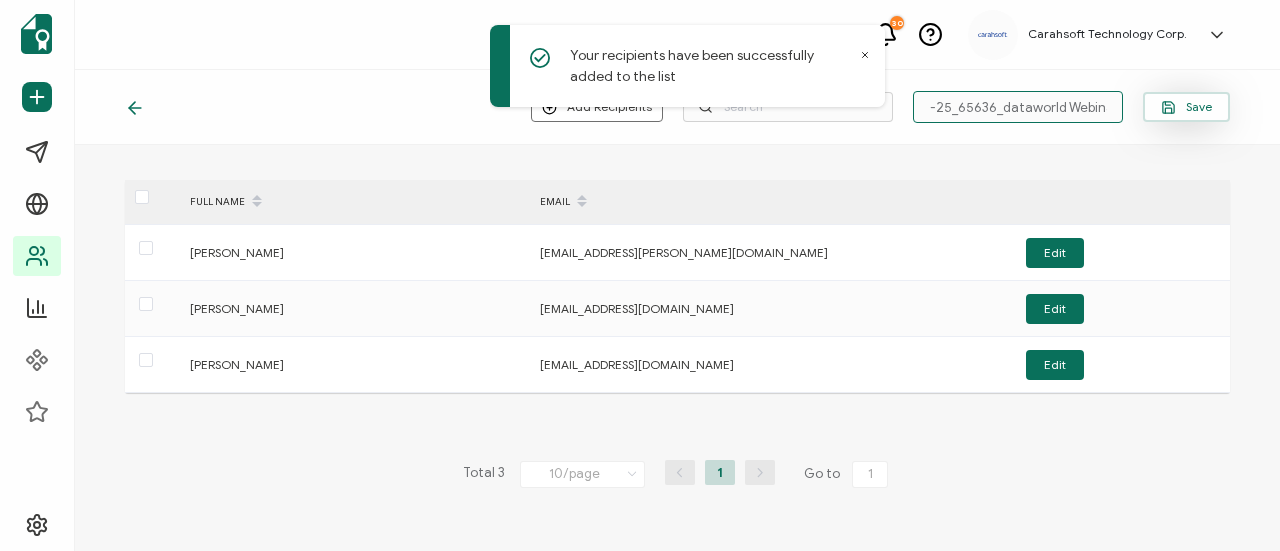 type on "3-13-25_65636_dataworld Webinar" 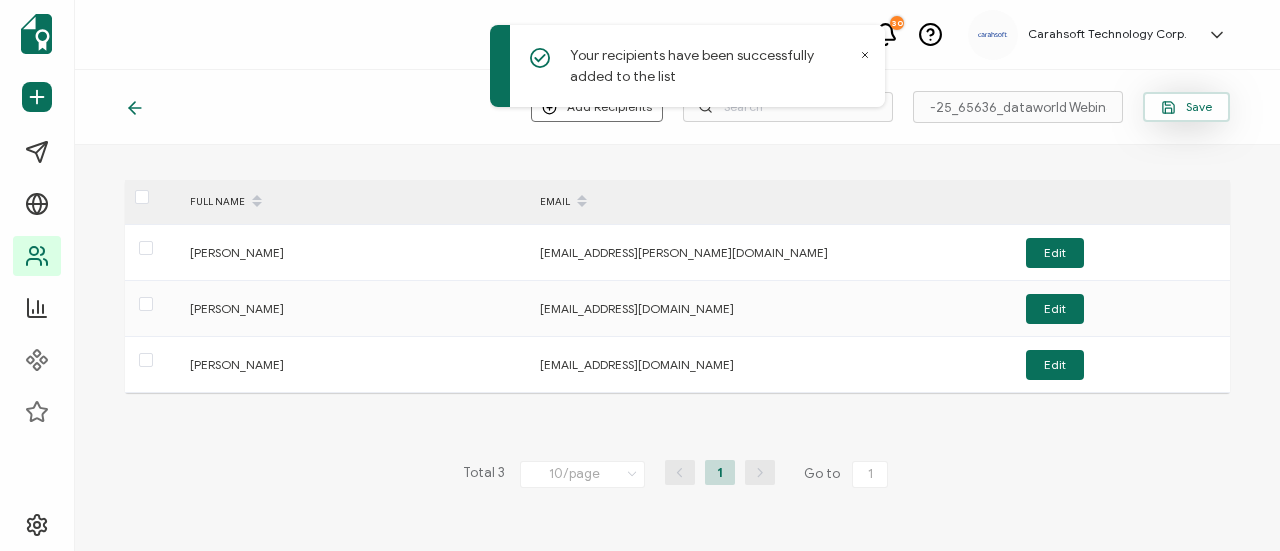 scroll, scrollTop: 0, scrollLeft: 0, axis: both 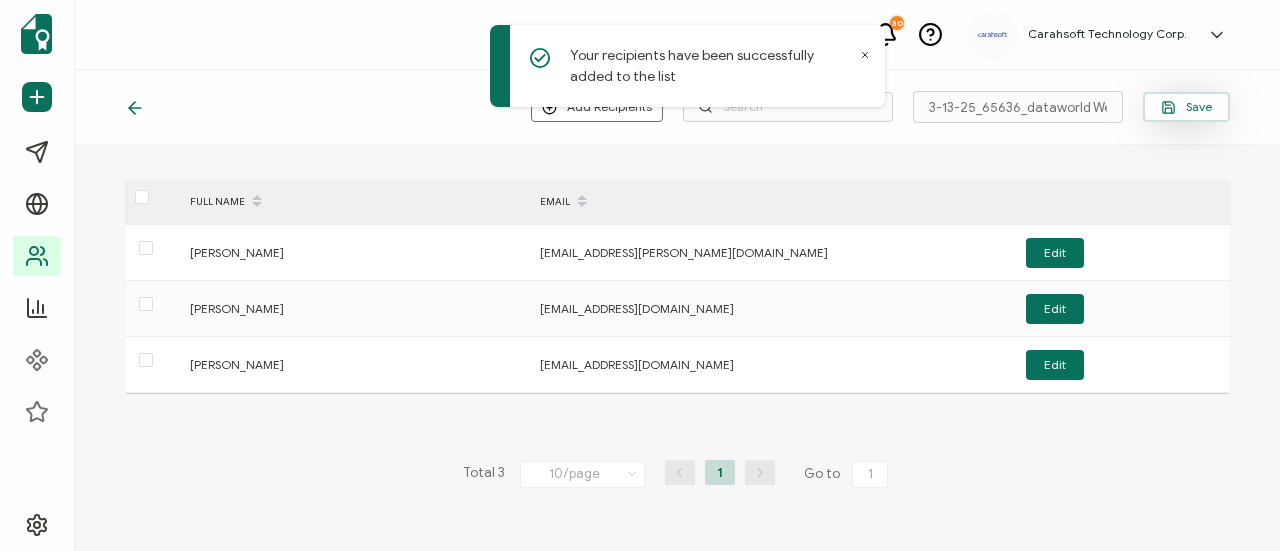click on "Save" at bounding box center (1186, 107) 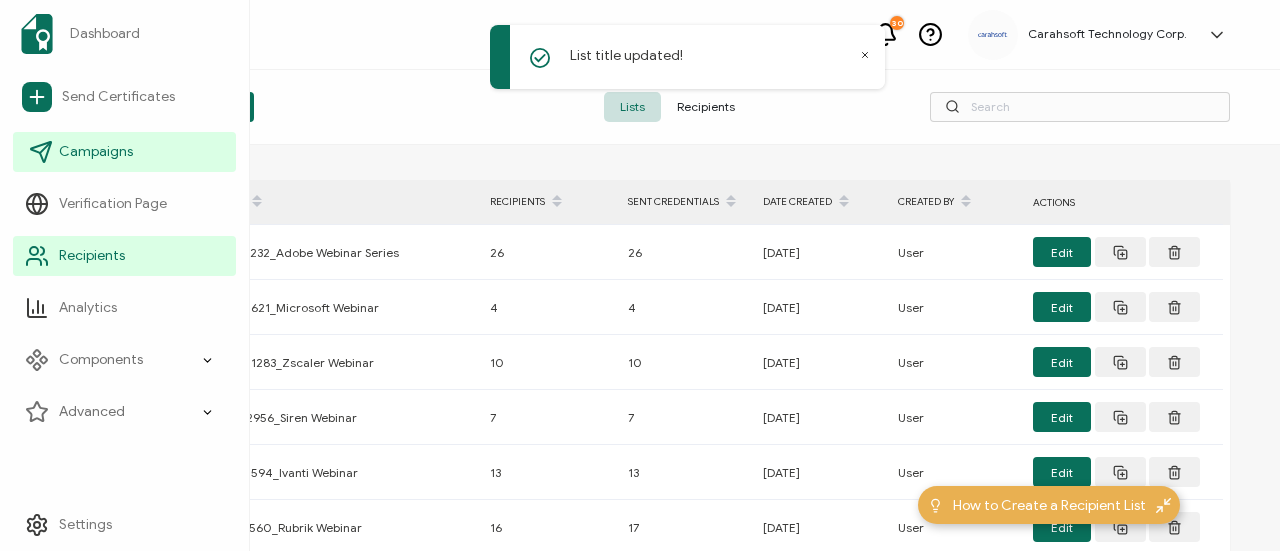 click on "Campaigns" at bounding box center [96, 152] 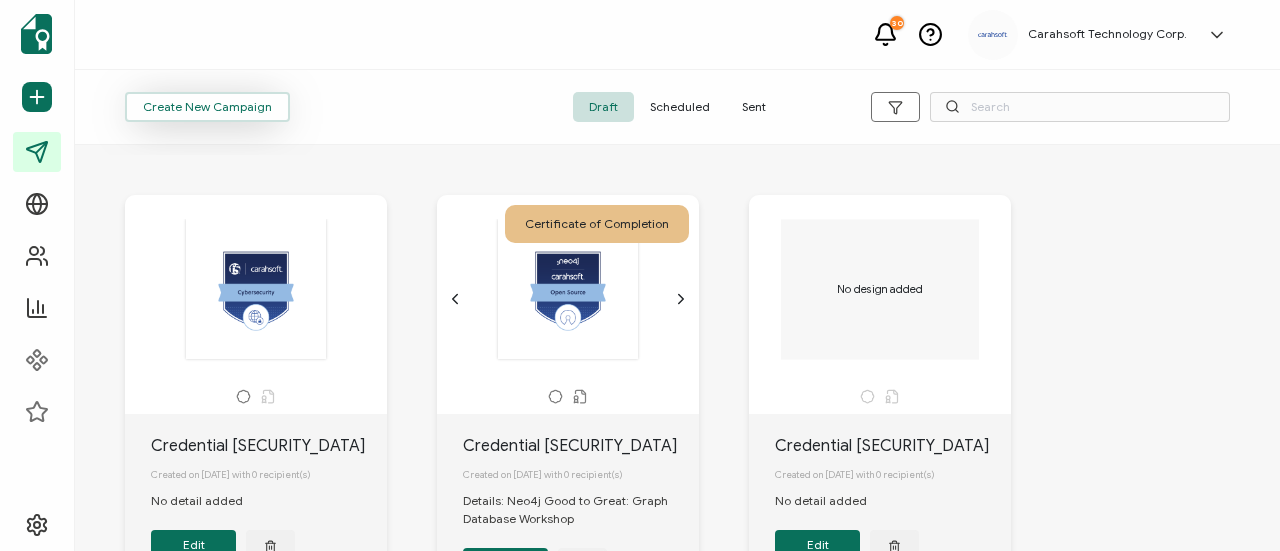 click on "Create New Campaign" at bounding box center [207, 107] 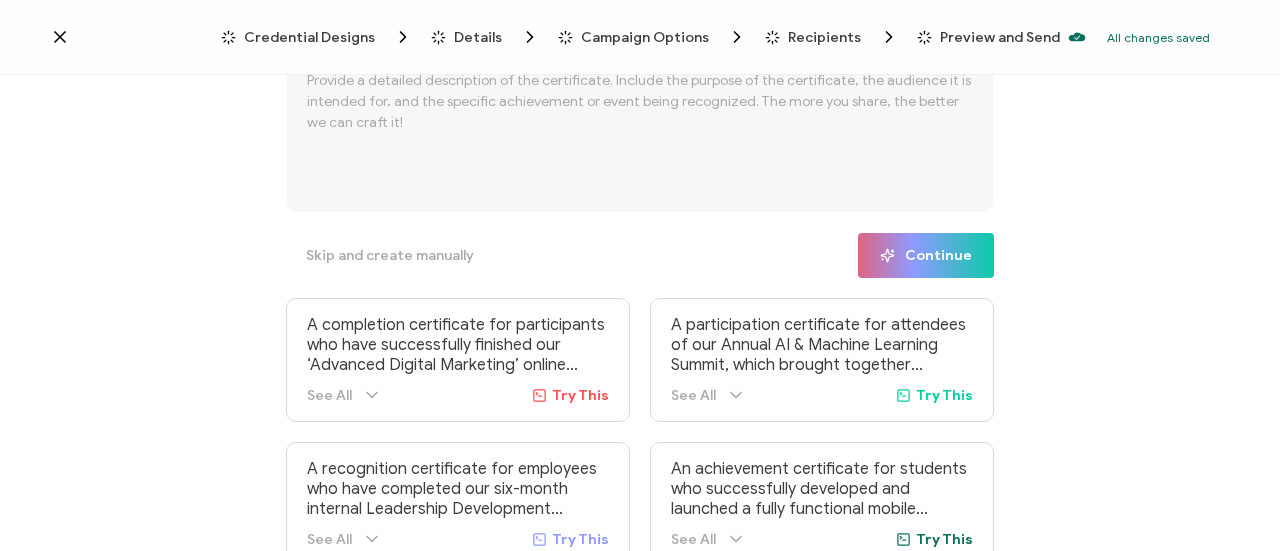 scroll, scrollTop: 60, scrollLeft: 0, axis: vertical 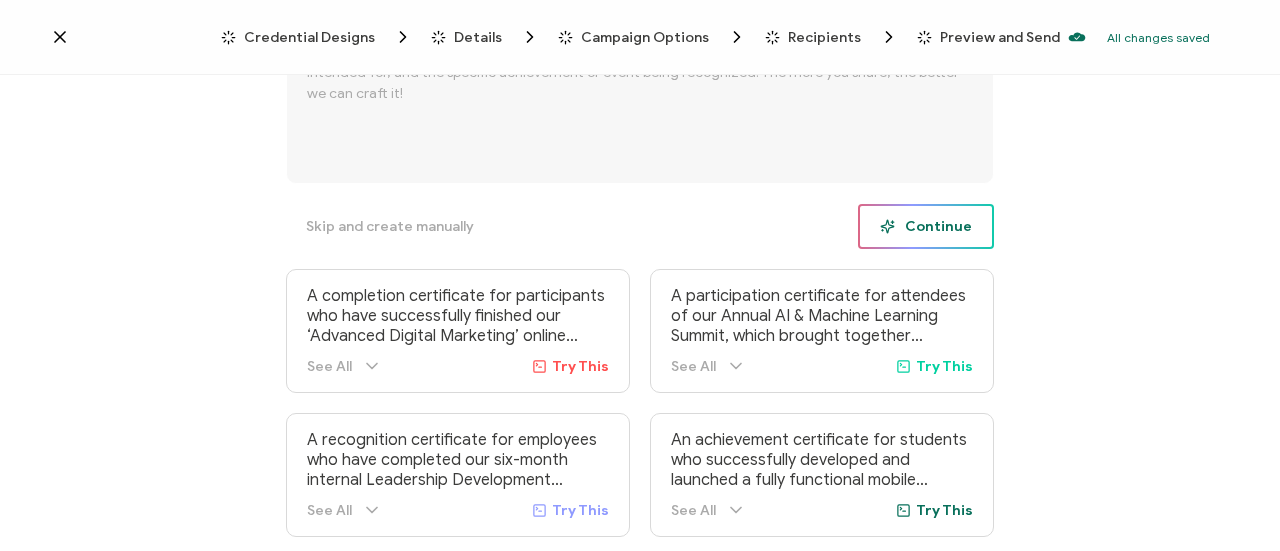 click on "Continue" at bounding box center [926, 226] 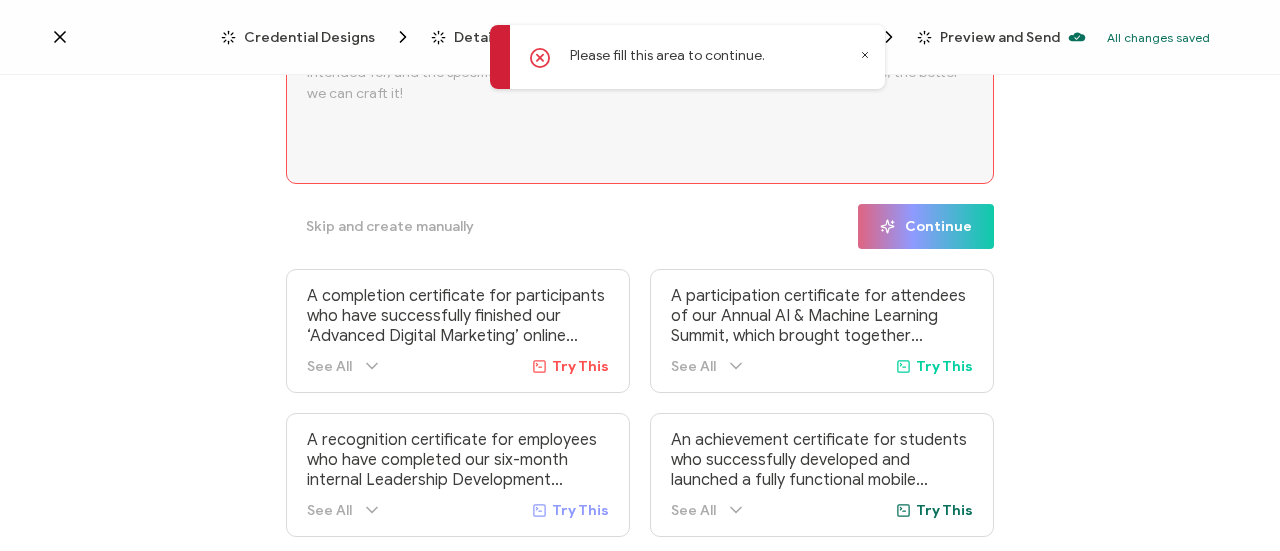 click on "A completion certificate for participants who have successfully finished our ‘Advanced Digital Marketing’ online course. This program is designed for marketing professionals looking to enhance their expertise in SEO, PPC, content marketing, and social media strategy. The certificate serves as a formal acknowledgment of their dedication, knowledge, and skill development, providing credibility in their professional journey." at bounding box center [458, 316] 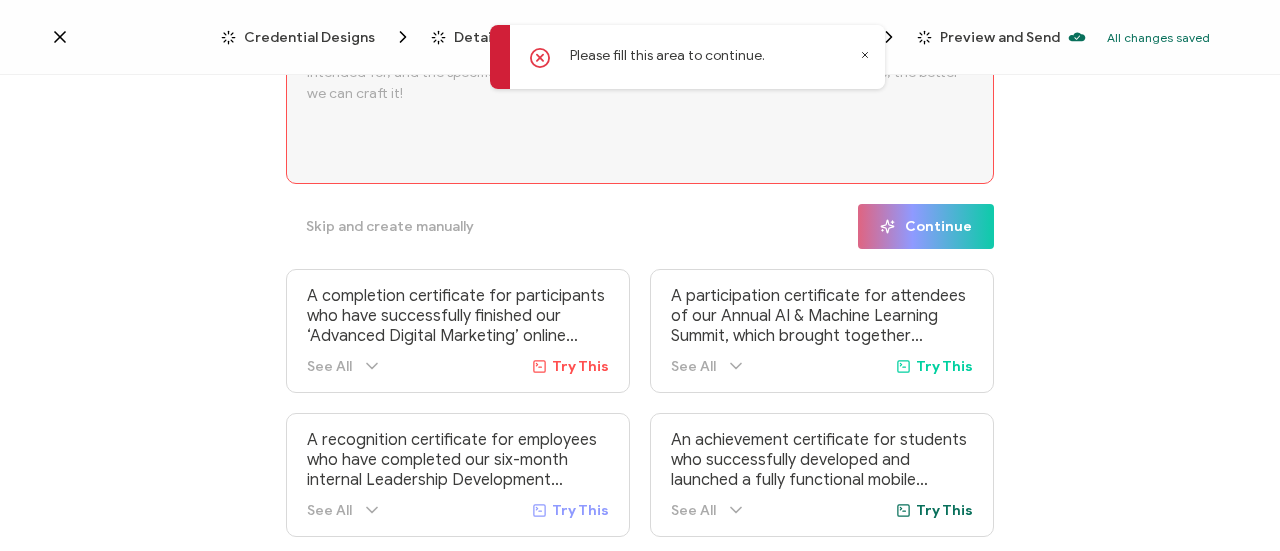 click on "A completion certificate for participants who have successfully finished our ‘Advanced Digital Marketing’ online course. This program is designed for marketing professionals looking to enhance their expertise in SEO, PPC, content marketing, and social media strategy. The certificate serves as a formal acknowledgment of their dedication, knowledge, and skill development, providing credibility in their professional journey." at bounding box center [458, 316] 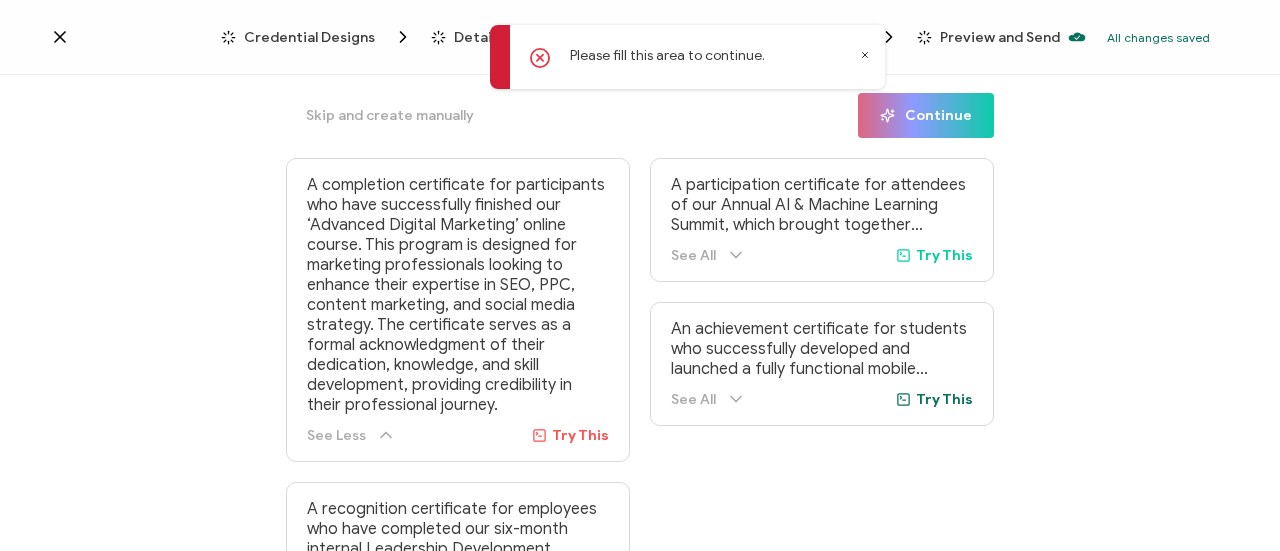 scroll, scrollTop: 50, scrollLeft: 0, axis: vertical 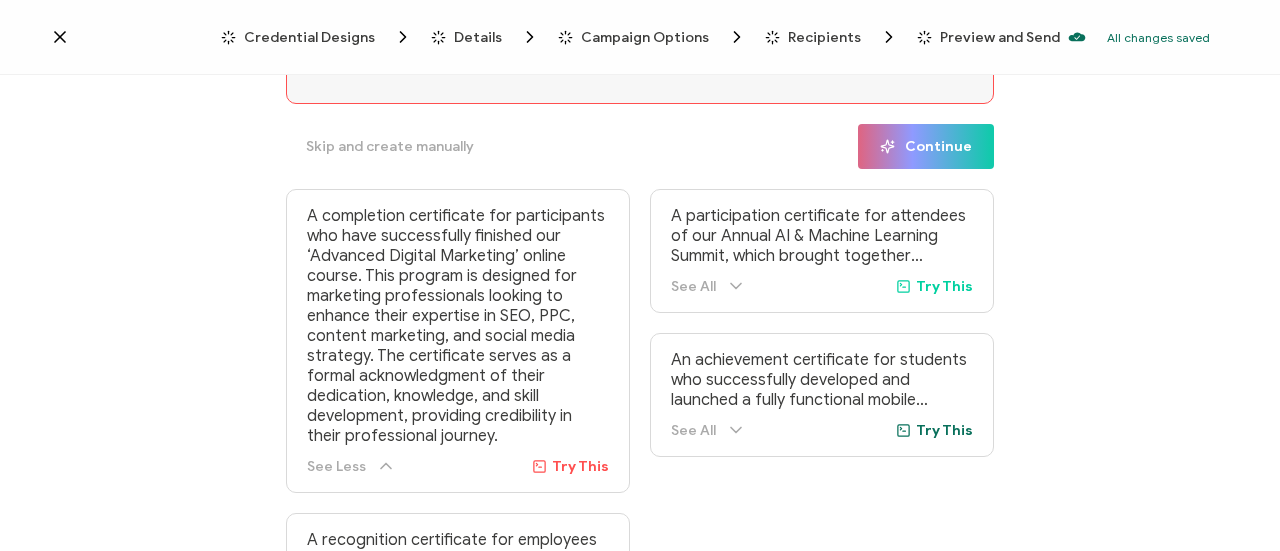 click on "See All" at bounding box center [708, 286] 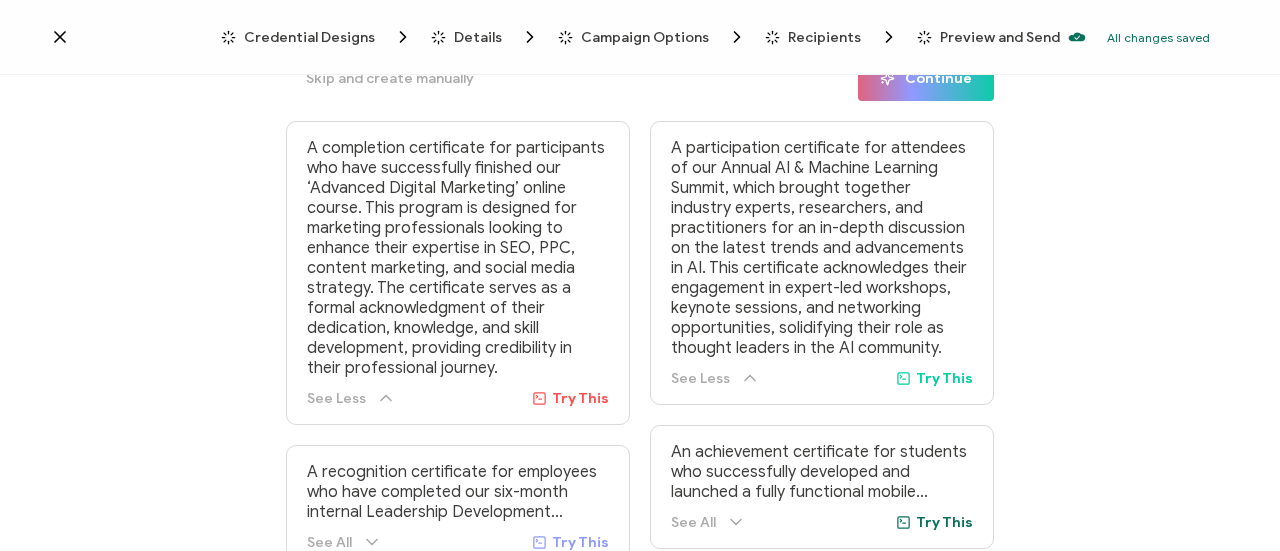 scroll, scrollTop: 150, scrollLeft: 0, axis: vertical 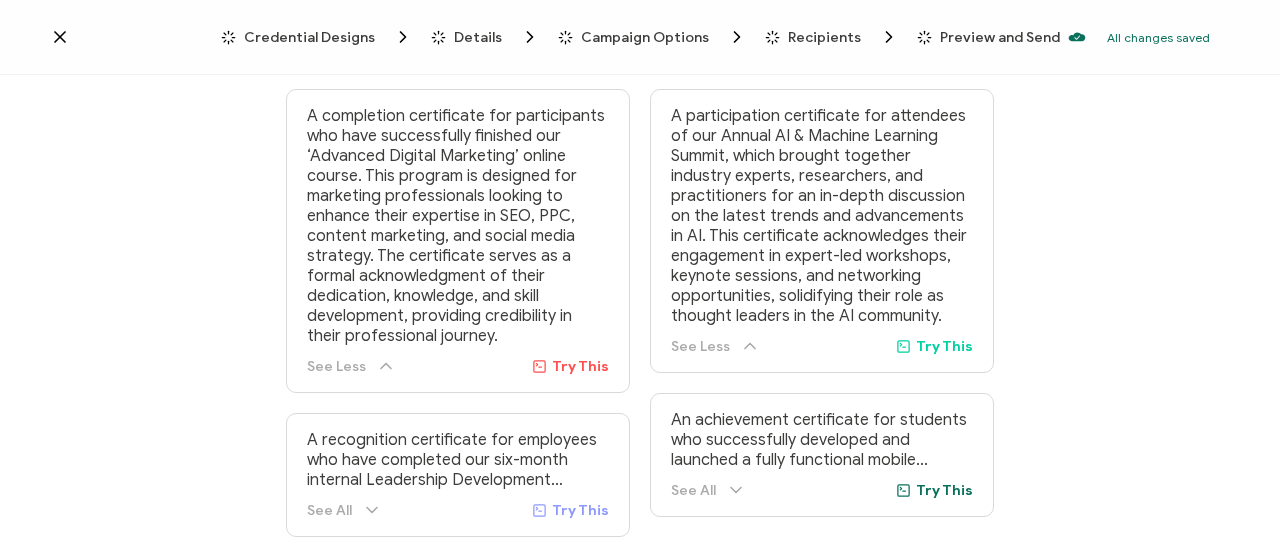 click on "See All" at bounding box center [693, 490] 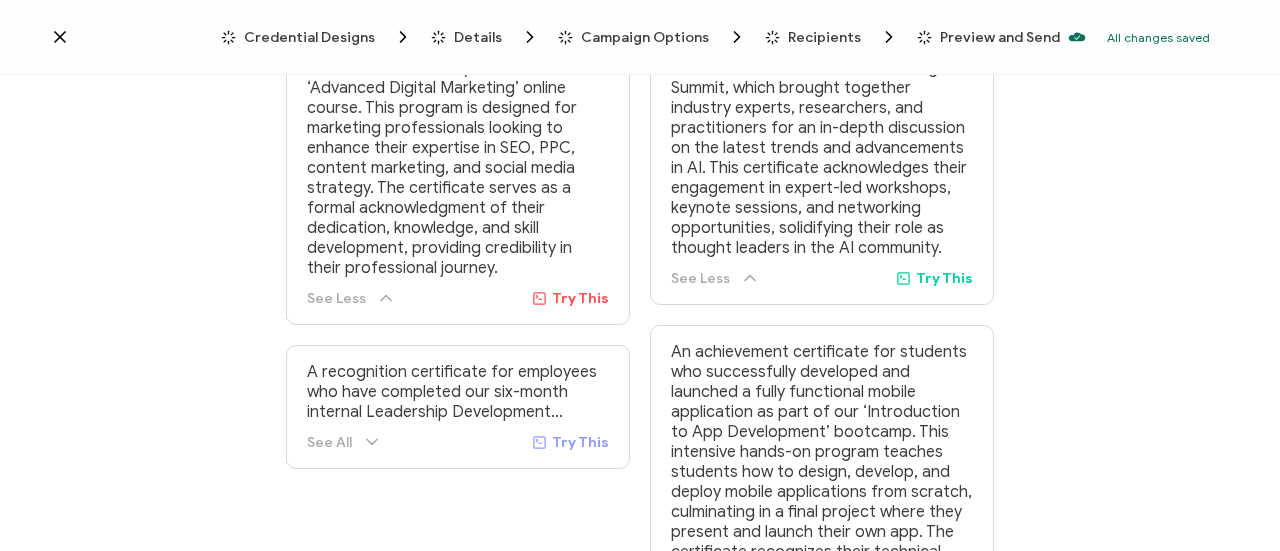 scroll, scrollTop: 160, scrollLeft: 0, axis: vertical 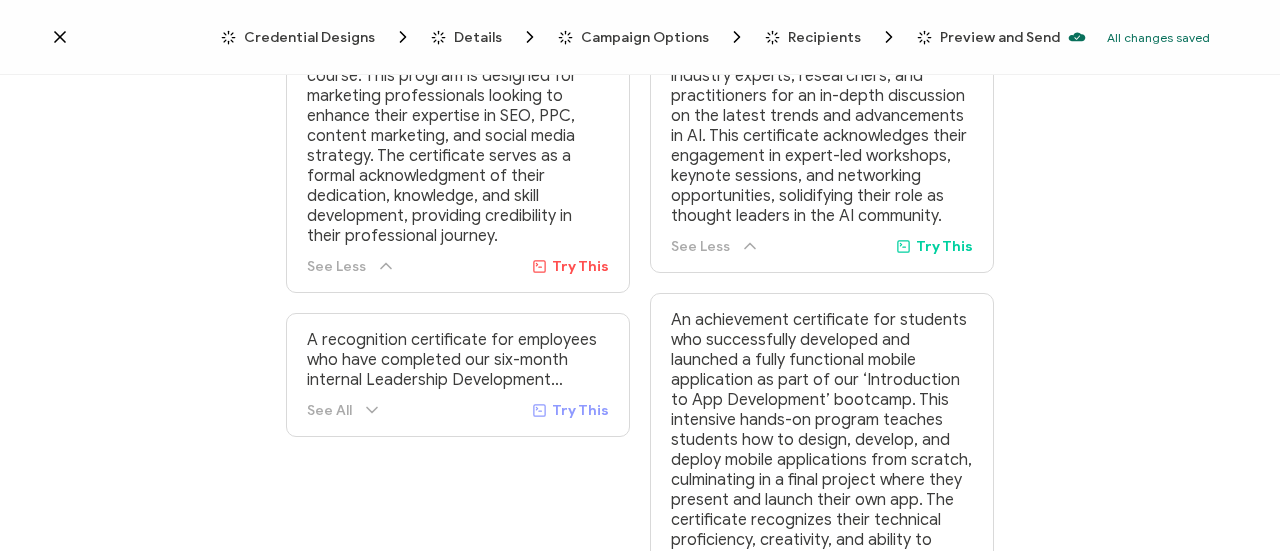 click on "Try This" at bounding box center [580, 410] 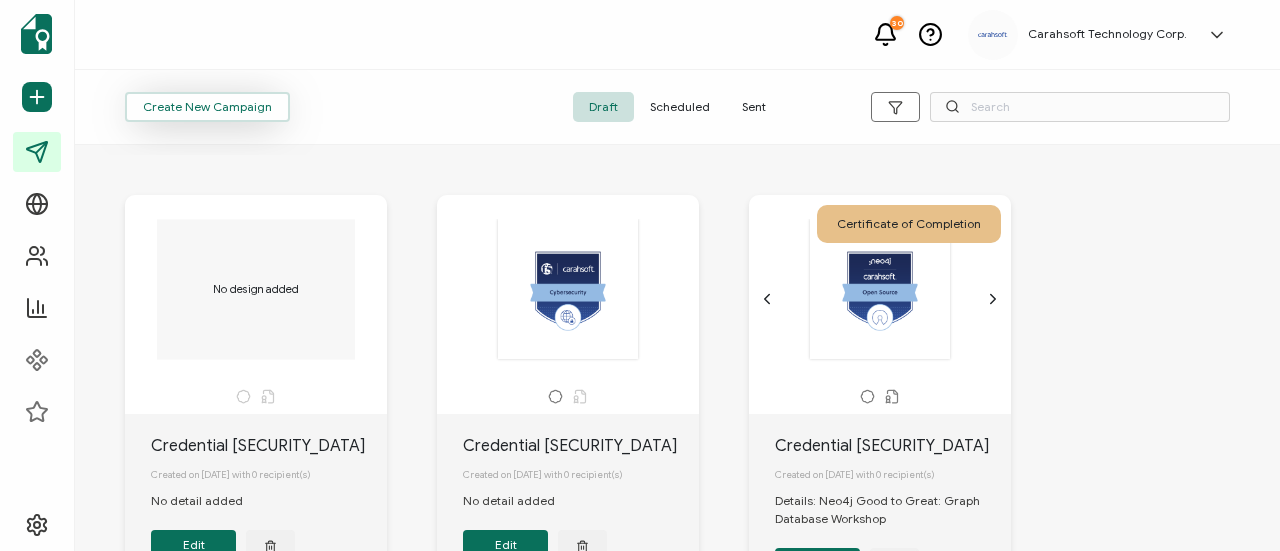 click on "Create New Campaign" at bounding box center [207, 107] 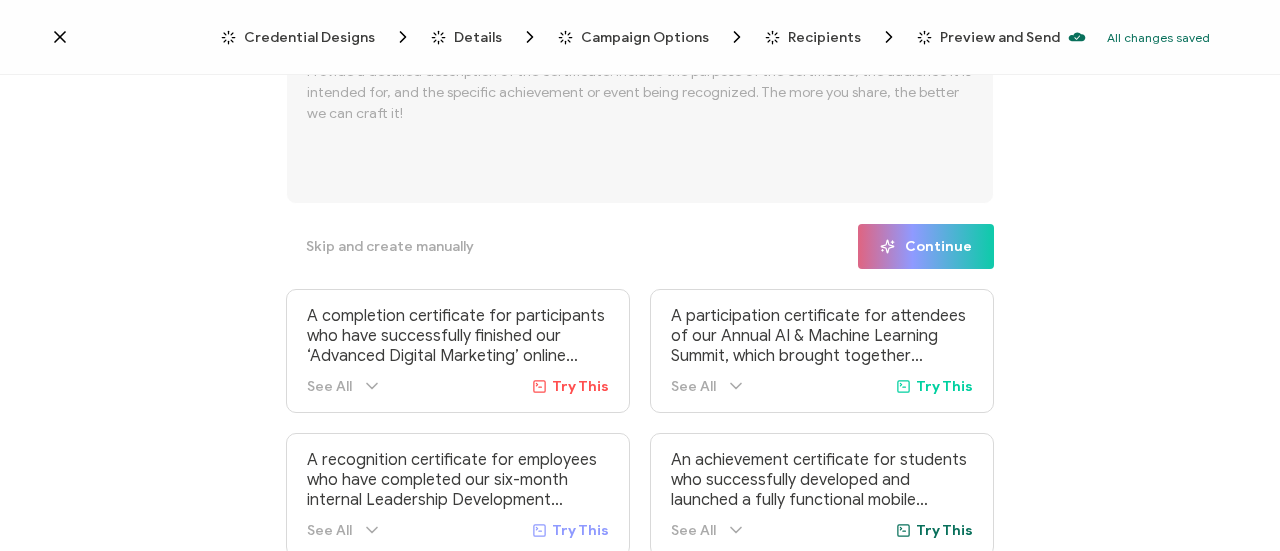 scroll, scrollTop: 60, scrollLeft: 0, axis: vertical 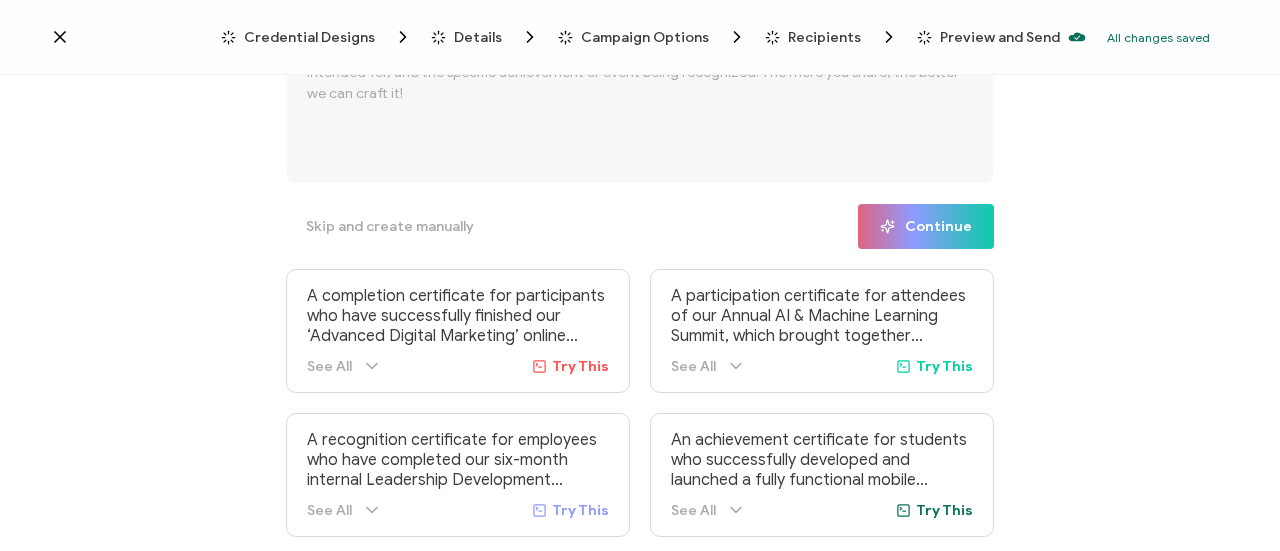 click on "See All" at bounding box center [344, 510] 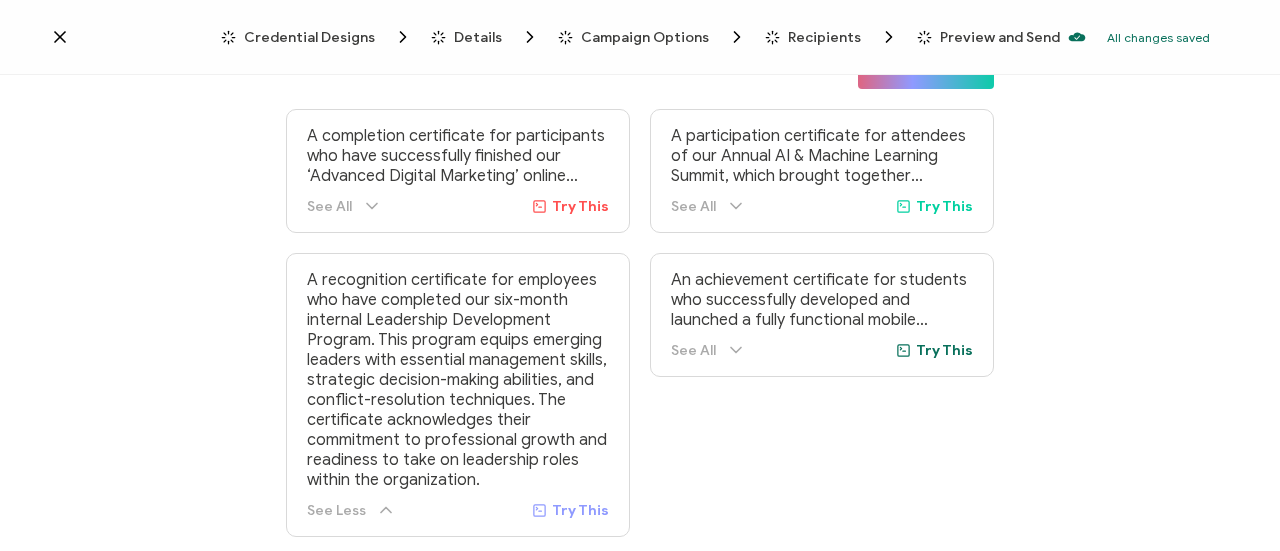 scroll, scrollTop: 0, scrollLeft: 0, axis: both 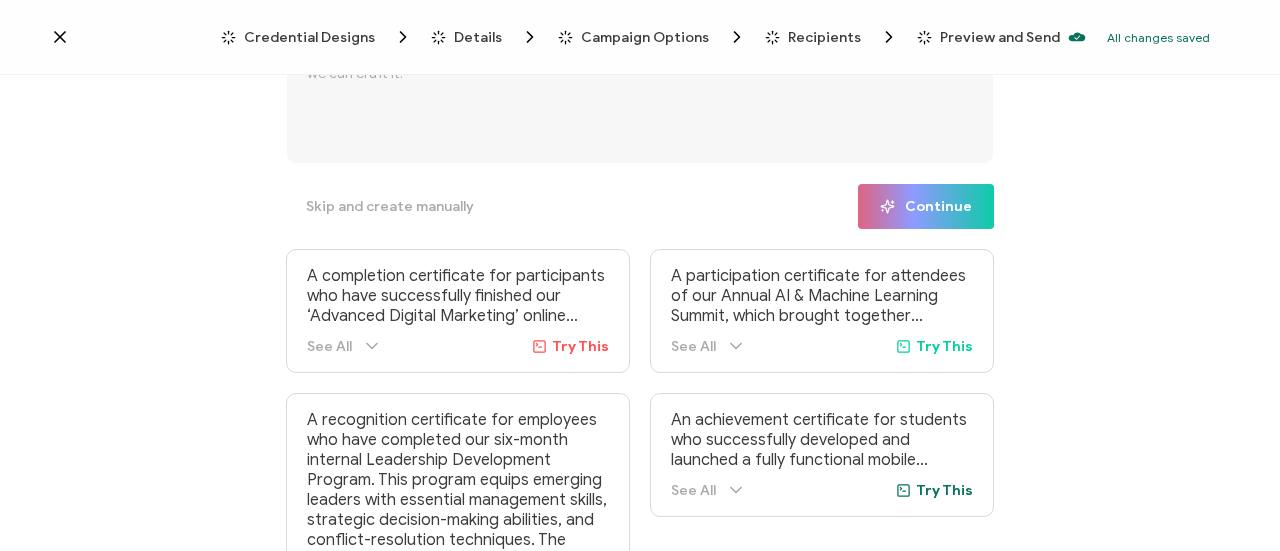 click on "What are we creating a certificate for [DATE]?
Skip and create manually
Continue
A completion certificate for participants who have successfully finished our ‘Advanced Digital Marketing’ online course. This program is designed for marketing professionals looking to enhance their expertise in SEO, PPC, content marketing, and social media strategy. The certificate serves as a formal acknowledgment of their dedication, knowledge, and skill development, providing credibility in their professional journey.
See All       Try This
A recognition certificate for employees who have completed our six-month internal Leadership Development Program. This program equips emerging leaders with essential management skills, strategic decision-making abilities, and conflict-resolution techniques. The certificate acknowledges their commitment to professional growth and readiness to take on leadership roles within the organization.
See Less" at bounding box center [640, 315] 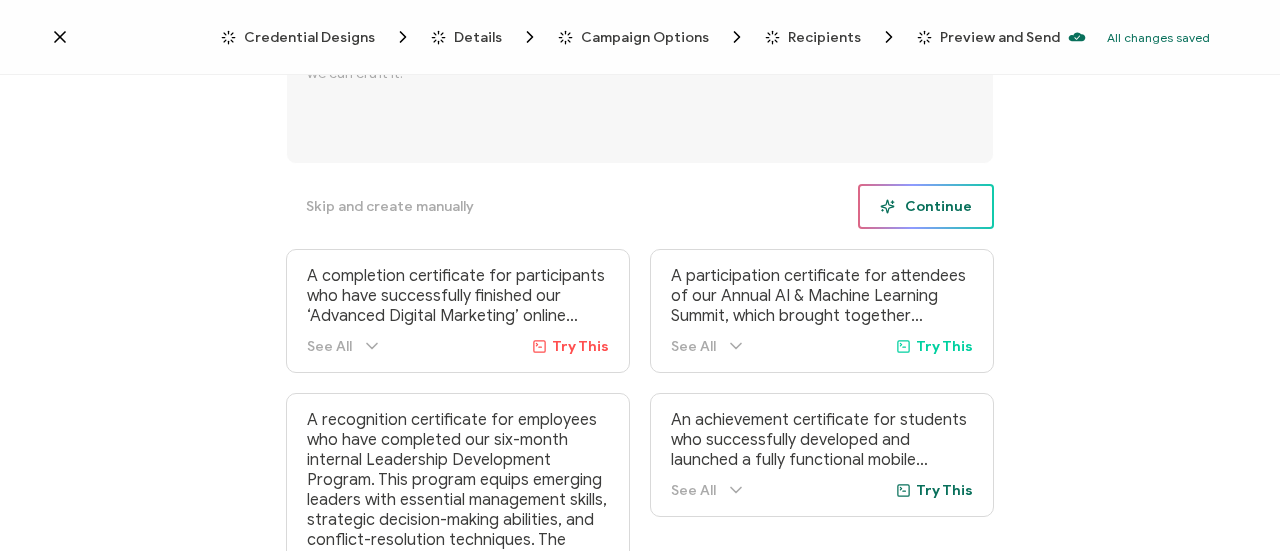 click on "Continue" at bounding box center (926, 206) 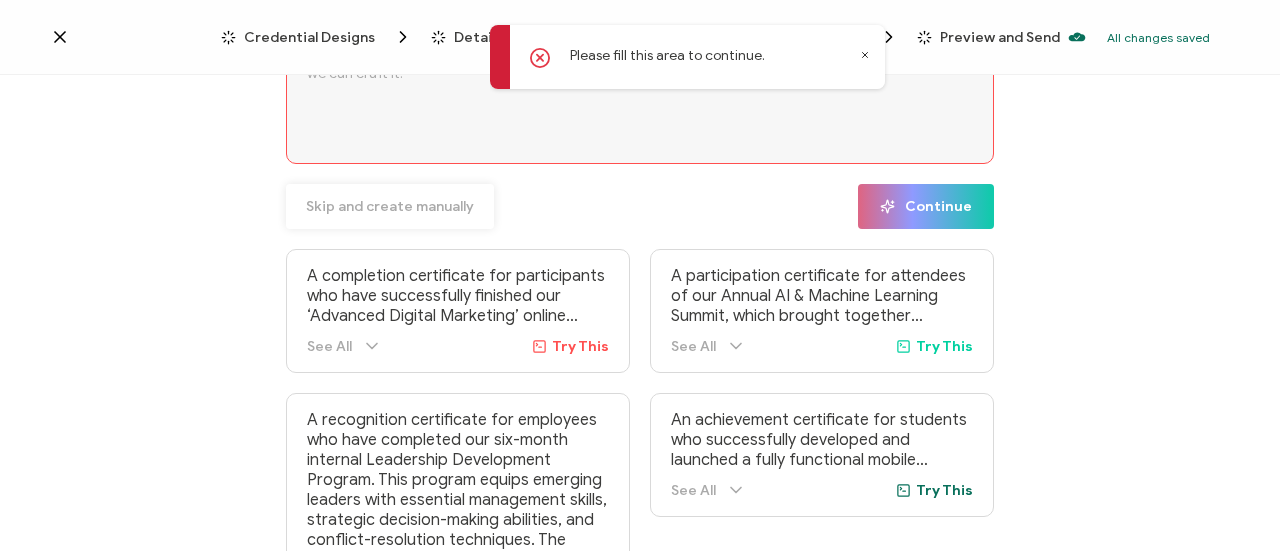 click on "Skip and create manually" at bounding box center [390, 207] 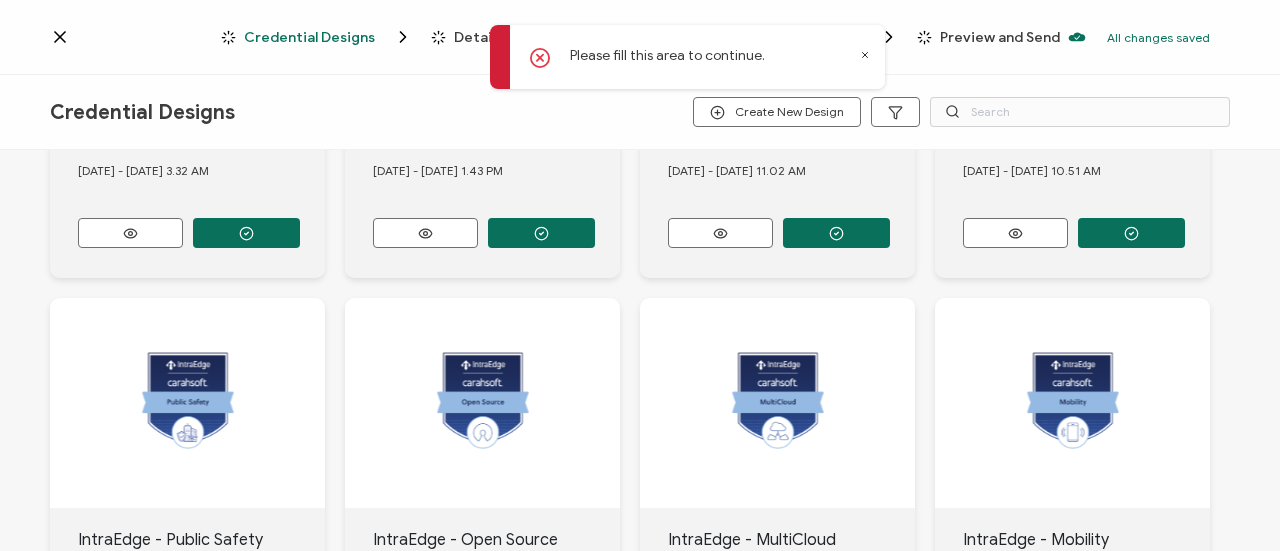 scroll, scrollTop: 0, scrollLeft: 0, axis: both 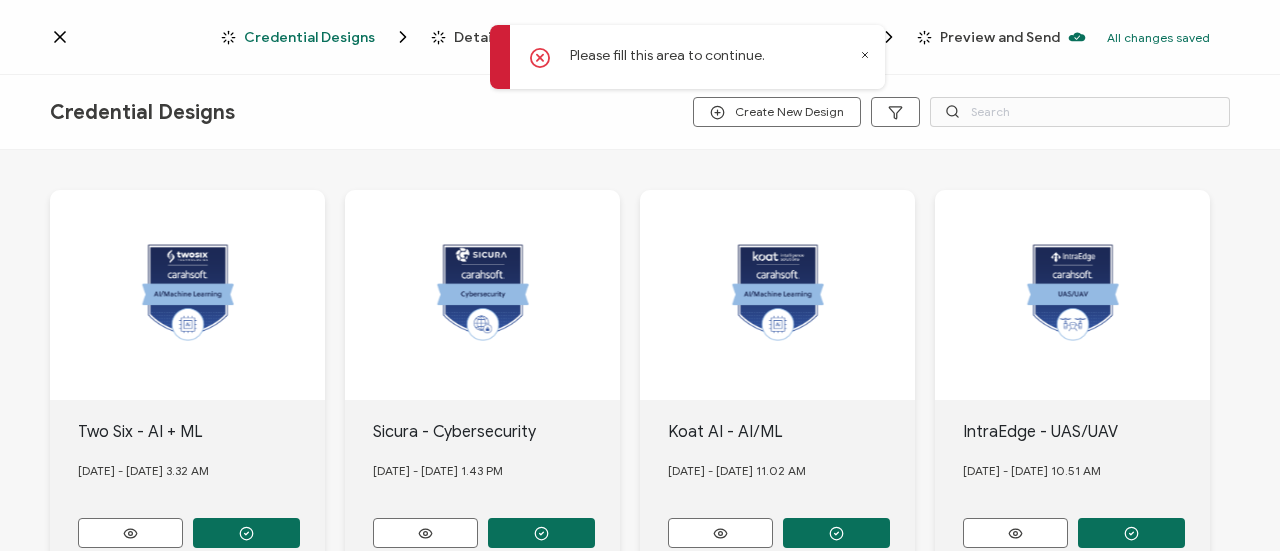 click 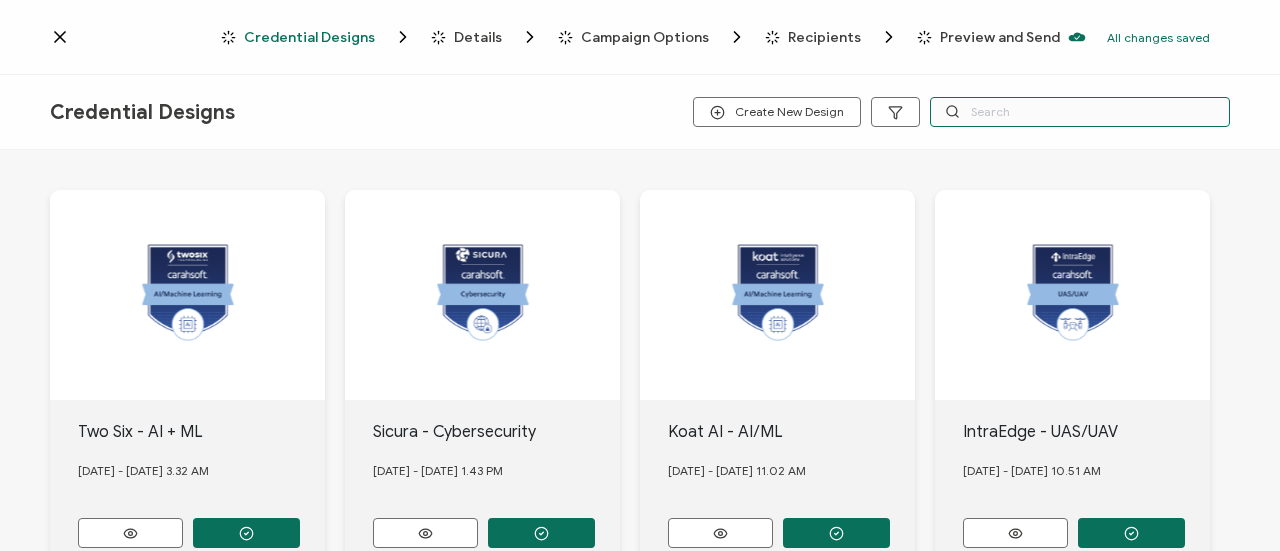 click at bounding box center (1080, 112) 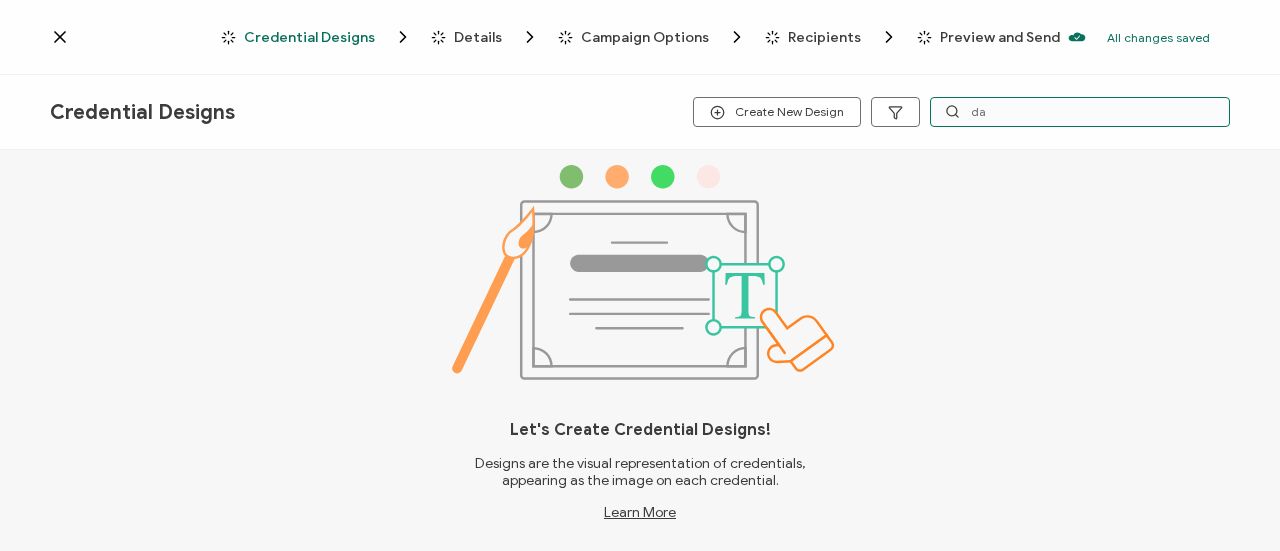 type on "d" 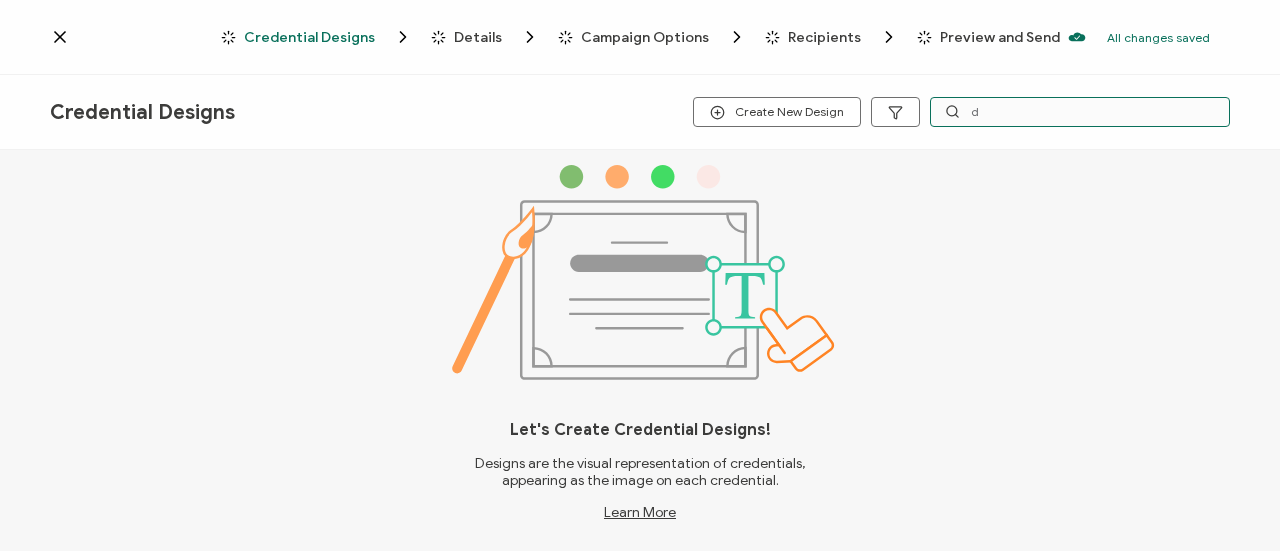 type 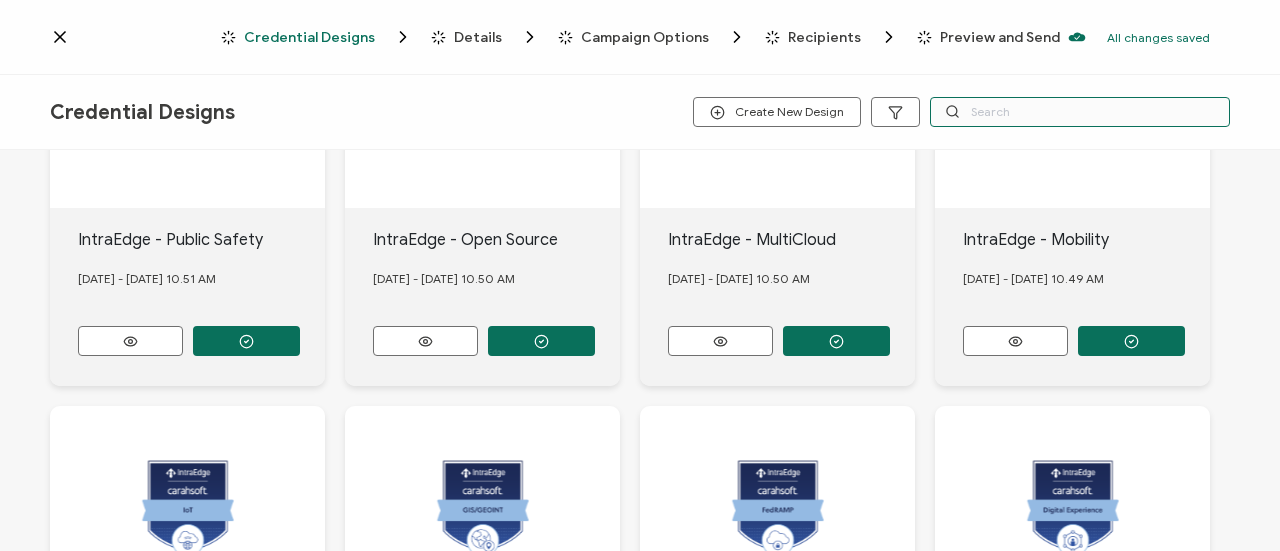 scroll, scrollTop: 948, scrollLeft: 0, axis: vertical 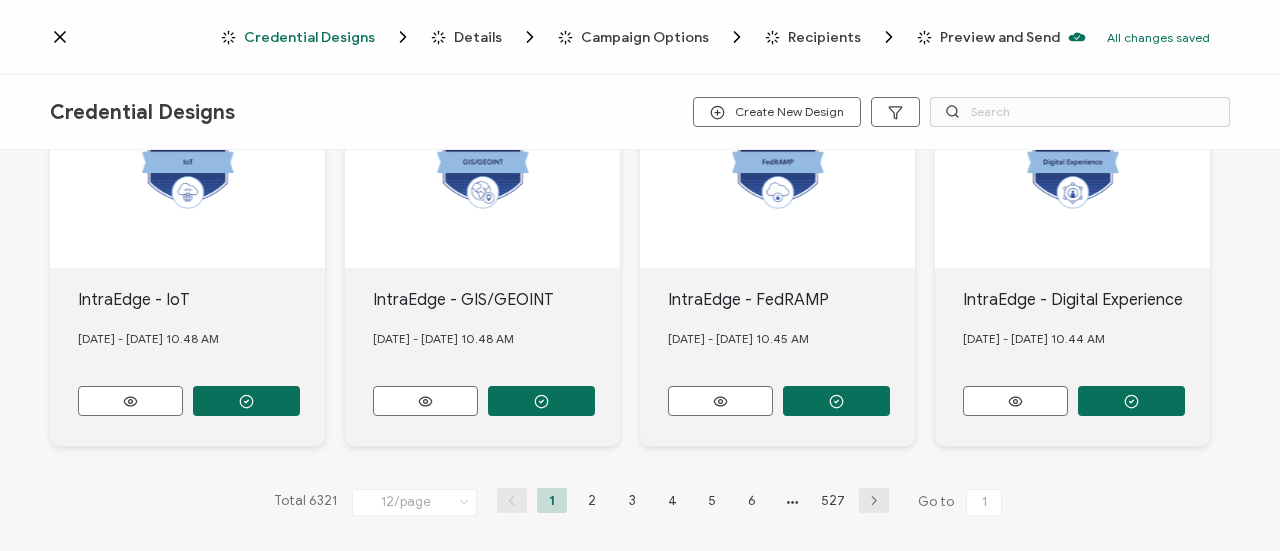 click on "Two Six - AI + ML
[DATE] - [DATE] 3.32 AM
Sicura - Cybersecurity
[DATE] - [DATE] 1.43 PM
Koat AI - AI/ML
[DATE] - [DATE] 11.02 AM
IntraEdge - UAS/UAV
[DATE] - [DATE] 10.51 AM
IntraEdge - Public Safety
[DATE] - [DATE] 10.51 AM
IntraEdge - Open Source
[DATE] - [DATE] 10.50 AM
IntraEdge - MultiCloud
[DATE] - [DATE] 10.50 AM
IntraEdge - Mobility
[DATE] - [DATE] 10.49 AM
IntraEdge - IoT
[DATE] - [DATE] 10.48 AM
IntraEdge - GIS/GEOINT
[DATE] - [DATE] 10.48 AM" at bounding box center (640, 353) 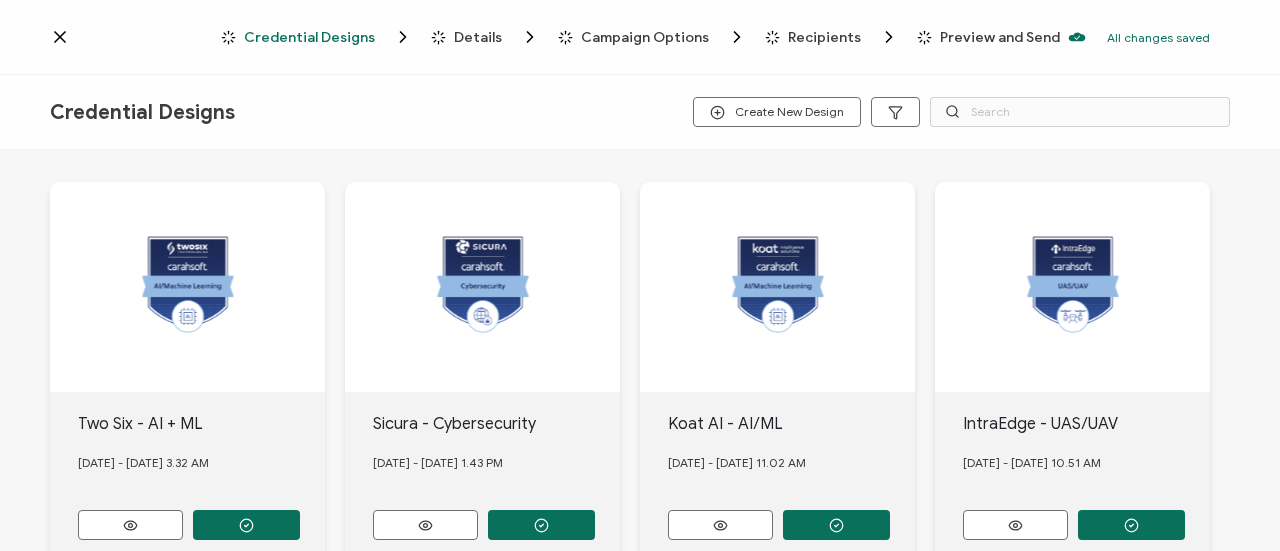 scroll, scrollTop: 0, scrollLeft: 0, axis: both 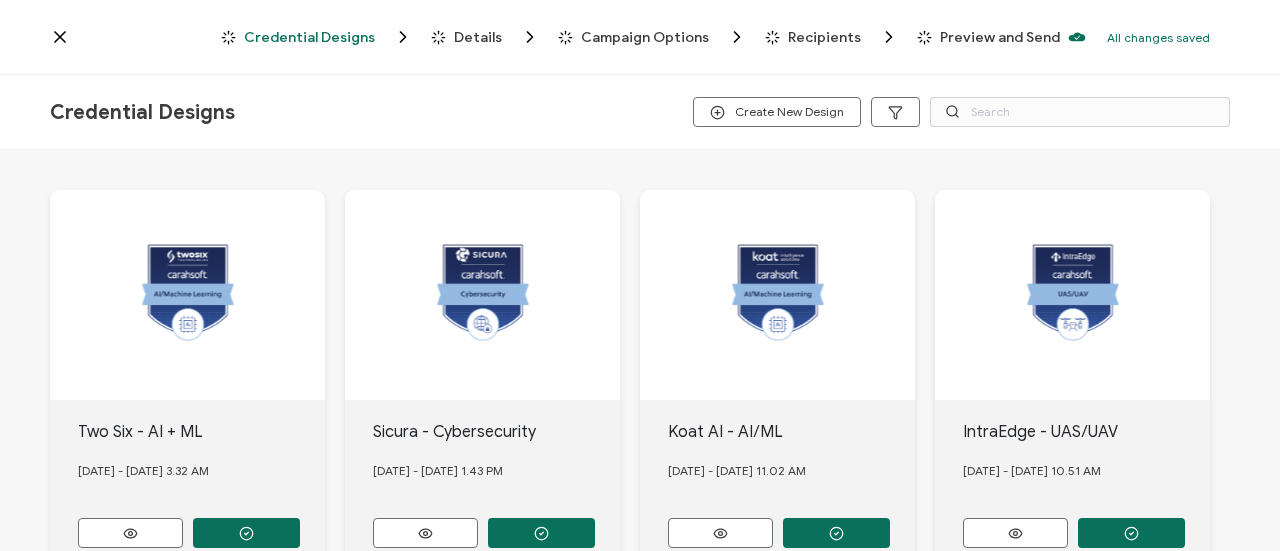 drag, startPoint x: 822, startPoint y: 121, endPoint x: 967, endPoint y: 161, distance: 150.41609 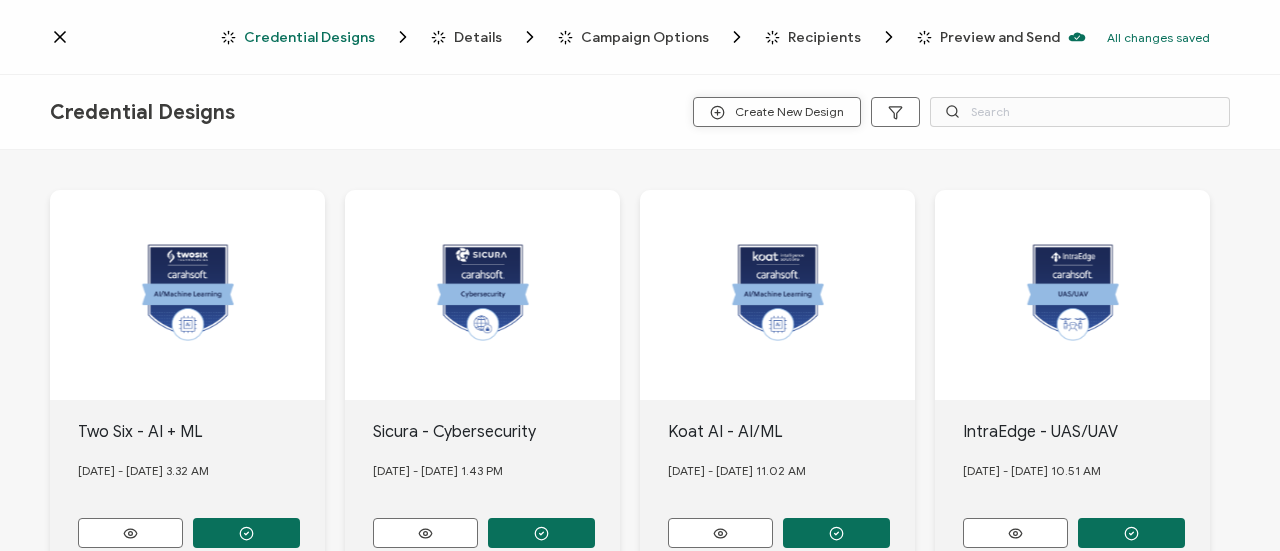 click on "Create New Design" at bounding box center (777, 112) 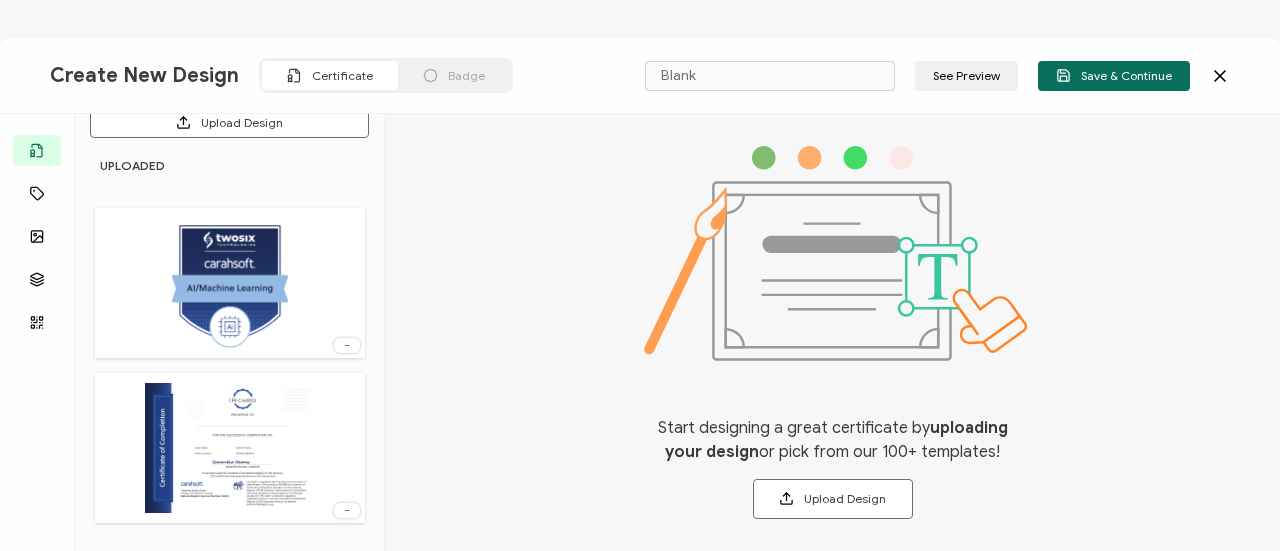 scroll, scrollTop: 59, scrollLeft: 0, axis: vertical 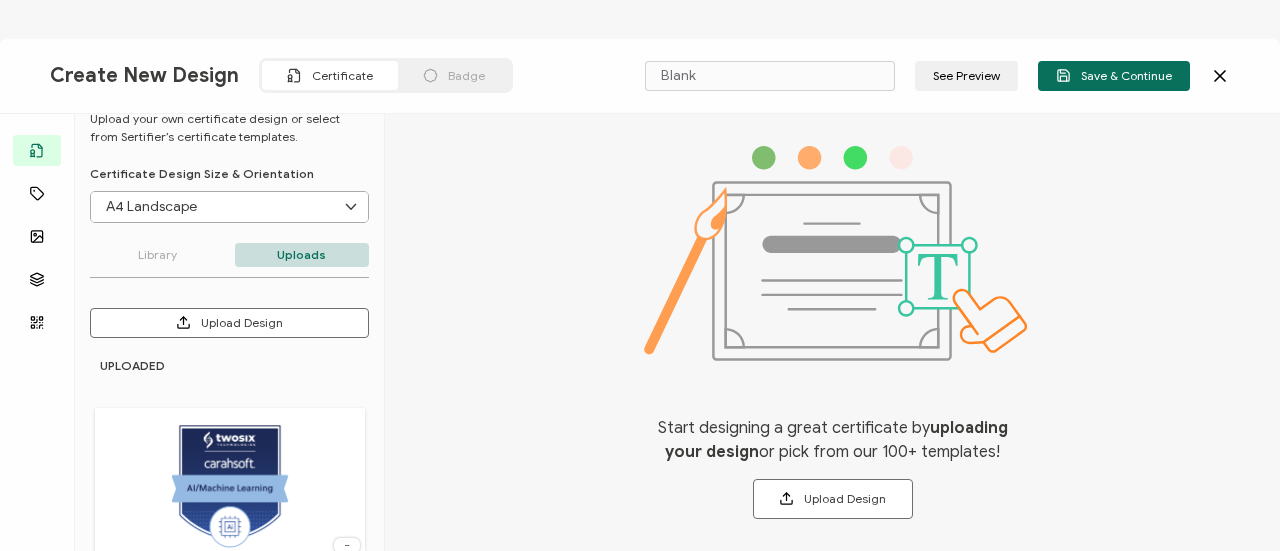 click on "A4 Landscape" at bounding box center (229, 207) 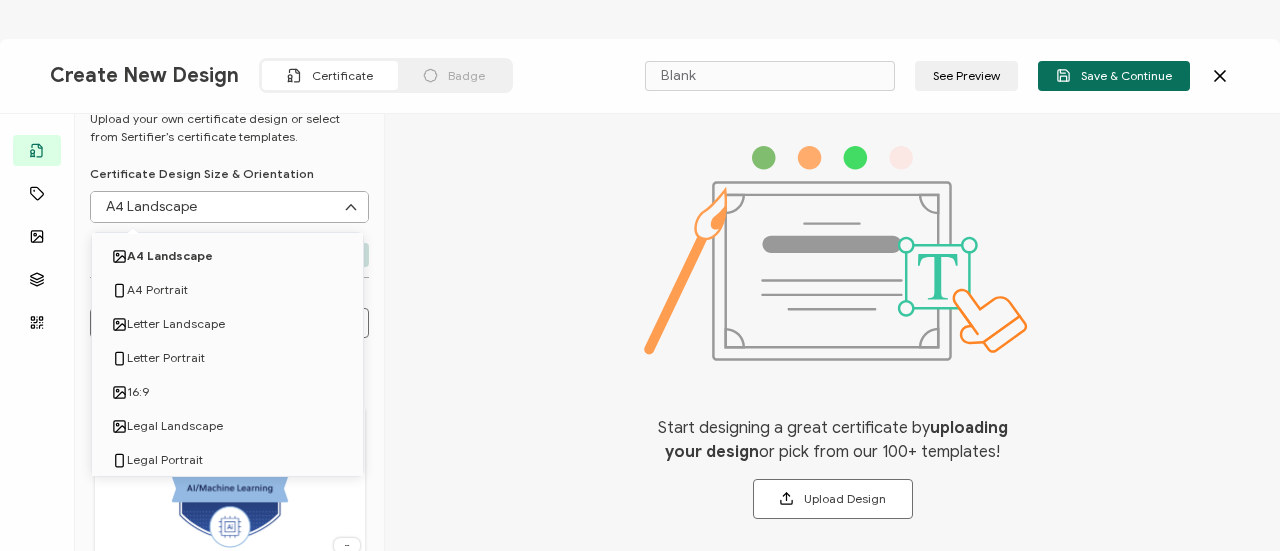 click on "A4 Landscape" at bounding box center [229, 207] 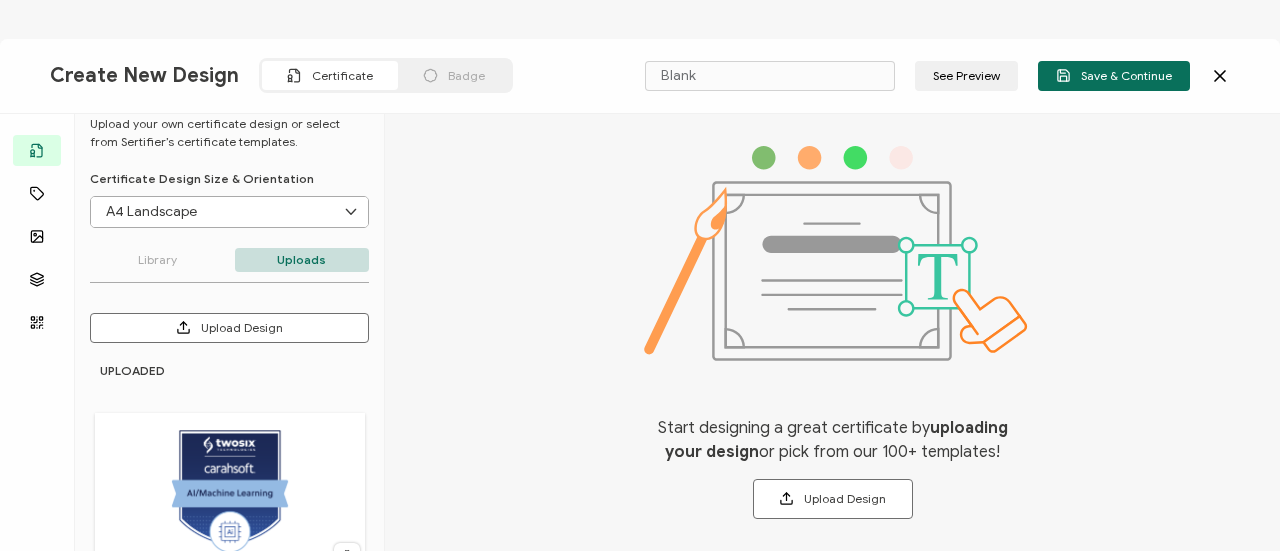 scroll, scrollTop: 0, scrollLeft: 0, axis: both 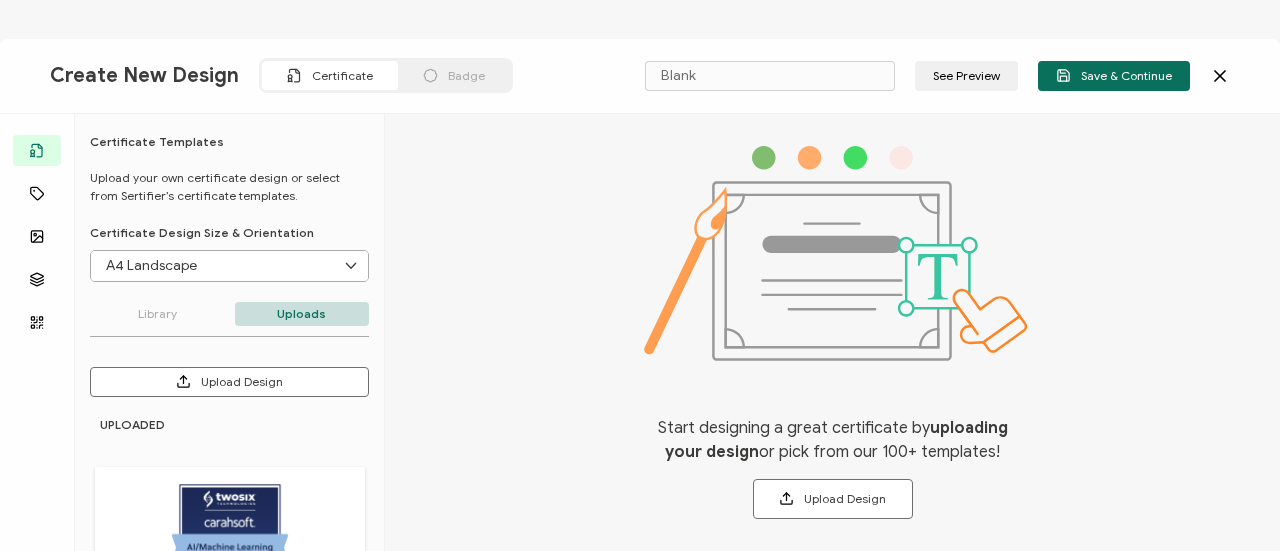 click on "A4 Landscape" at bounding box center (229, 266) 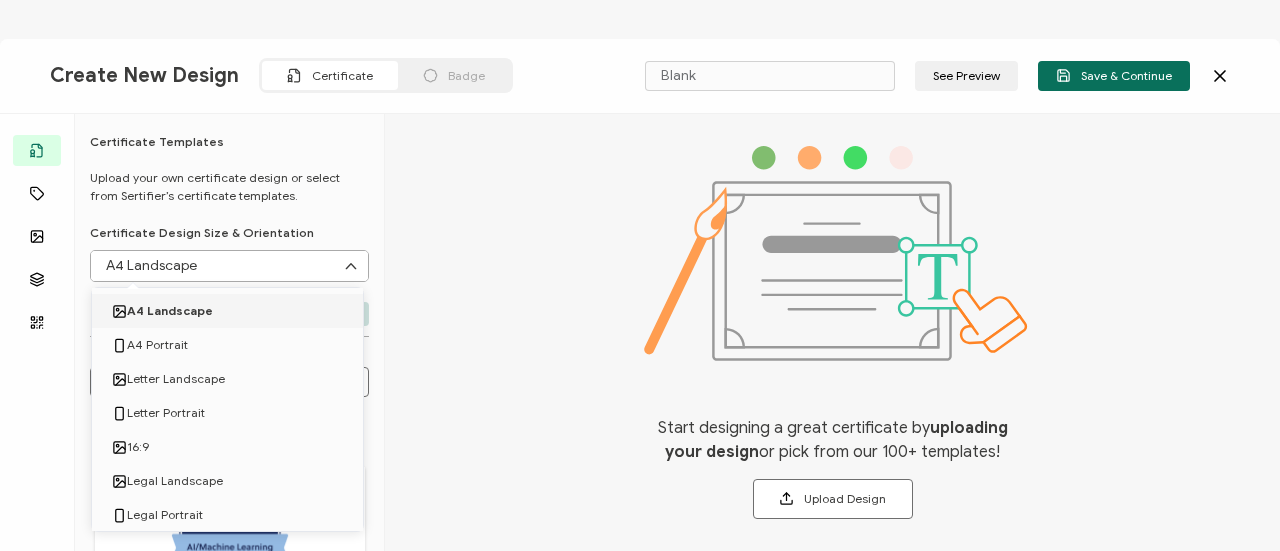 click on "A4 Landscape" at bounding box center [229, 266] 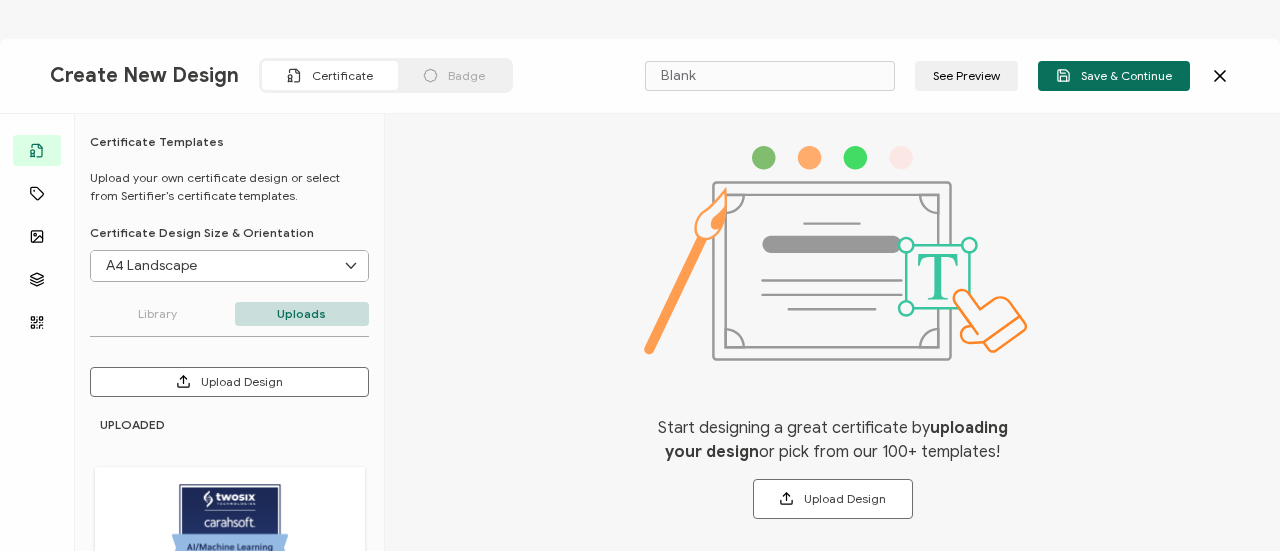click on "Create New Design
Certificate     Badge           Blank
See Preview
Save & Continue" at bounding box center [640, 76] 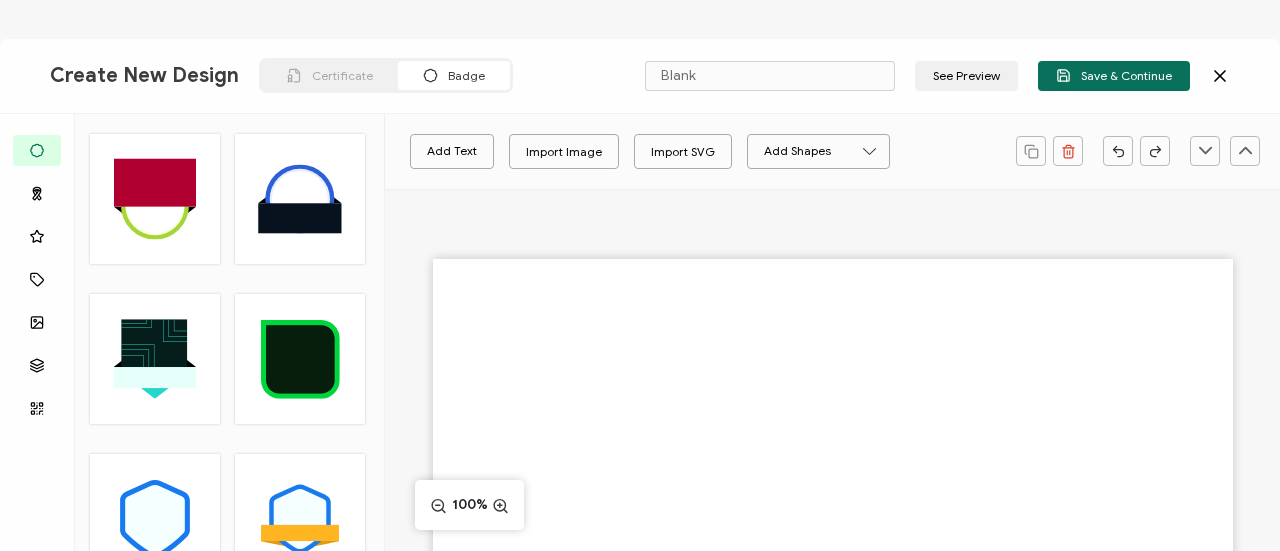 type on "Sirio" 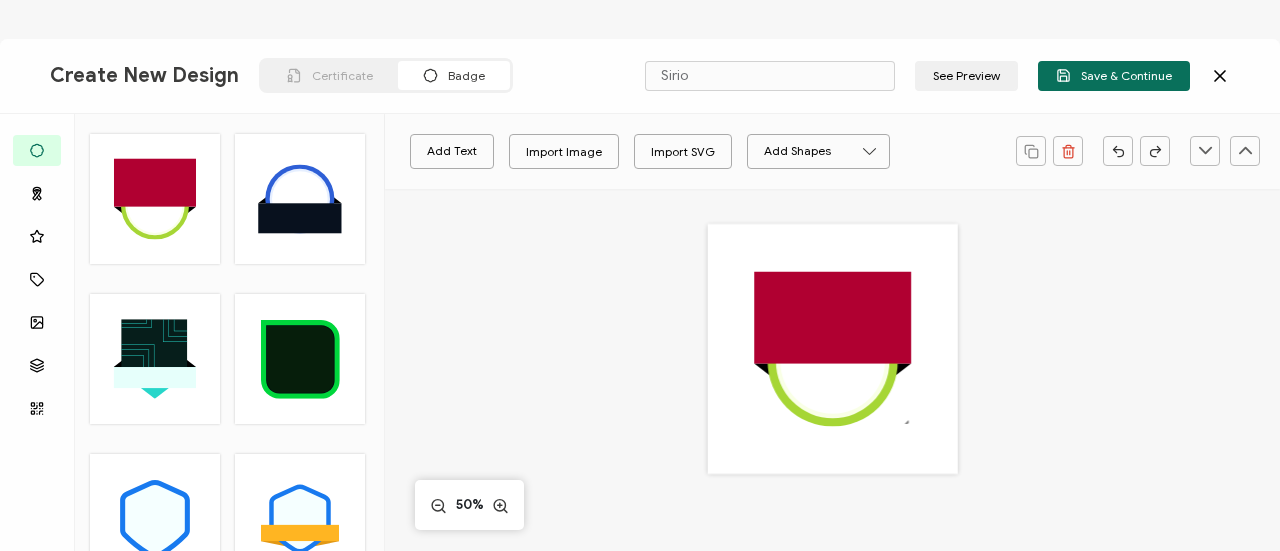 click on "Certificate" at bounding box center [342, 75] 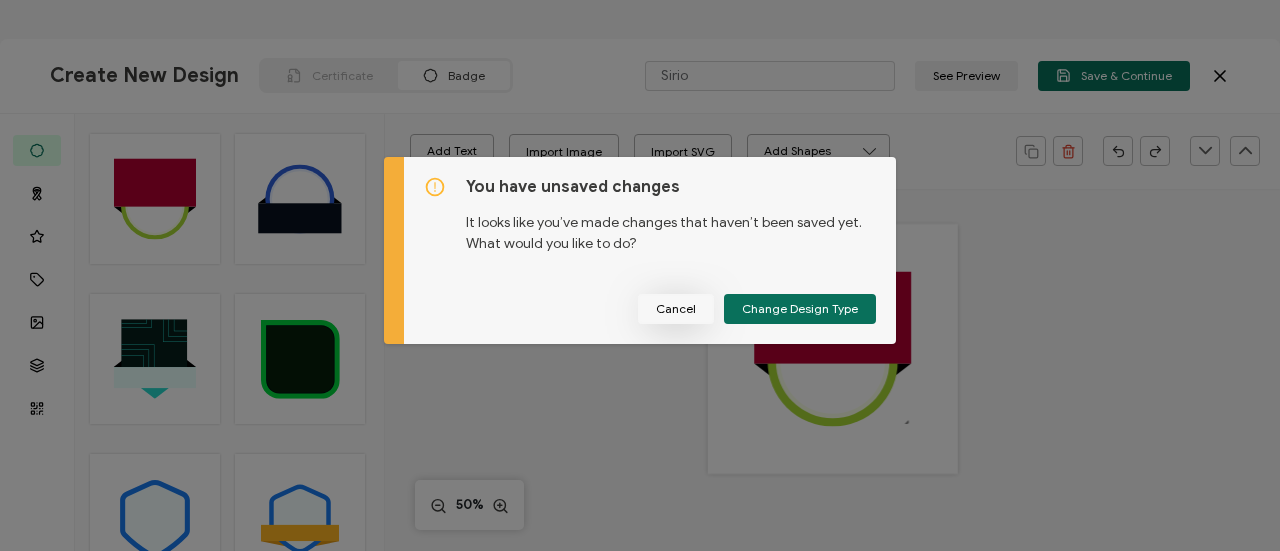 click on "Cancel" at bounding box center (676, 309) 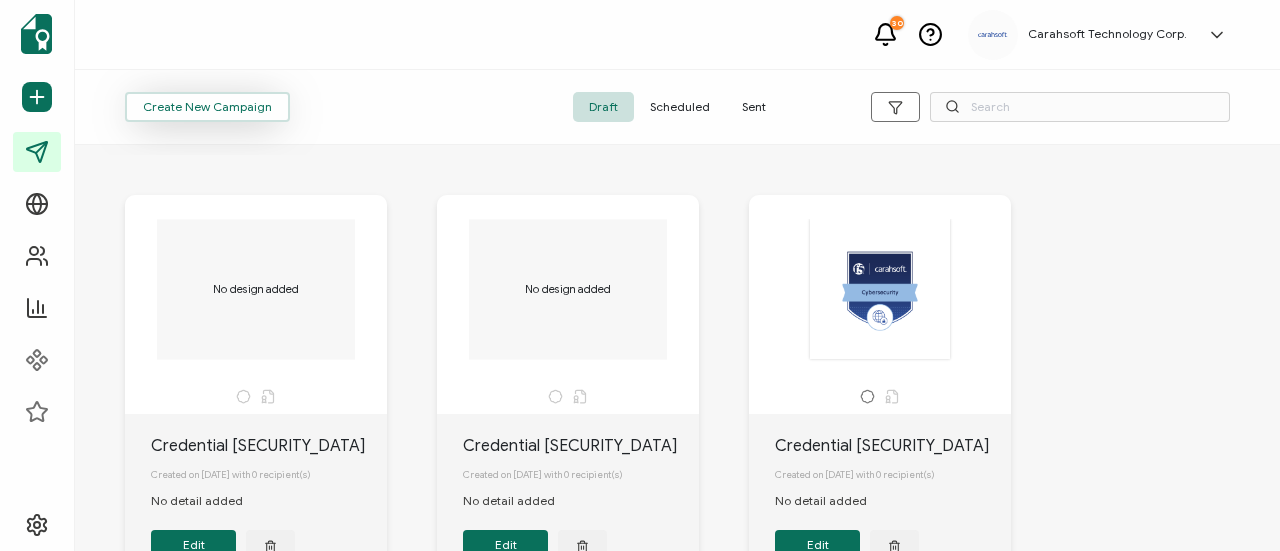 click on "Create New Campaign" at bounding box center [207, 107] 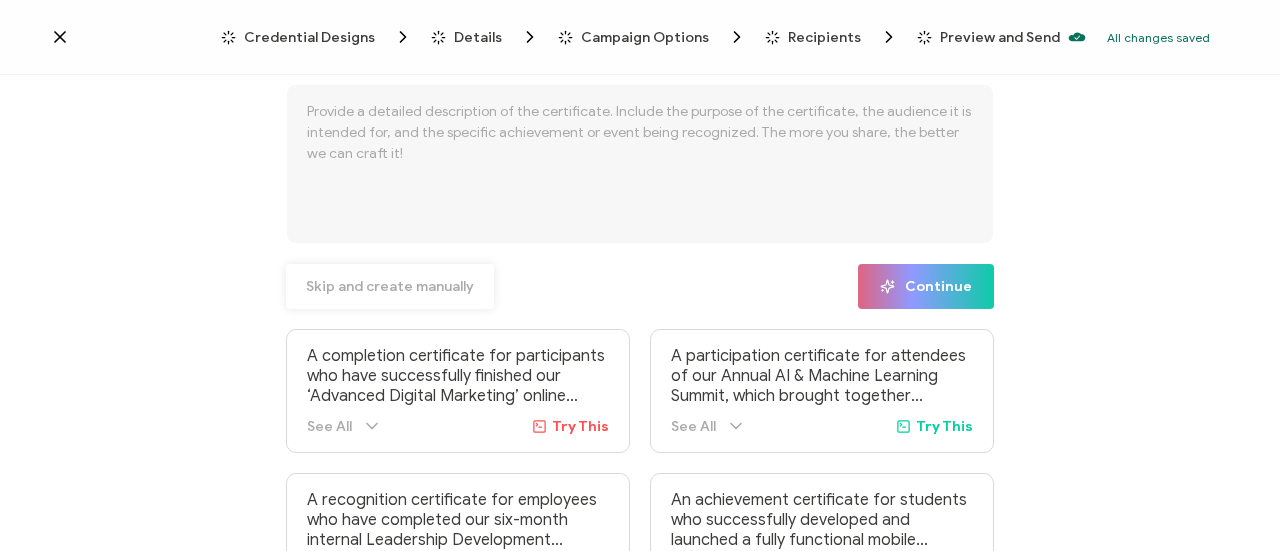click on "Skip and create manually" at bounding box center (390, 287) 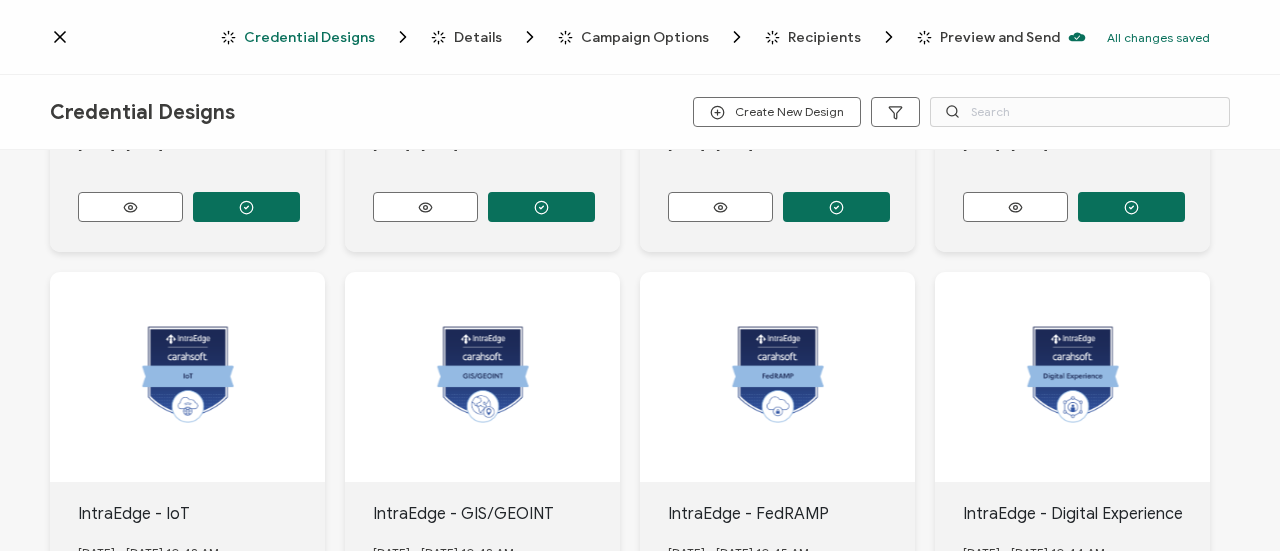 scroll, scrollTop: 548, scrollLeft: 0, axis: vertical 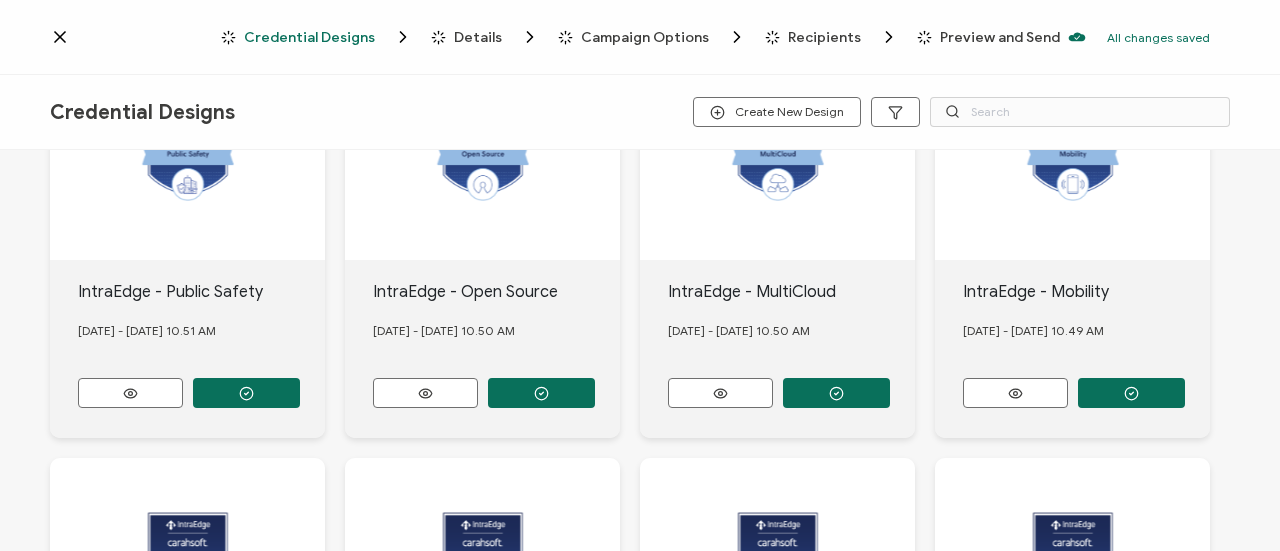 click on "Credential Designs       Details       Campaign Options       Recipients       Preview and Send
All changes saved
We save your content automatically as you keep working.
Changes are saved automatically. Any credentials sent from this campaign will update automatically. To undo modifications, re-edit the relevant element.
All changes saved
Last saved on [DATE] 01:31 PM" at bounding box center [640, 37] 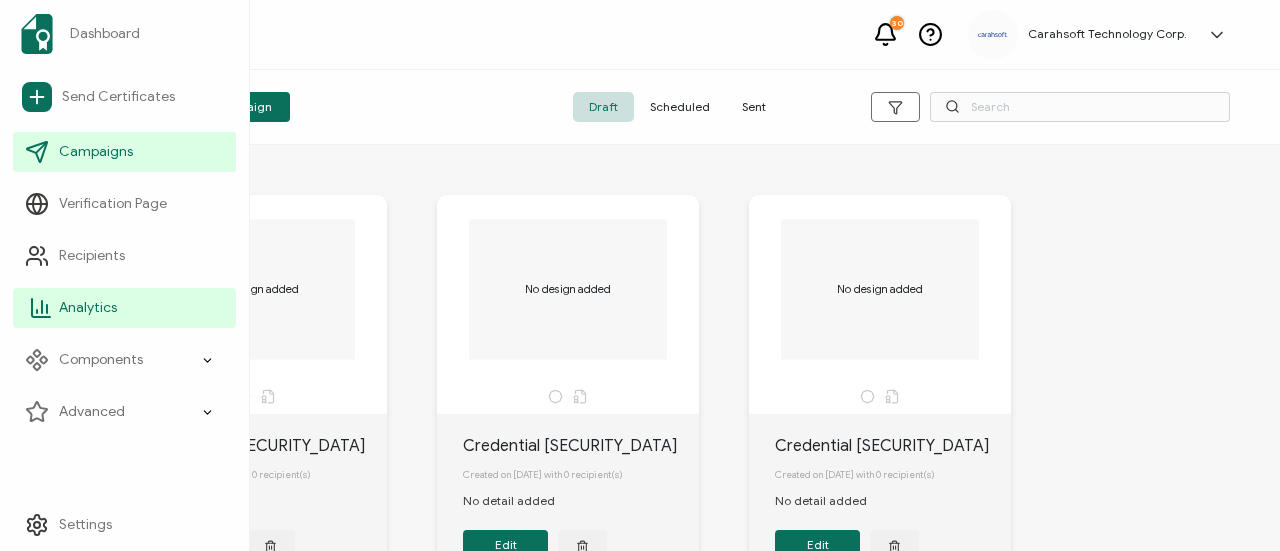 click on "Analytics" at bounding box center [124, 308] 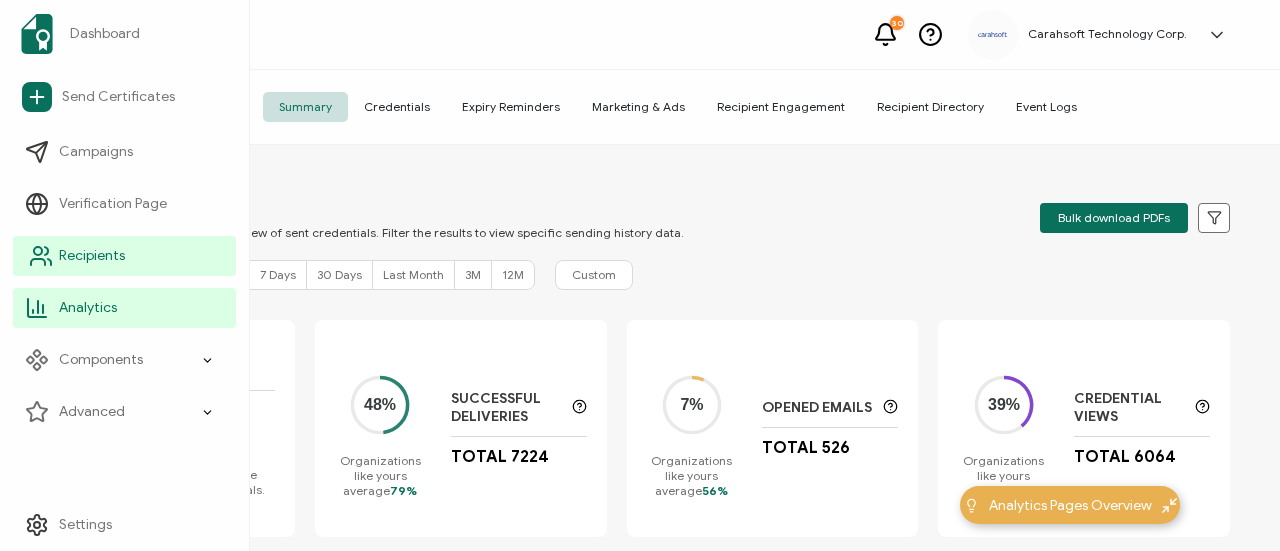 click on "Recipients" at bounding box center [124, 256] 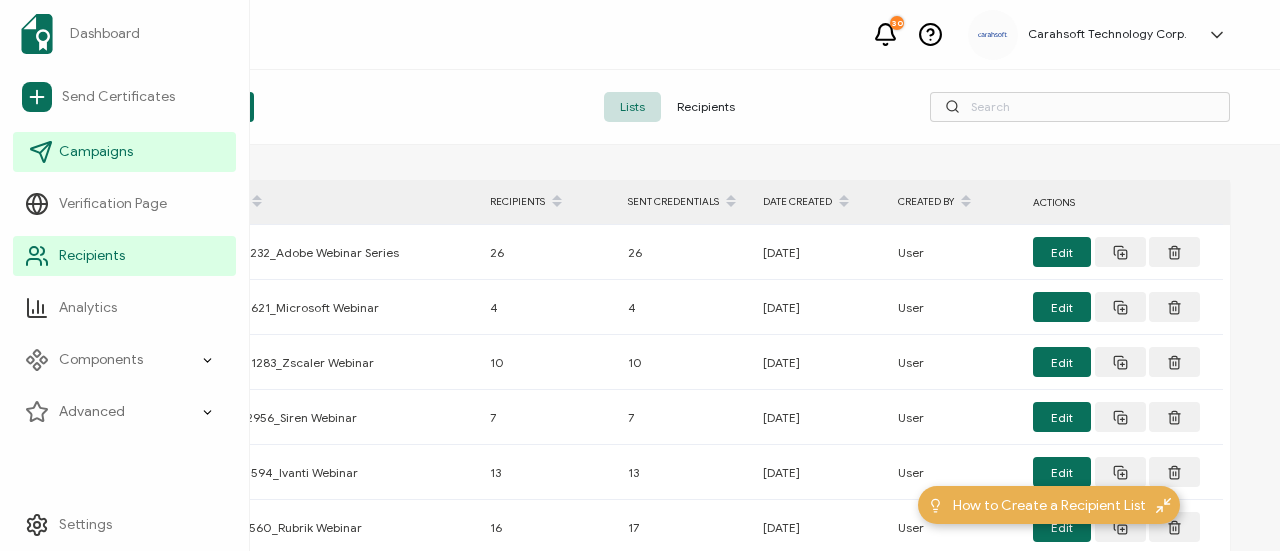 click on "Campaigns" at bounding box center [124, 152] 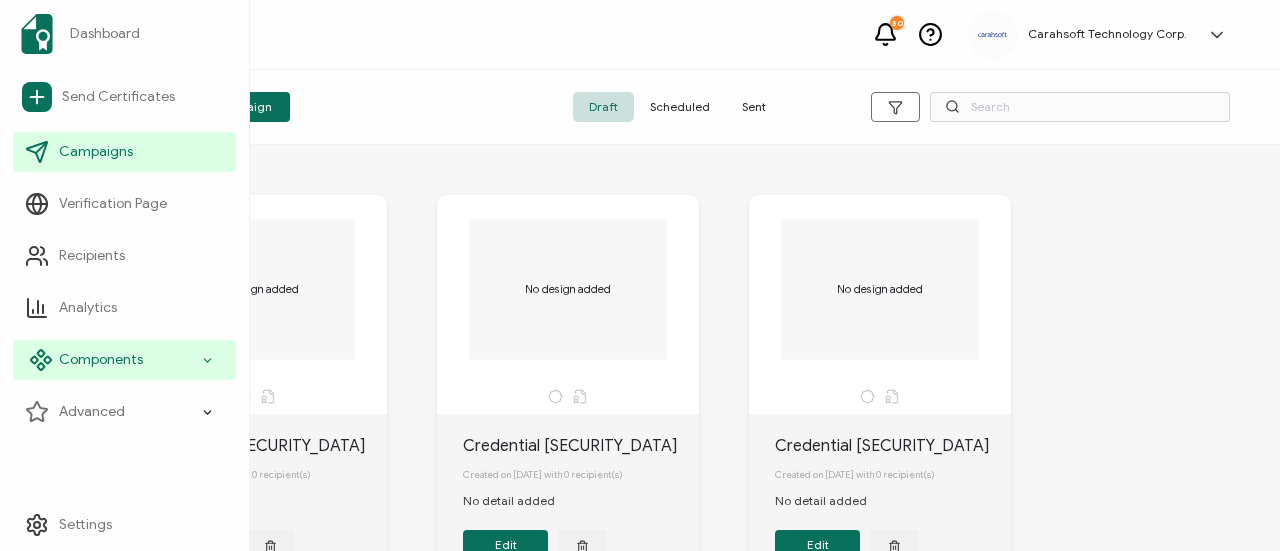 click on "Components" at bounding box center [101, 360] 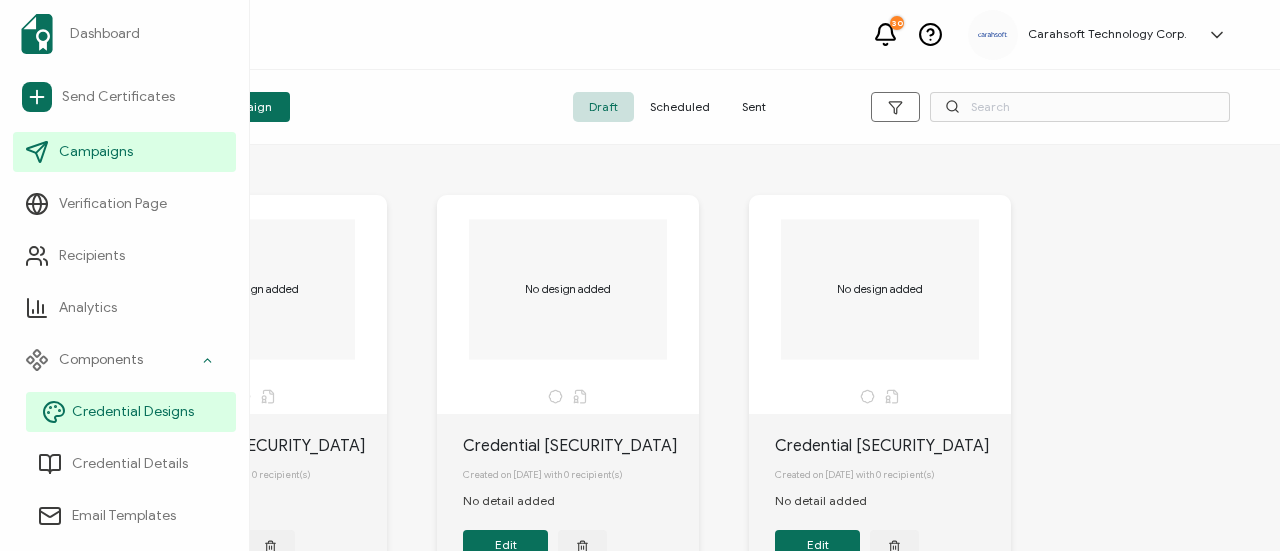 click on "Credential Designs" at bounding box center [133, 412] 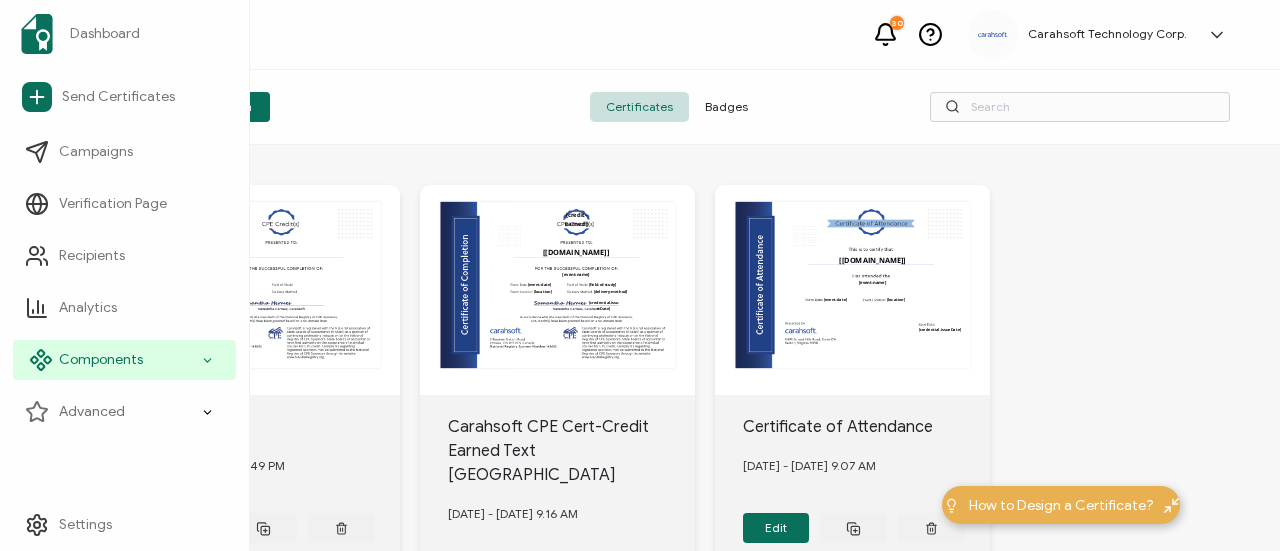 click on "Components" at bounding box center (124, 360) 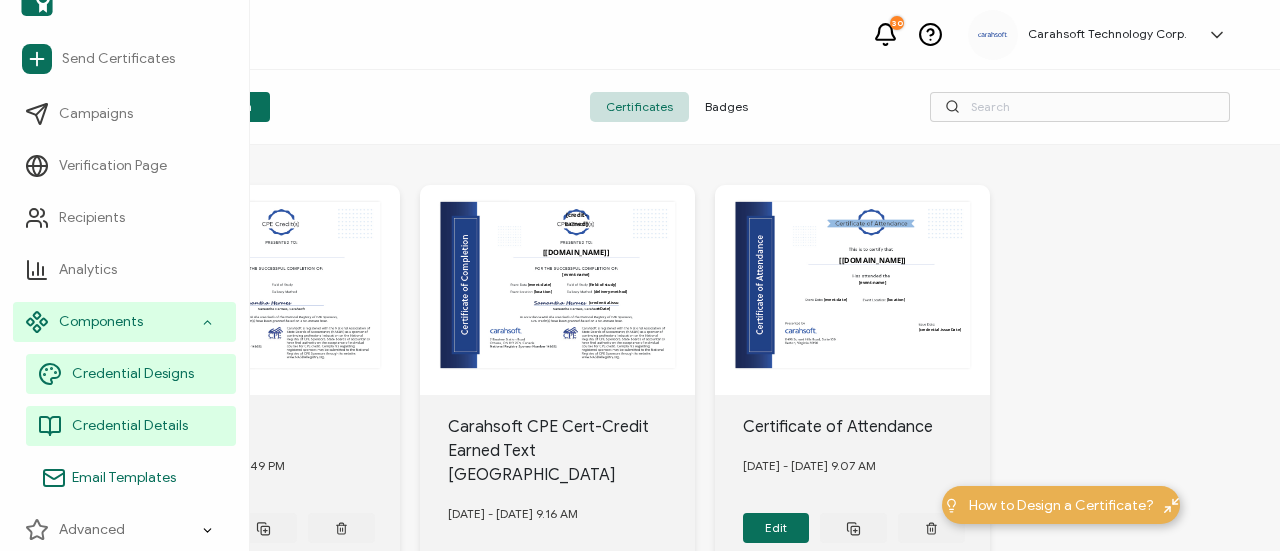 scroll, scrollTop: 94, scrollLeft: 0, axis: vertical 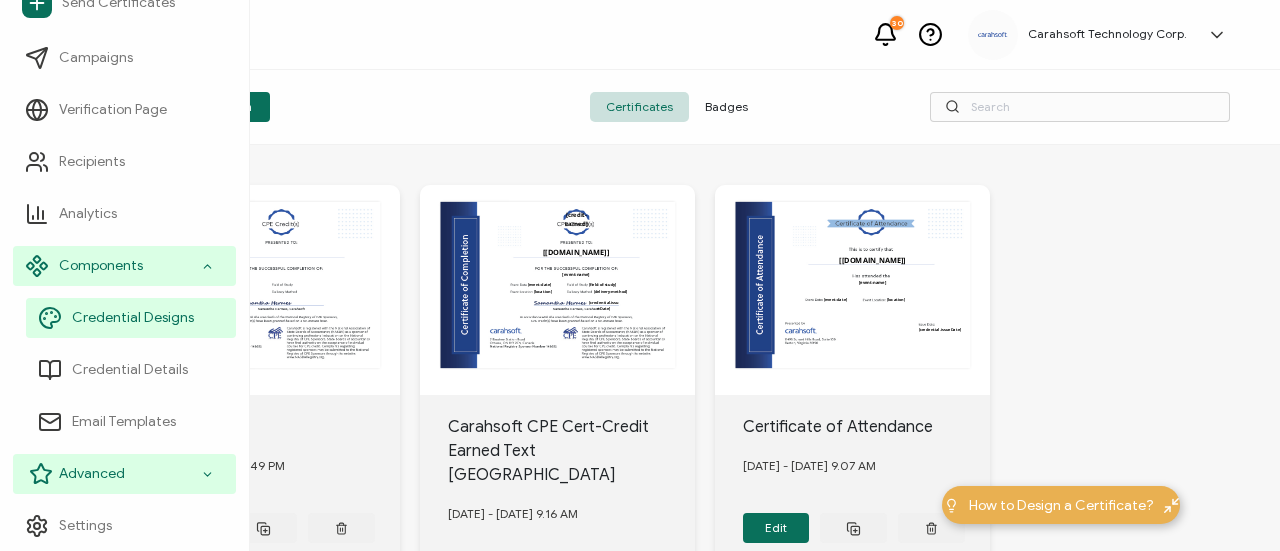 click on "Advanced" at bounding box center [124, 474] 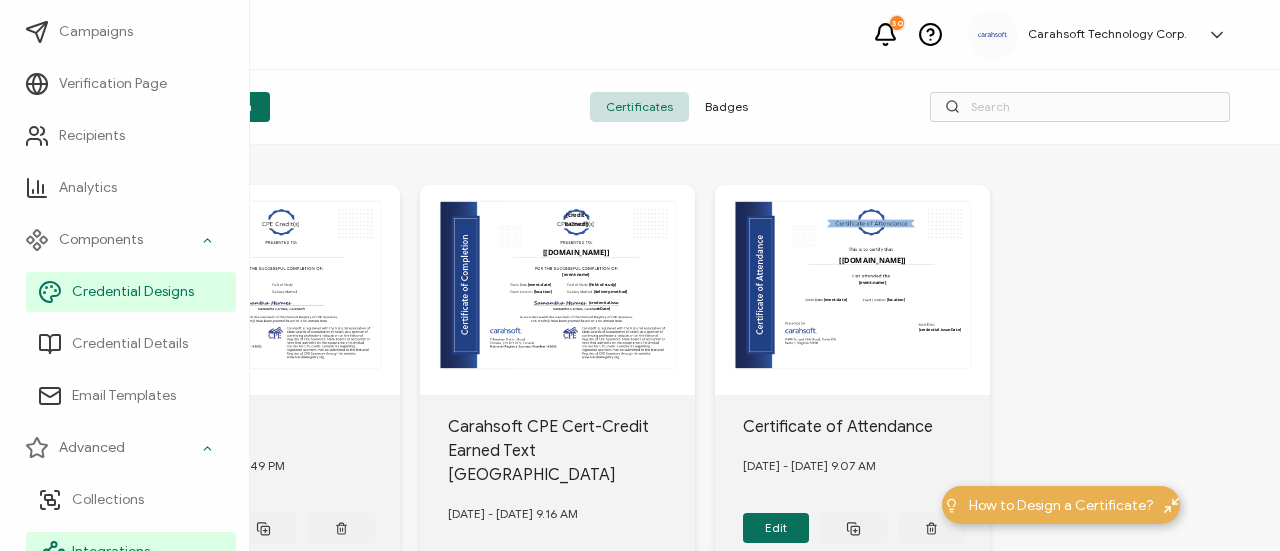 scroll, scrollTop: 0, scrollLeft: 0, axis: both 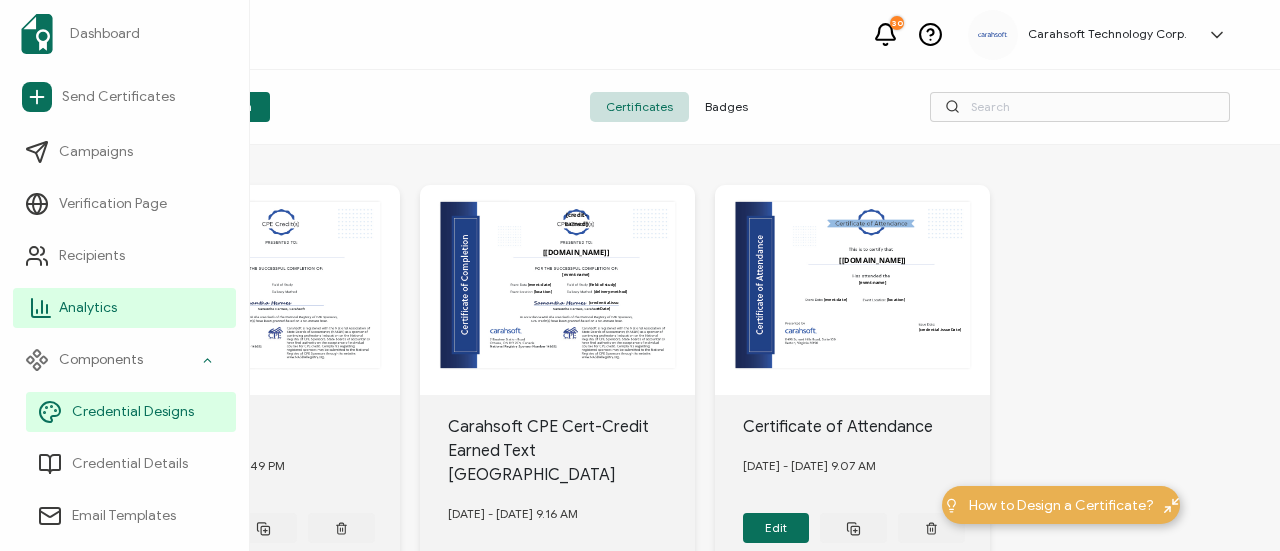 click on "Analytics" at bounding box center (124, 308) 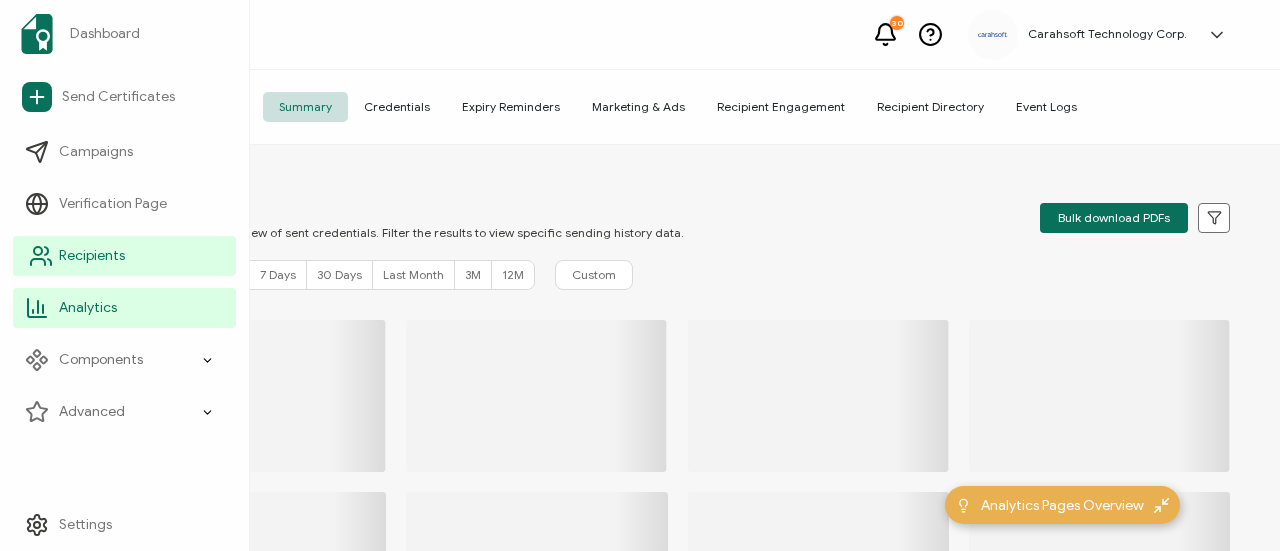 click on "Recipients" at bounding box center (124, 256) 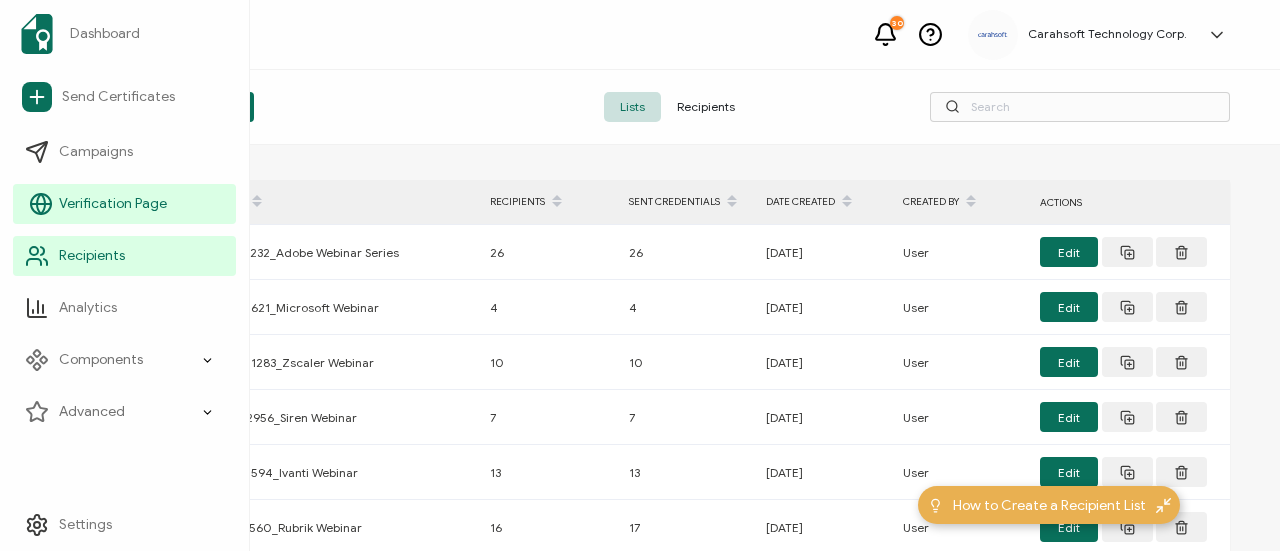 click on "Verification Page" at bounding box center [113, 204] 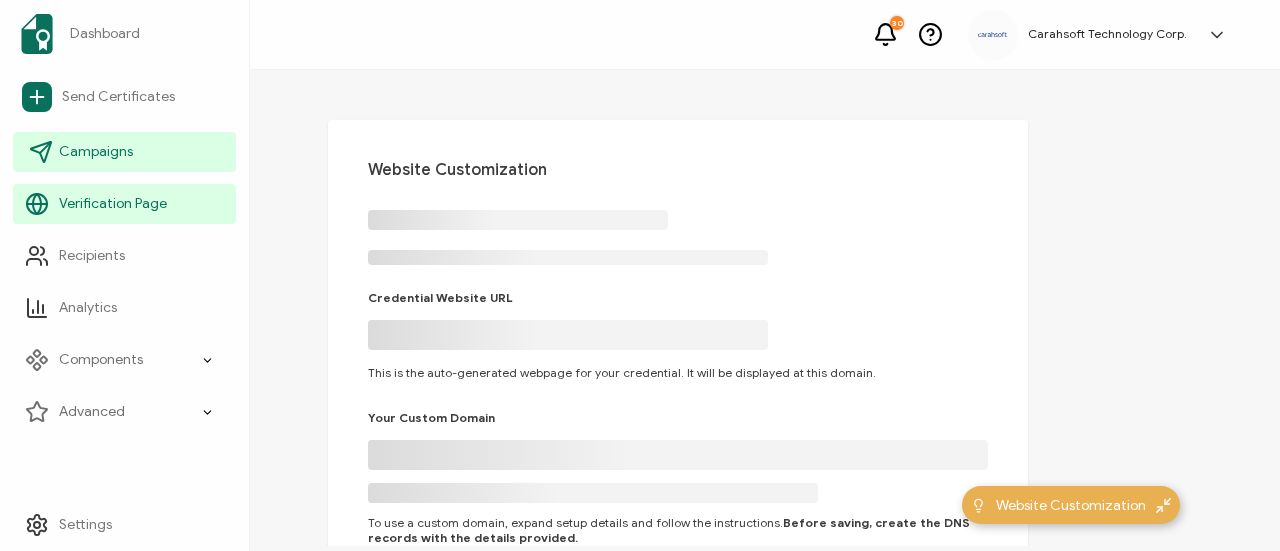 type on "[DOMAIN_NAME]" 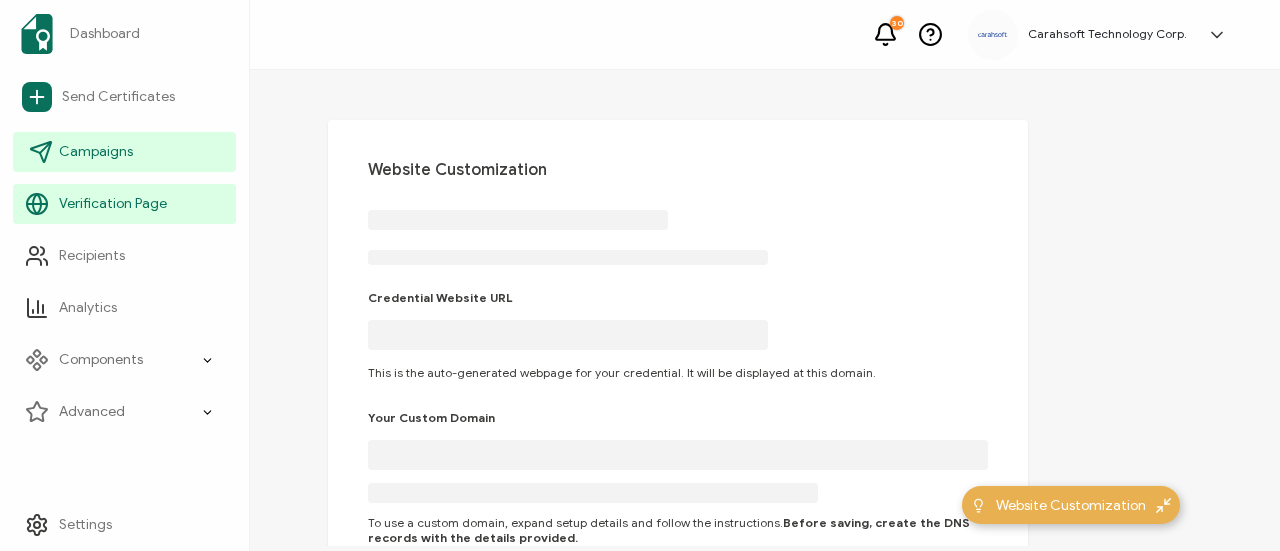 click on "Campaigns" at bounding box center [96, 152] 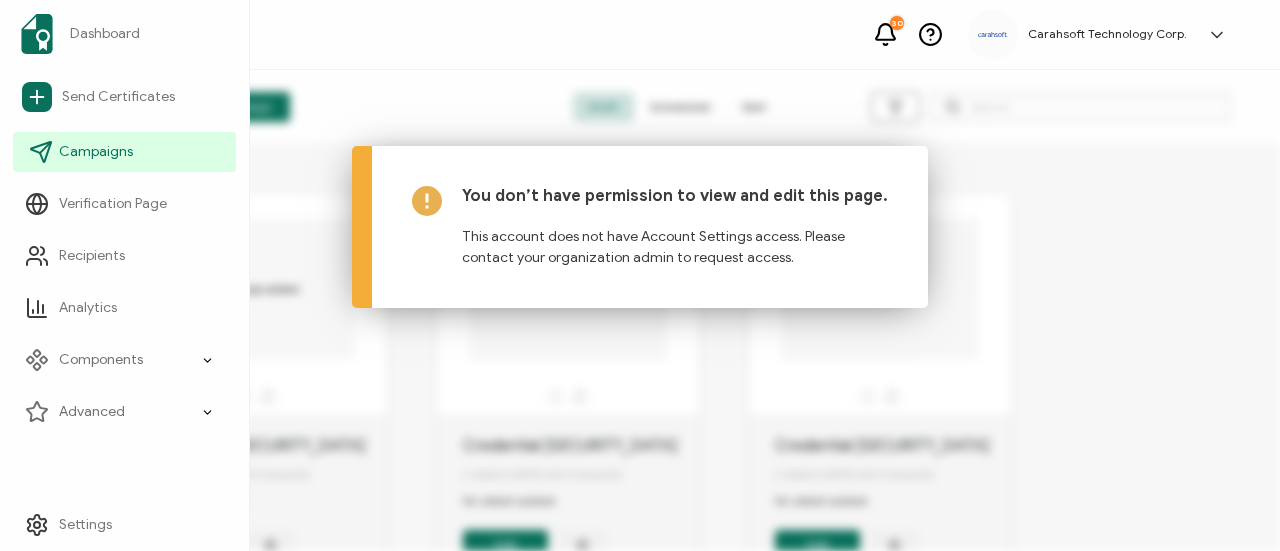 click on "Campaigns" at bounding box center (96, 152) 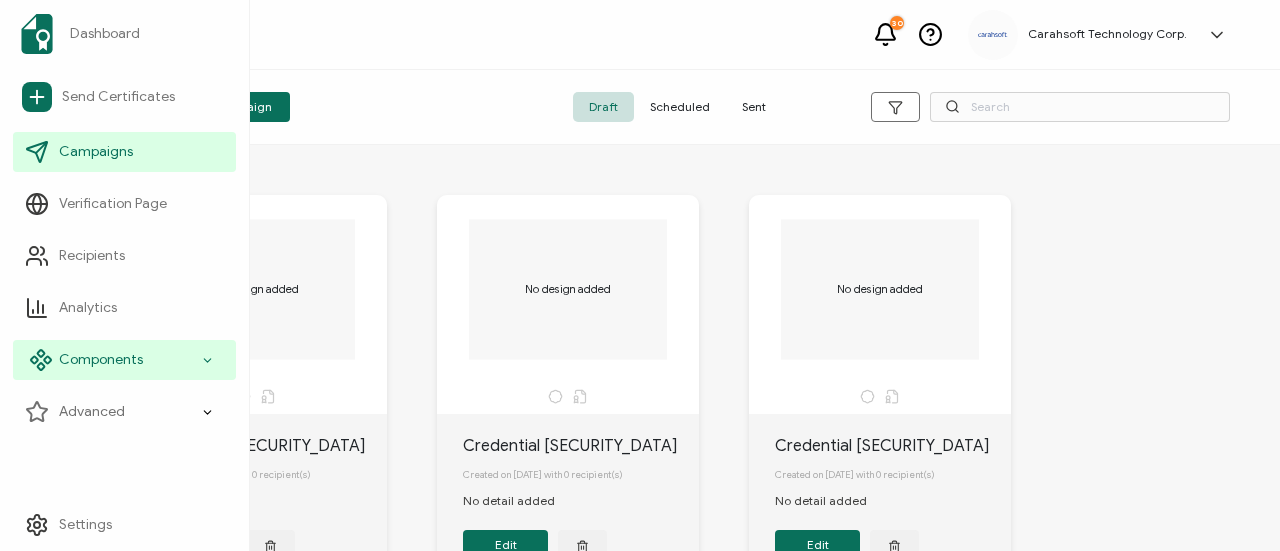 click 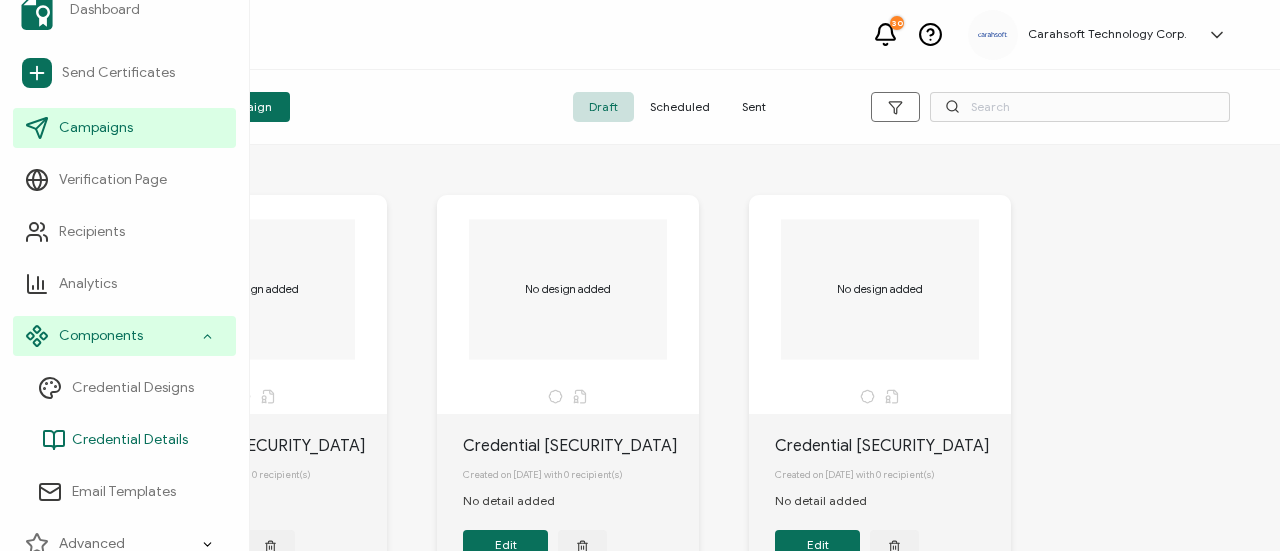 scroll, scrollTop: 94, scrollLeft: 0, axis: vertical 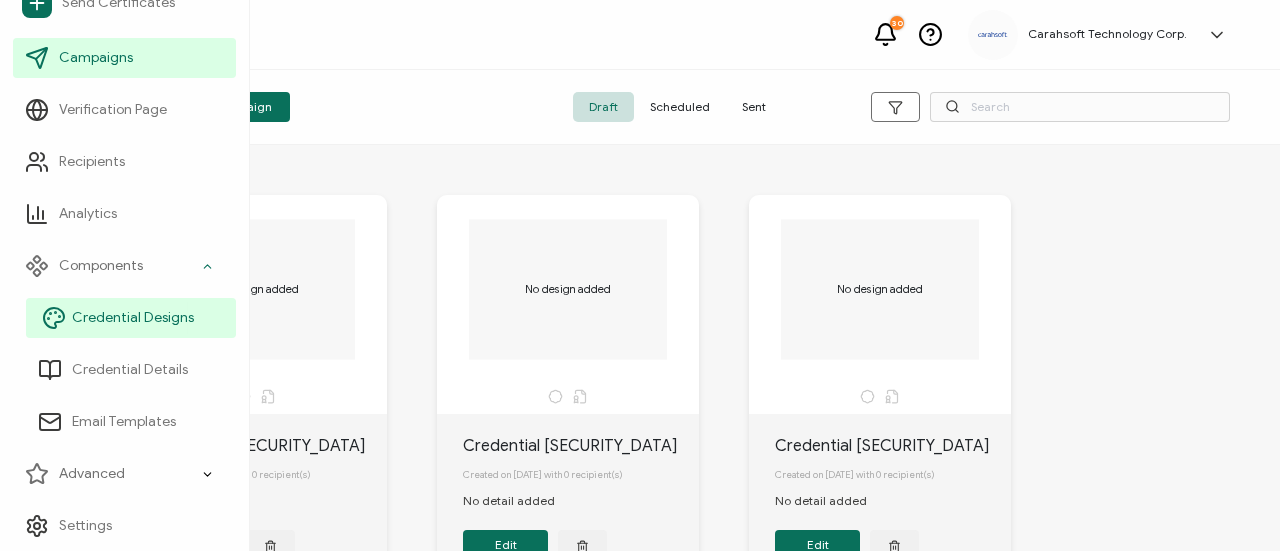 click on "Credential Designs" at bounding box center [133, 318] 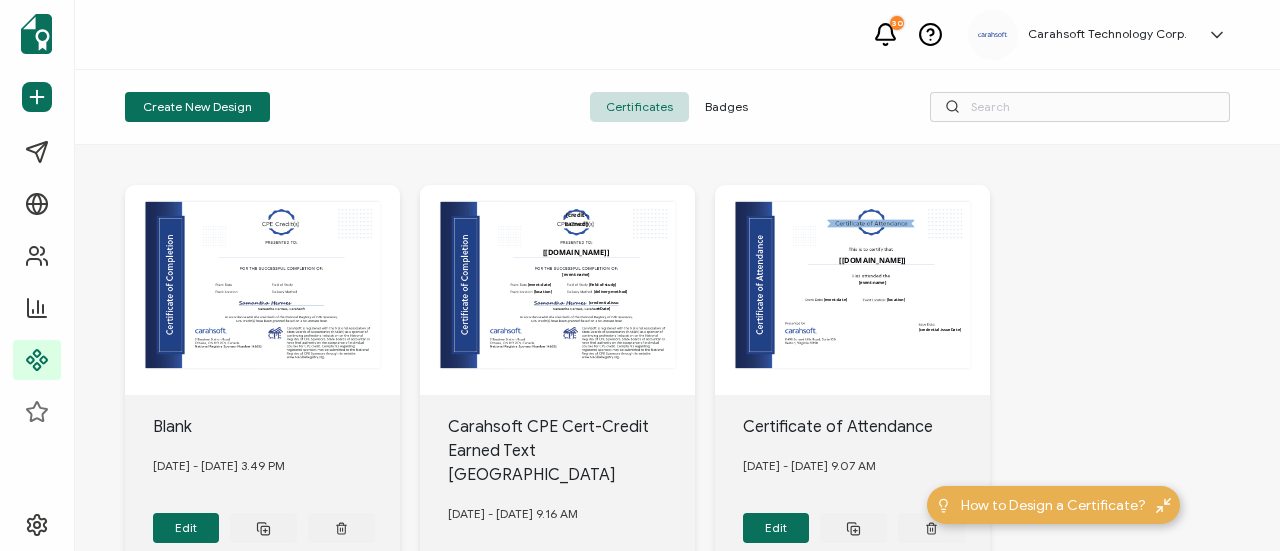 scroll, scrollTop: 0, scrollLeft: 0, axis: both 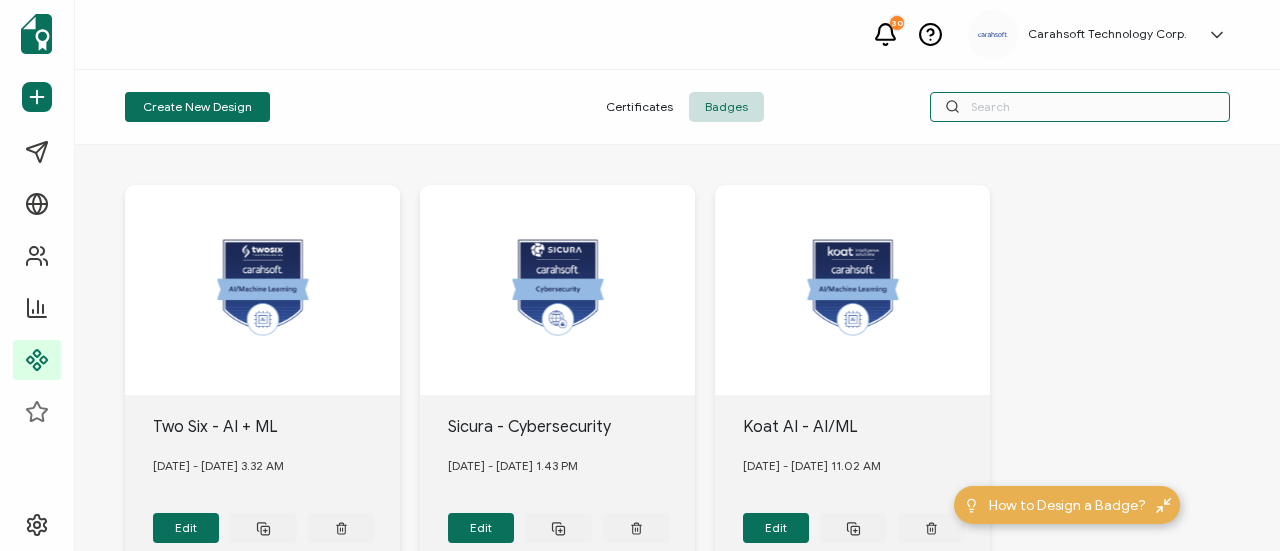 click at bounding box center (1080, 107) 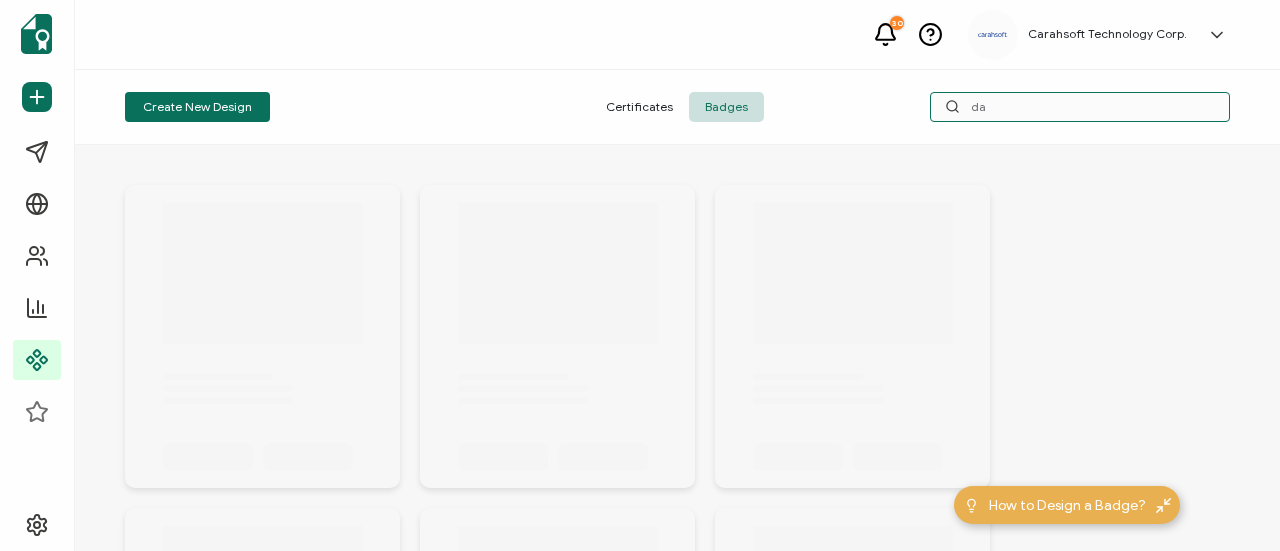 type on "d" 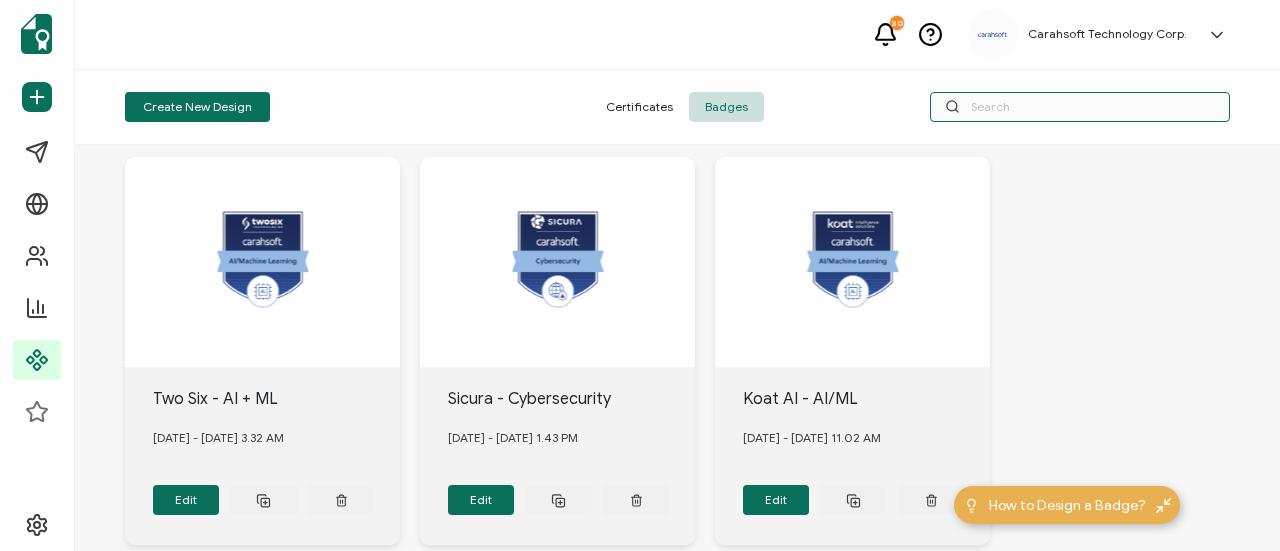 scroll, scrollTop: 0, scrollLeft: 0, axis: both 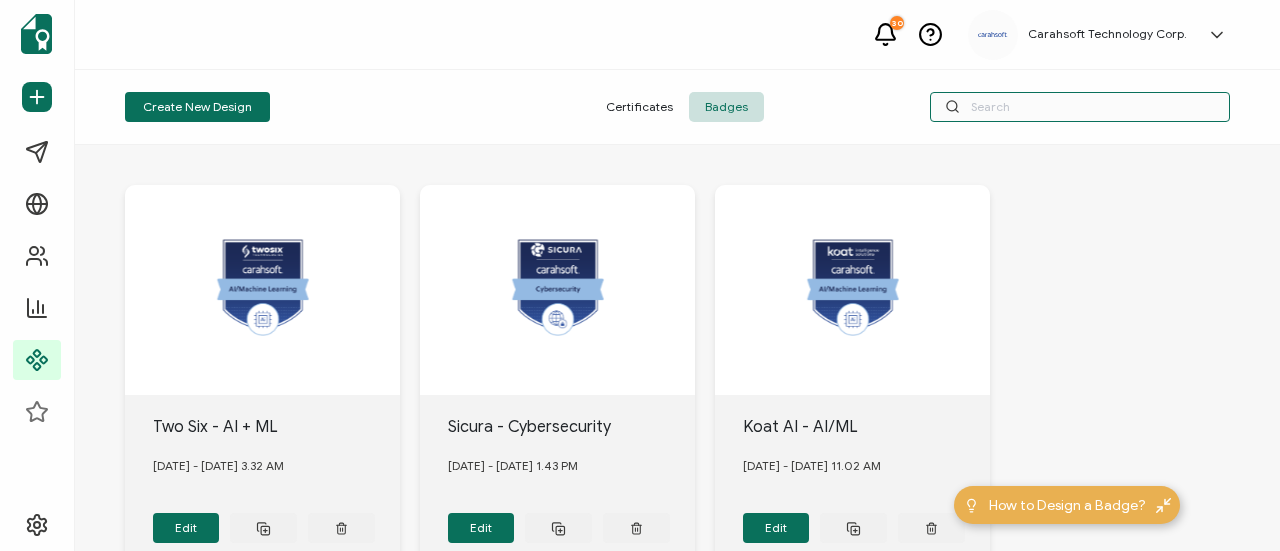 click at bounding box center (1080, 107) 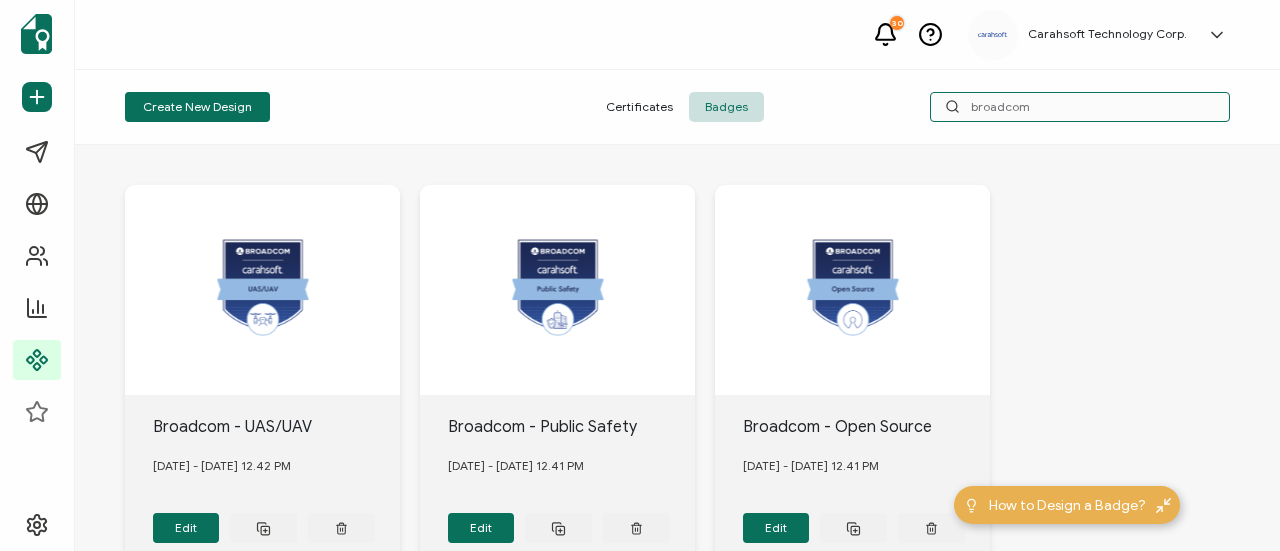 type on "broadcom" 